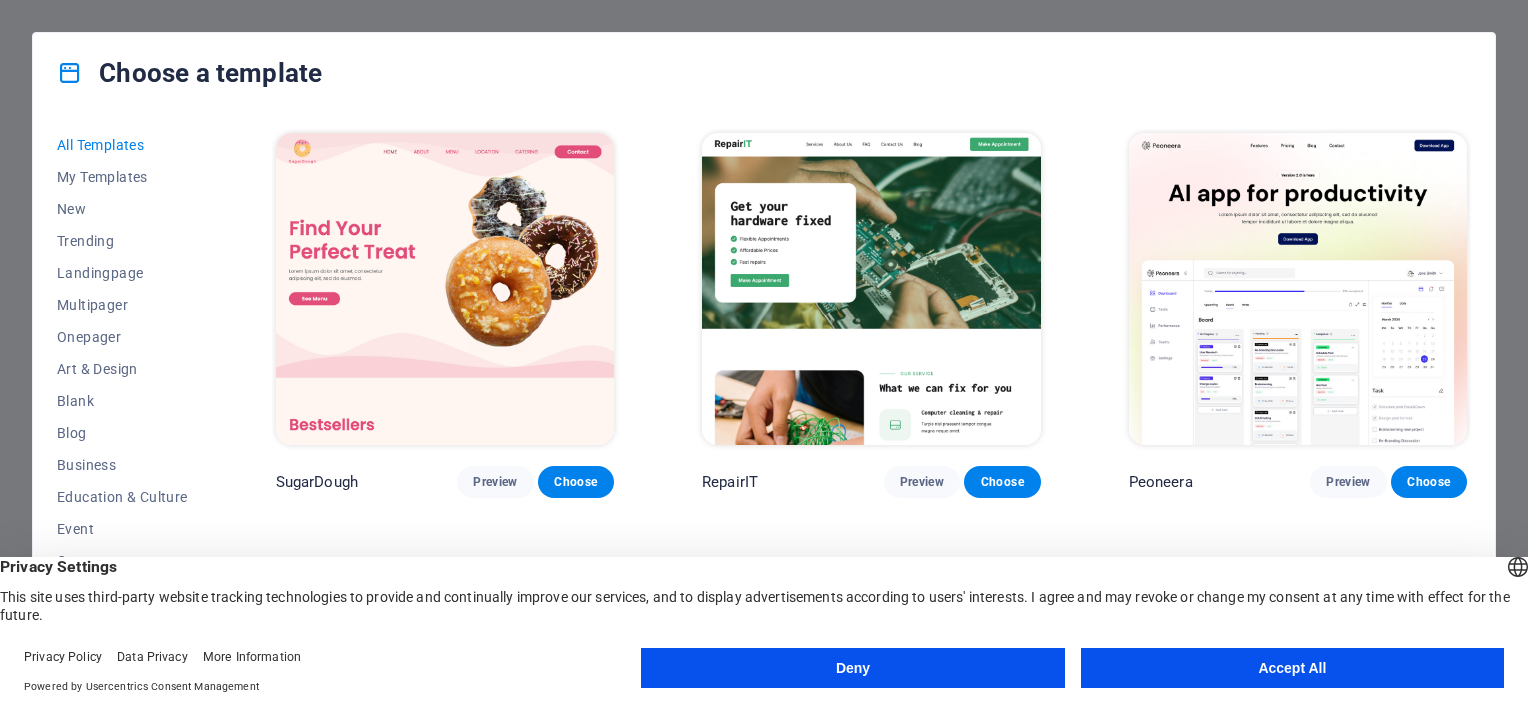 scroll, scrollTop: 0, scrollLeft: 0, axis: both 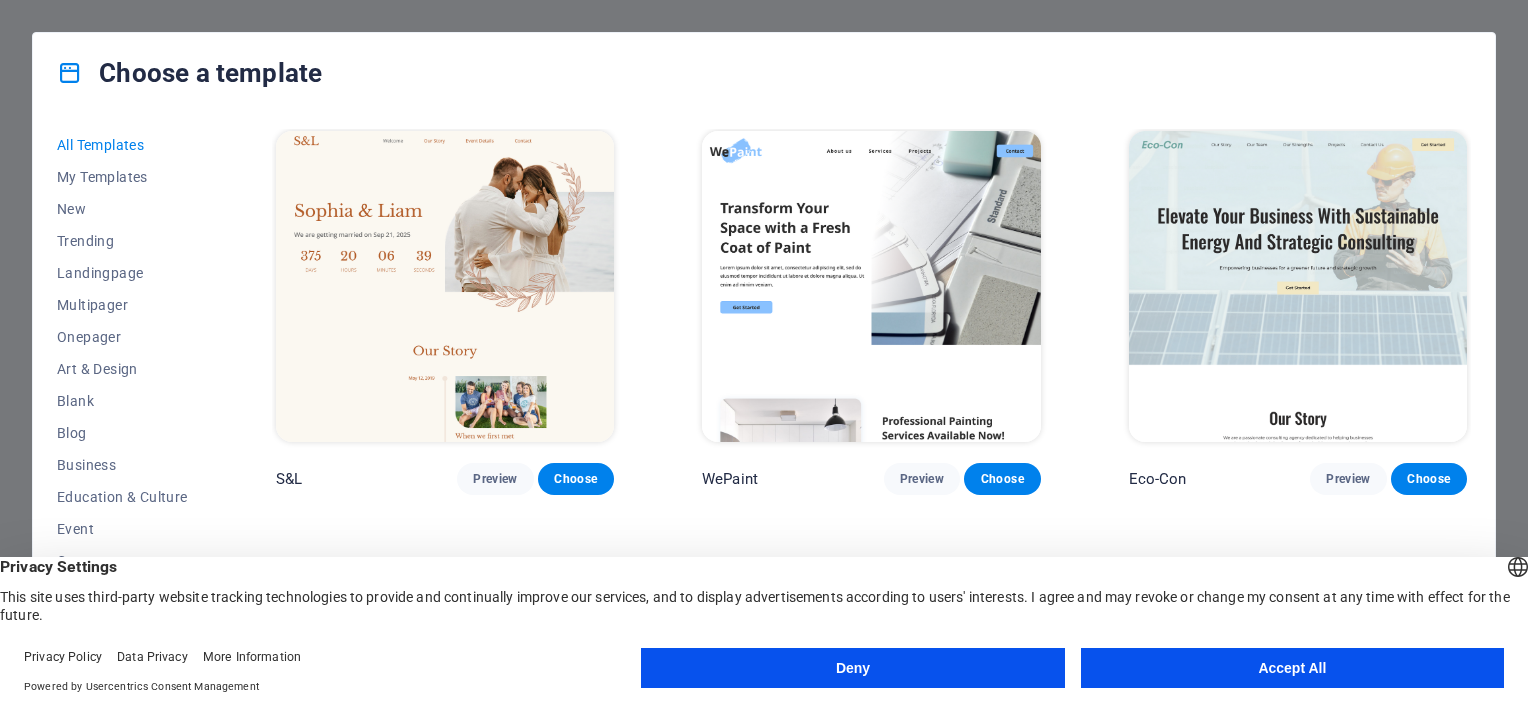 click on "Accept All" at bounding box center (1292, 668) 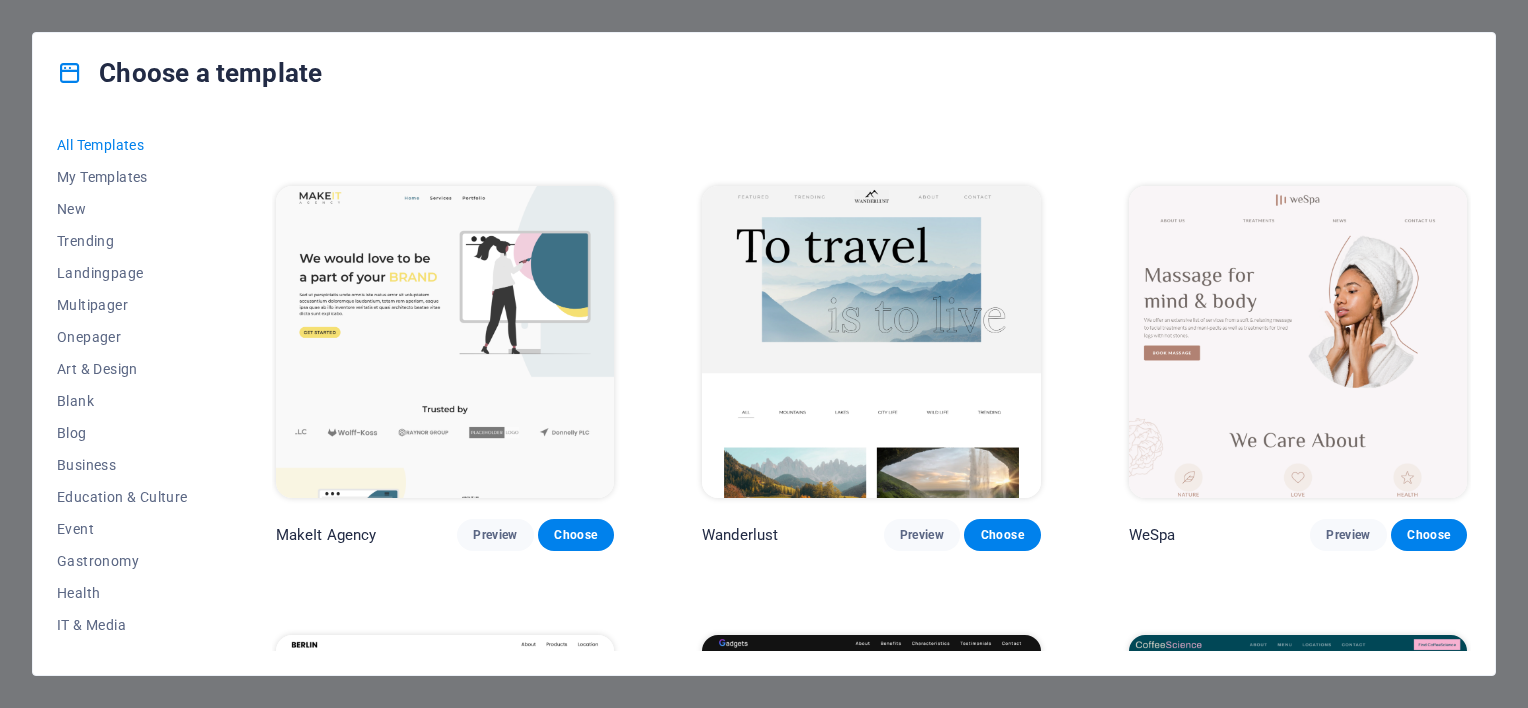 scroll, scrollTop: 4600, scrollLeft: 0, axis: vertical 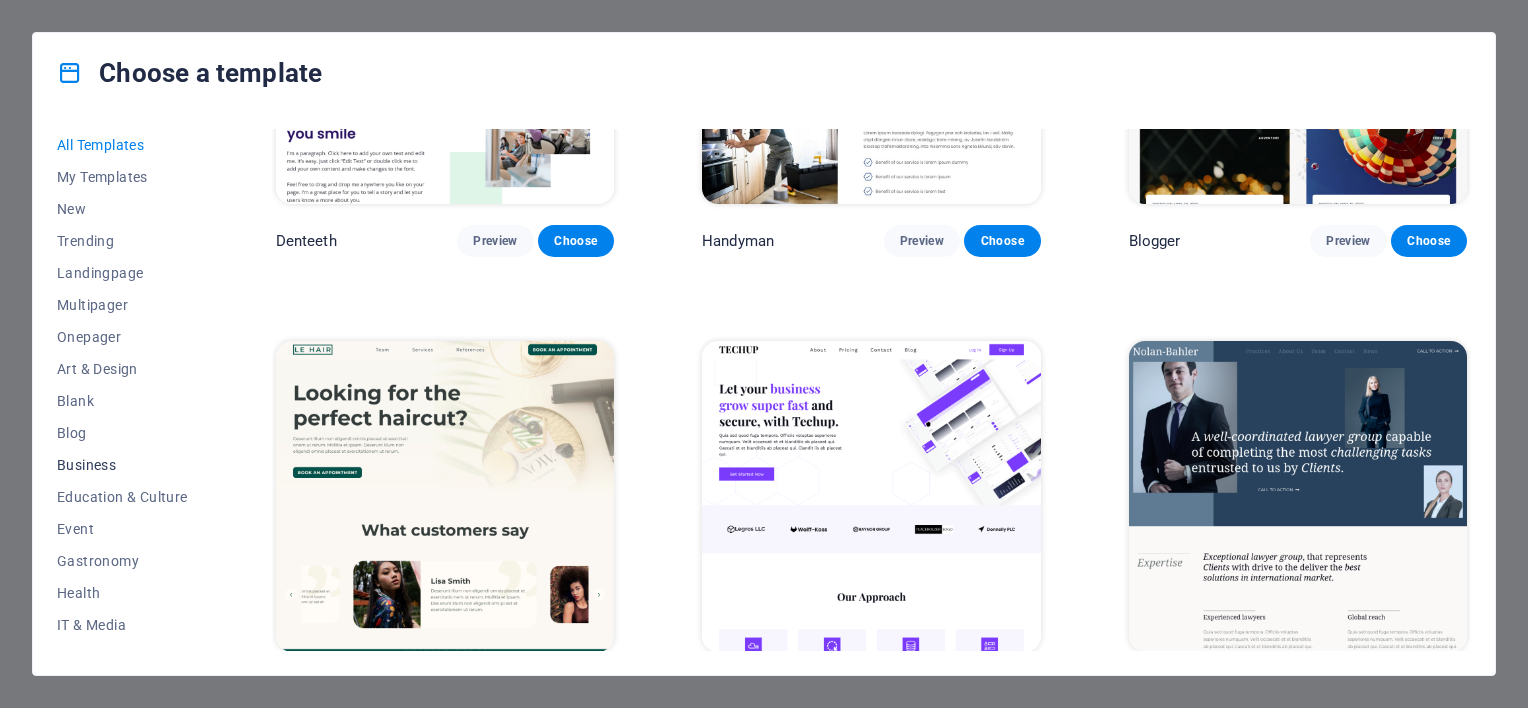 click on "Business" at bounding box center [122, 465] 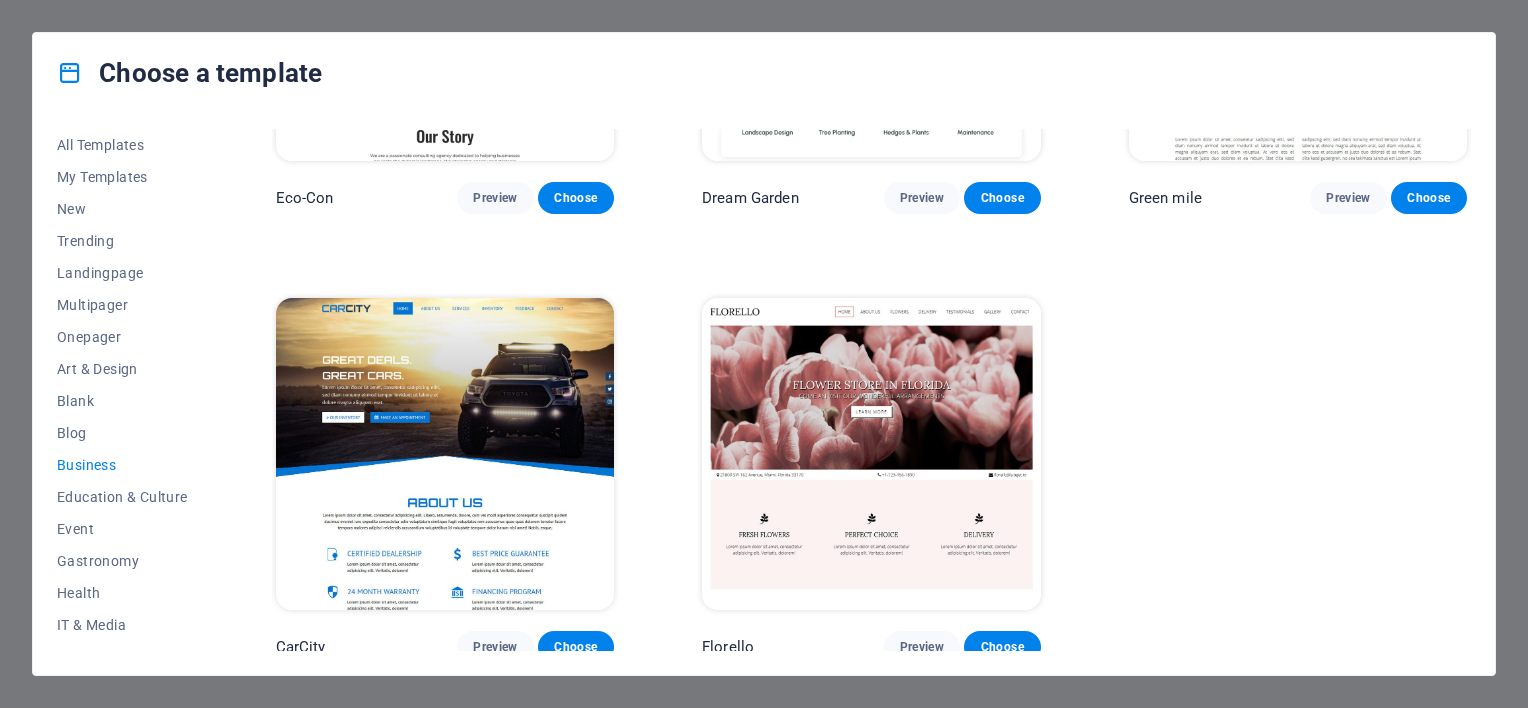 scroll, scrollTop: 291, scrollLeft: 0, axis: vertical 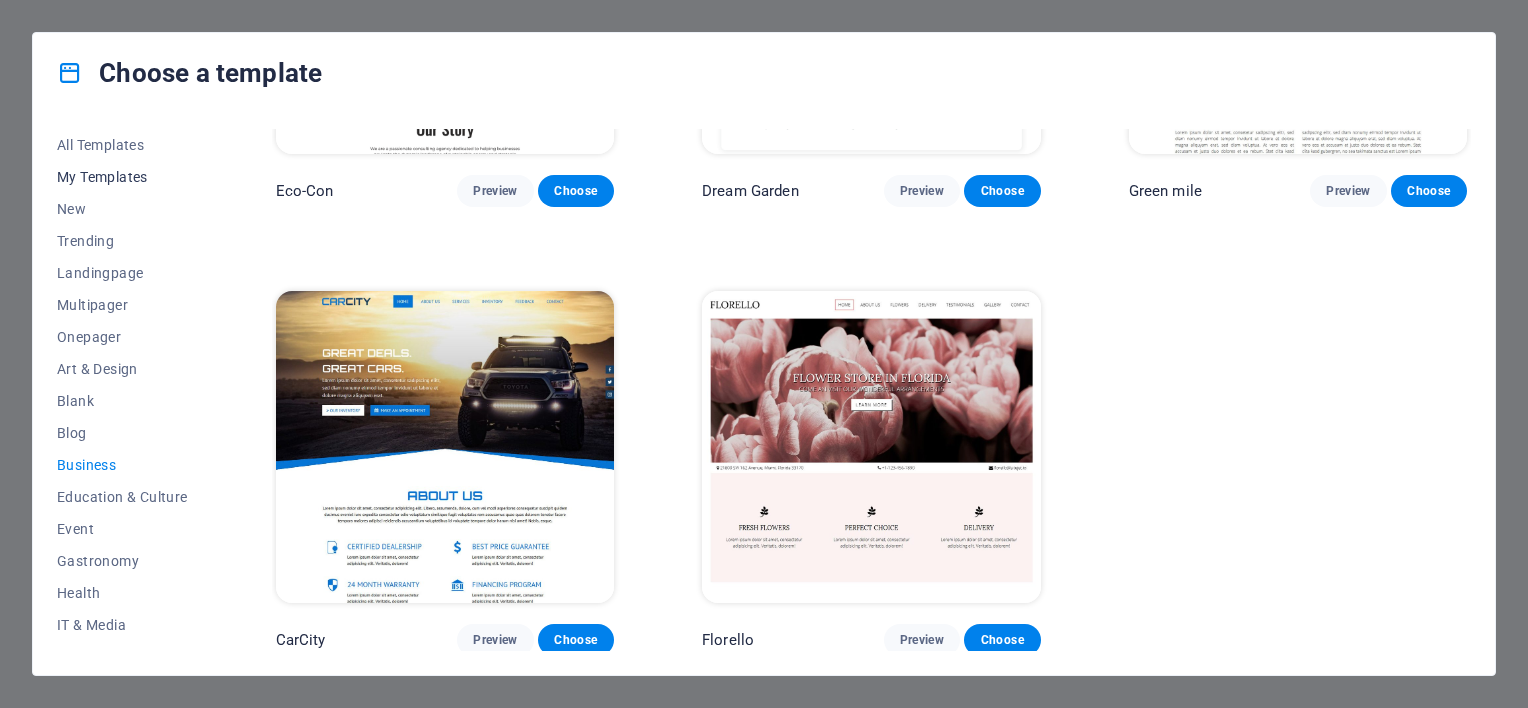 click on "My Templates" at bounding box center (122, 177) 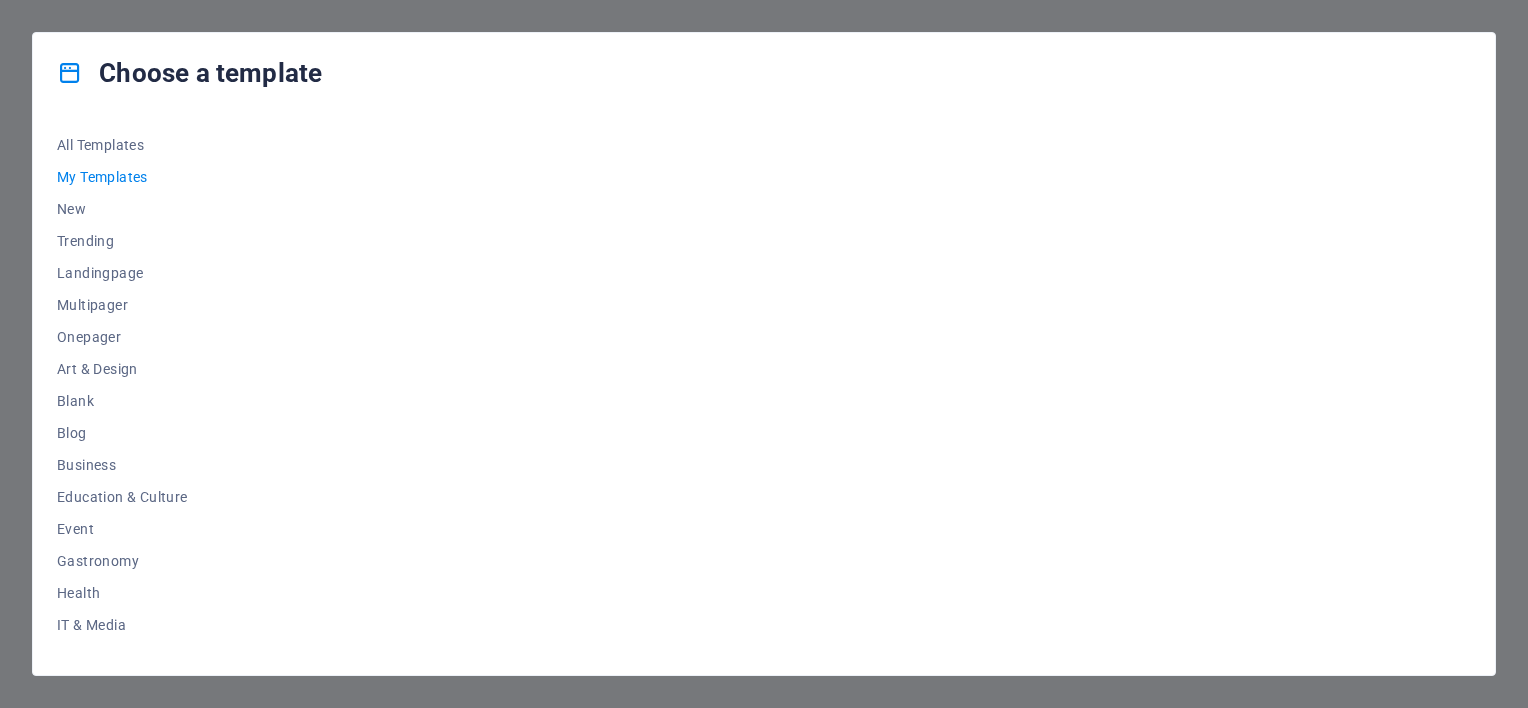 scroll, scrollTop: 0, scrollLeft: 0, axis: both 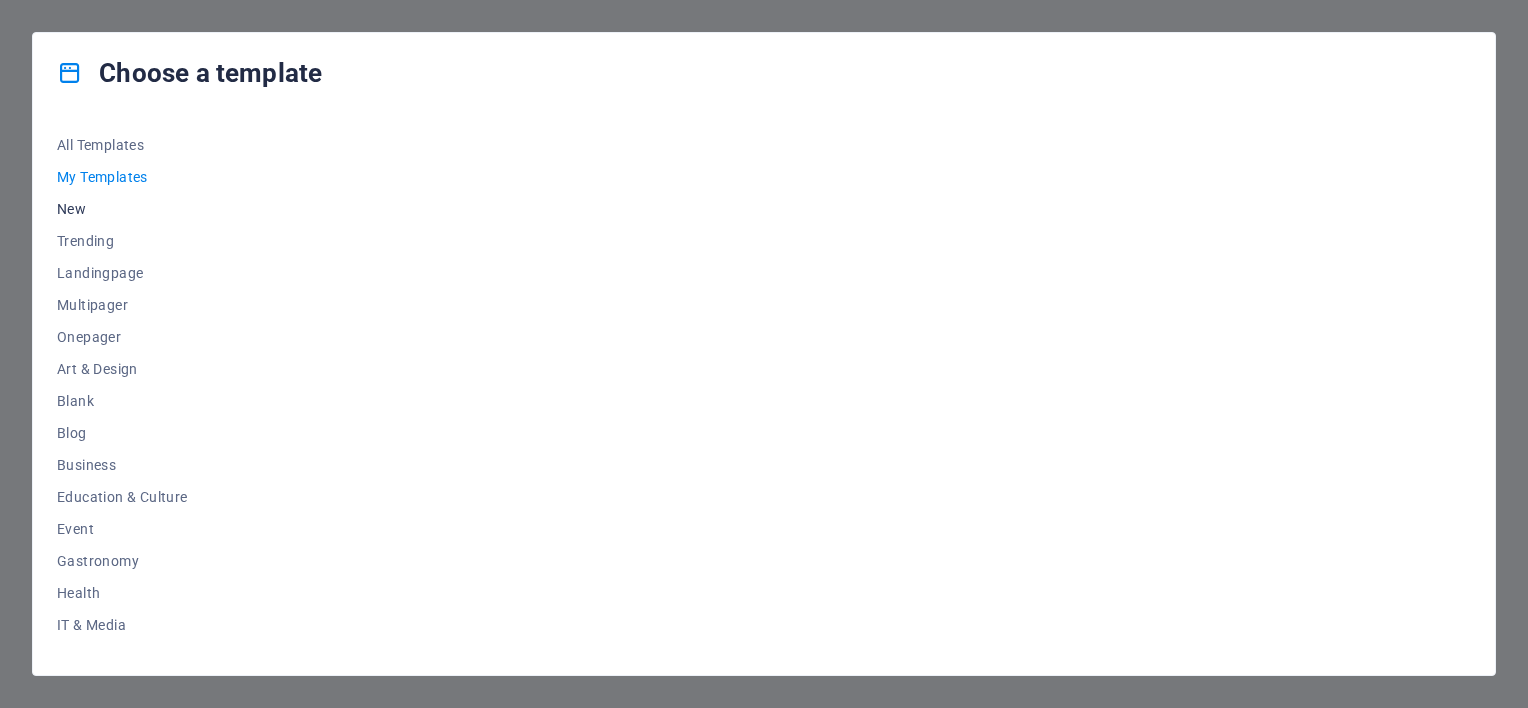 click on "New" at bounding box center (122, 209) 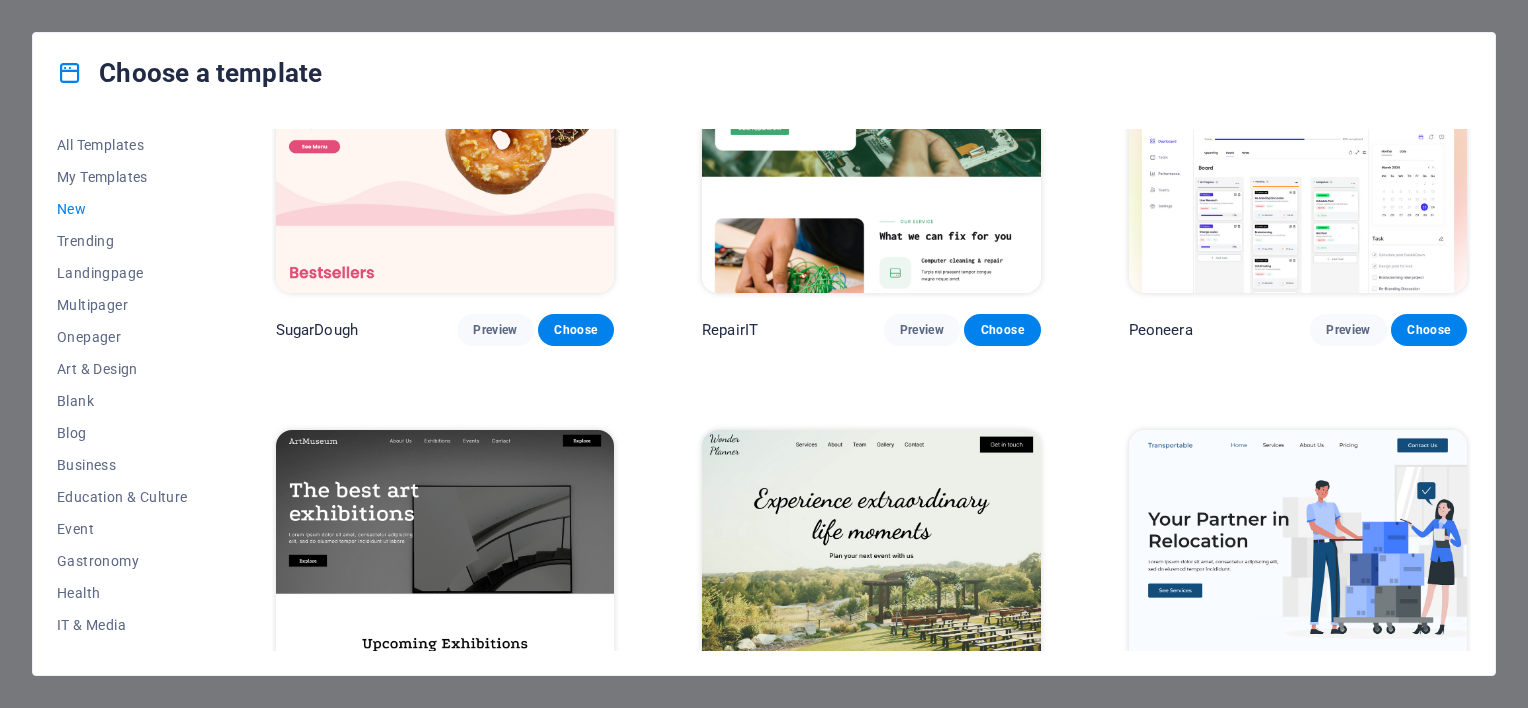 scroll, scrollTop: 0, scrollLeft: 0, axis: both 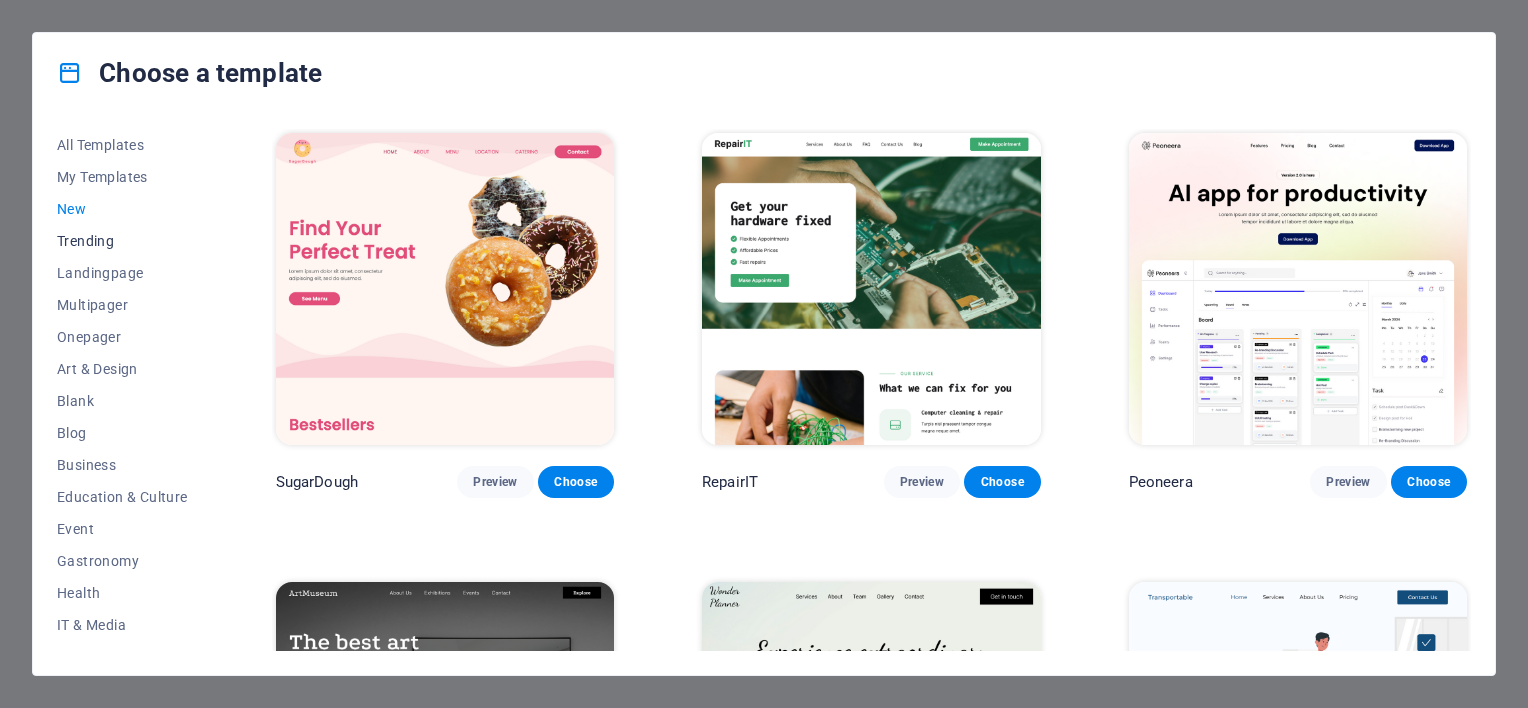 click on "Trending" at bounding box center [122, 241] 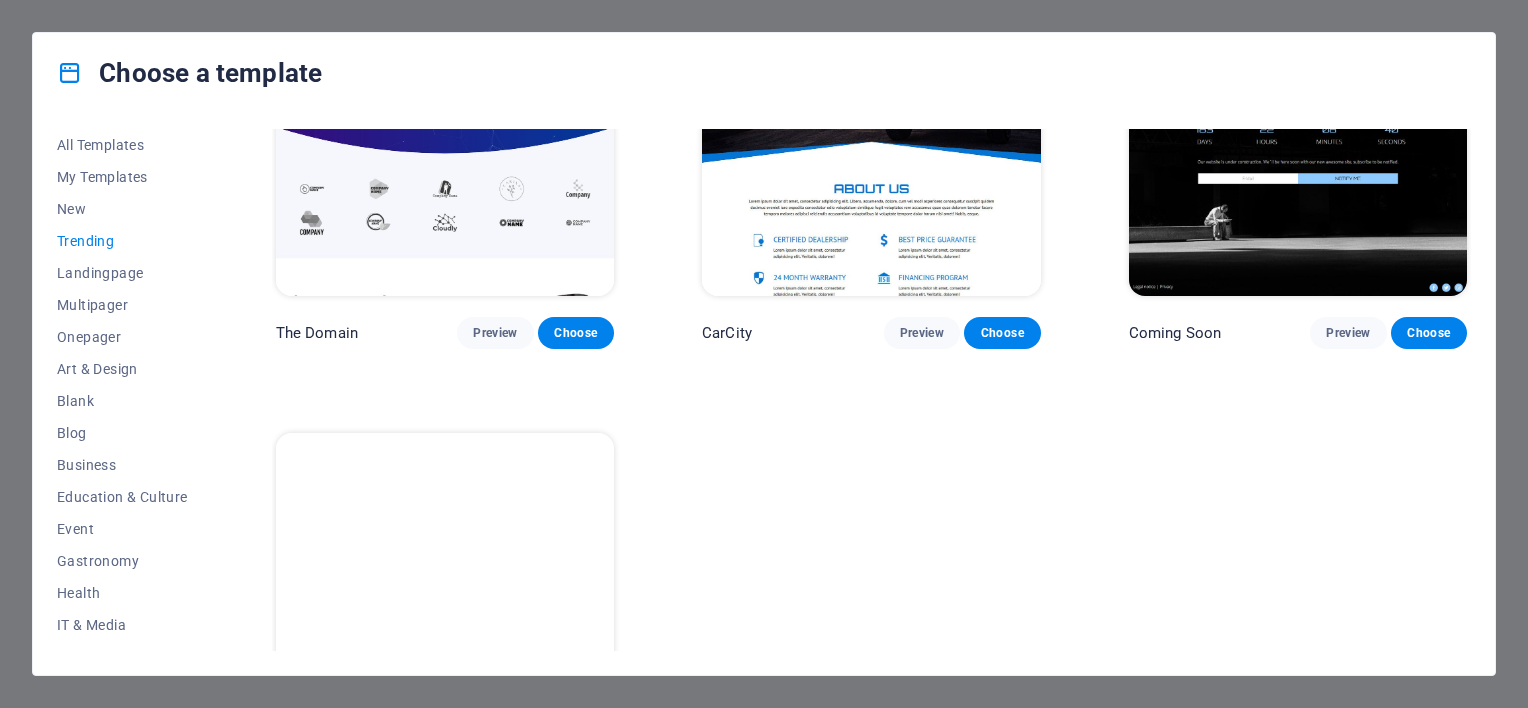 scroll, scrollTop: 2079, scrollLeft: 0, axis: vertical 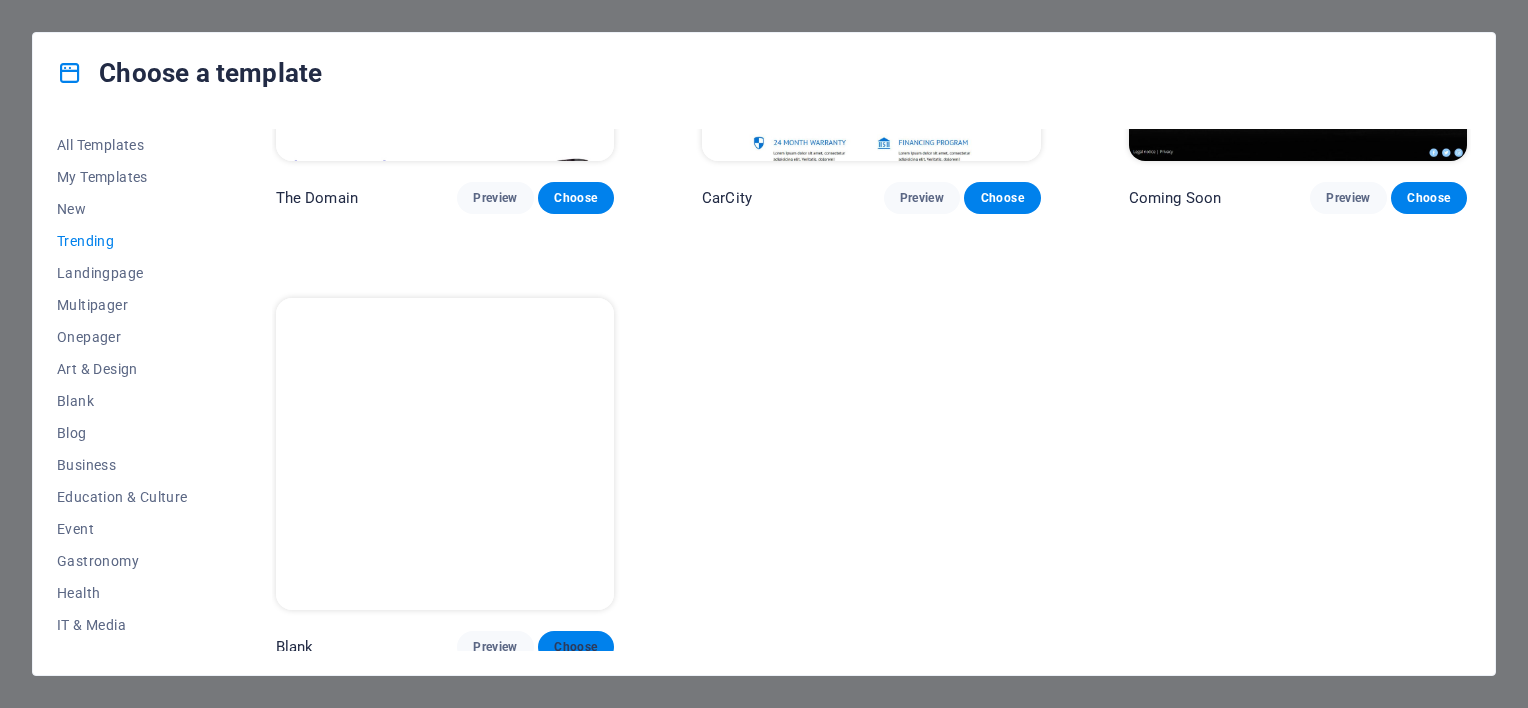 click on "Choose" at bounding box center [576, 647] 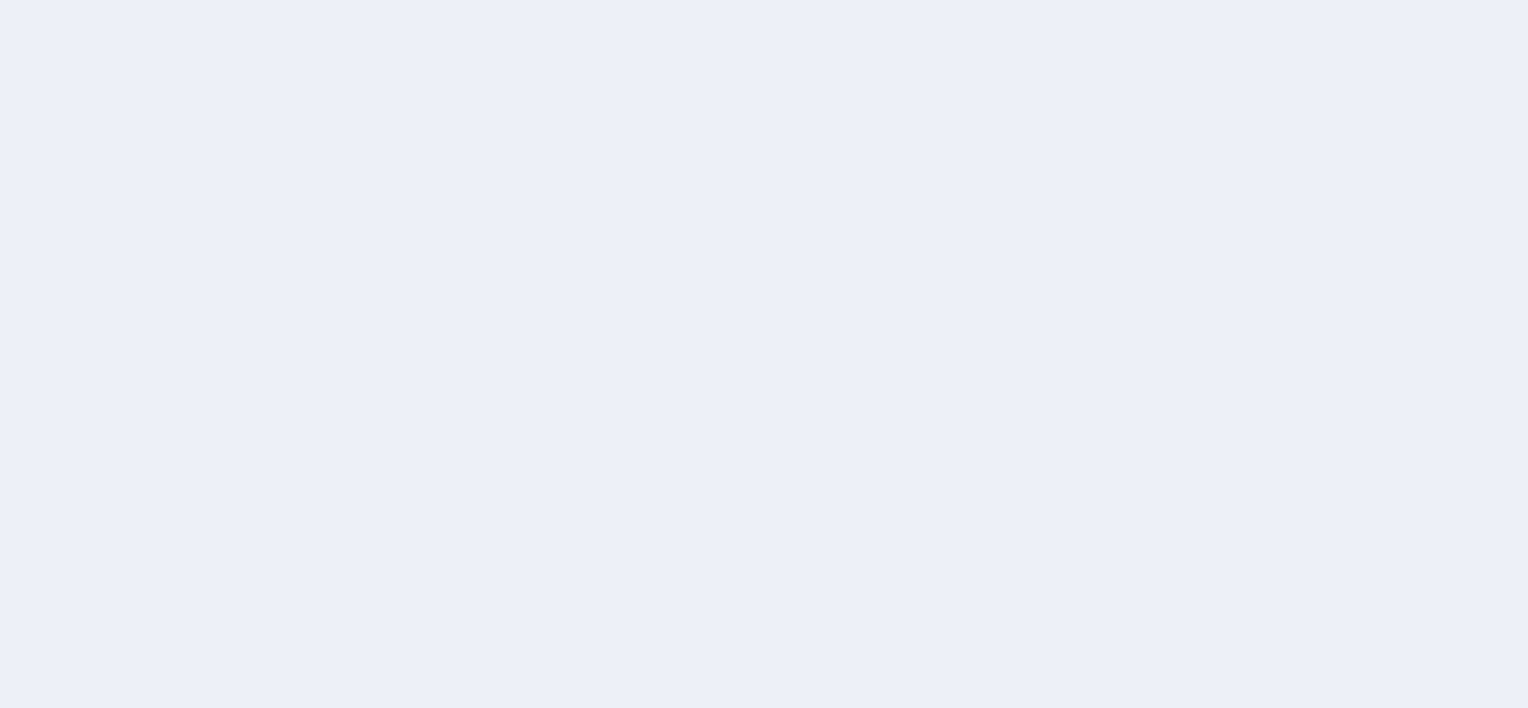 scroll, scrollTop: 0, scrollLeft: 0, axis: both 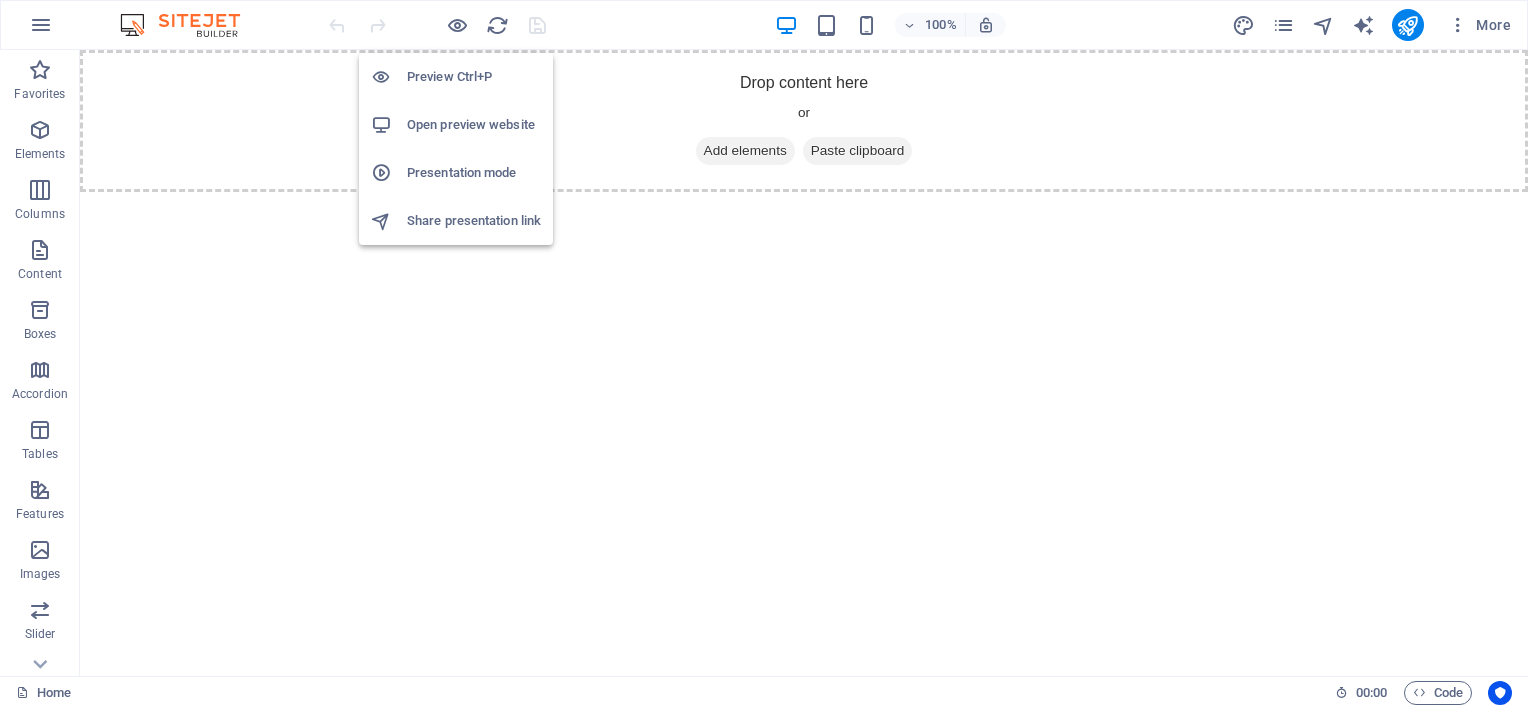click on "Open preview website" at bounding box center [474, 125] 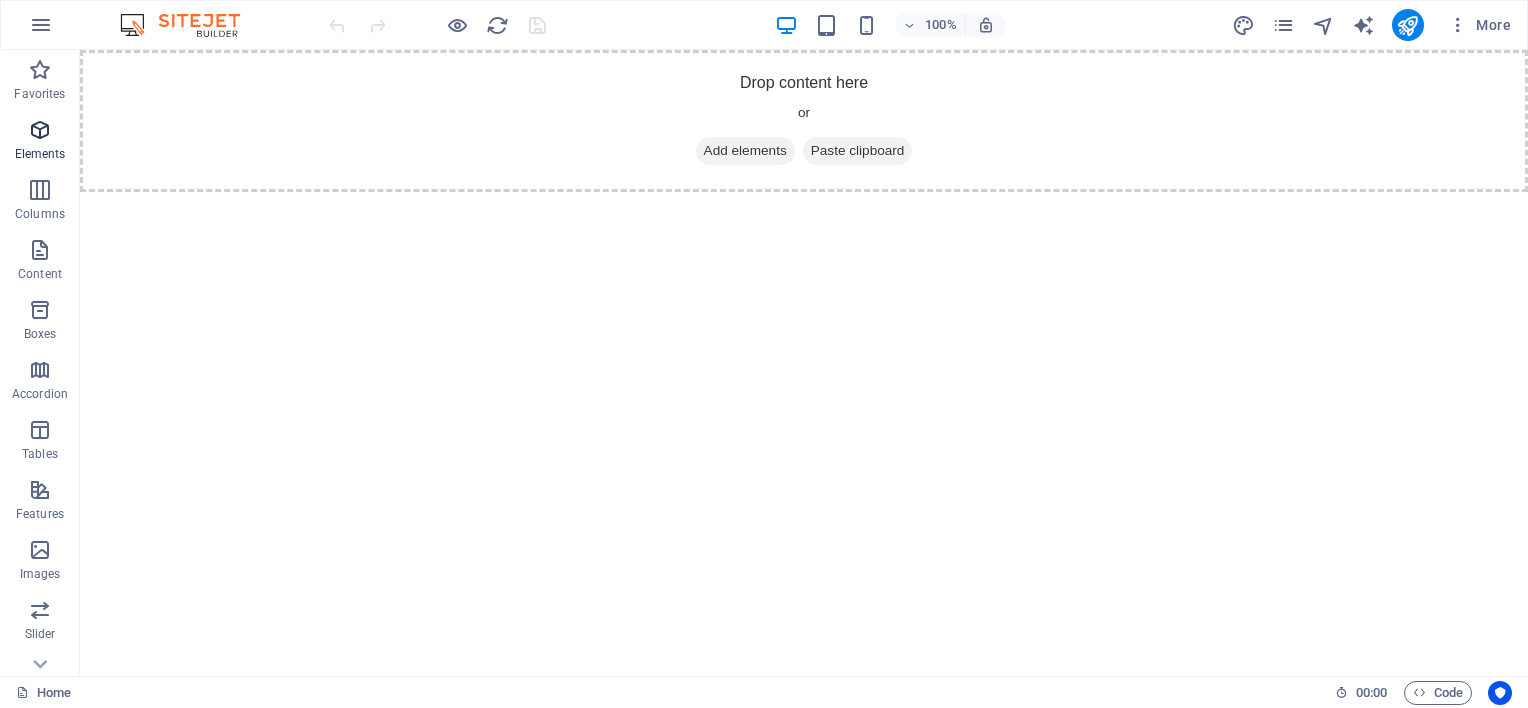 click at bounding box center [40, 130] 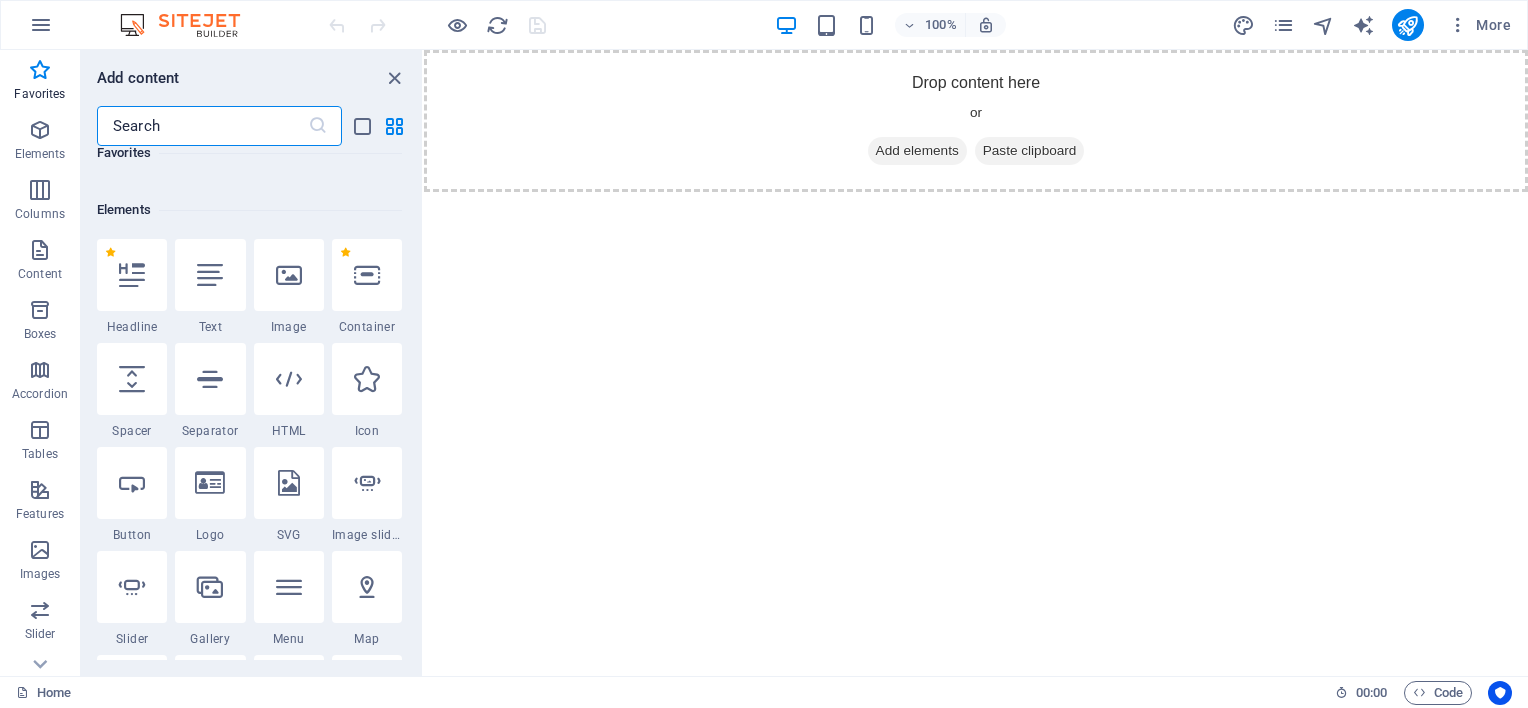 scroll, scrollTop: 400, scrollLeft: 0, axis: vertical 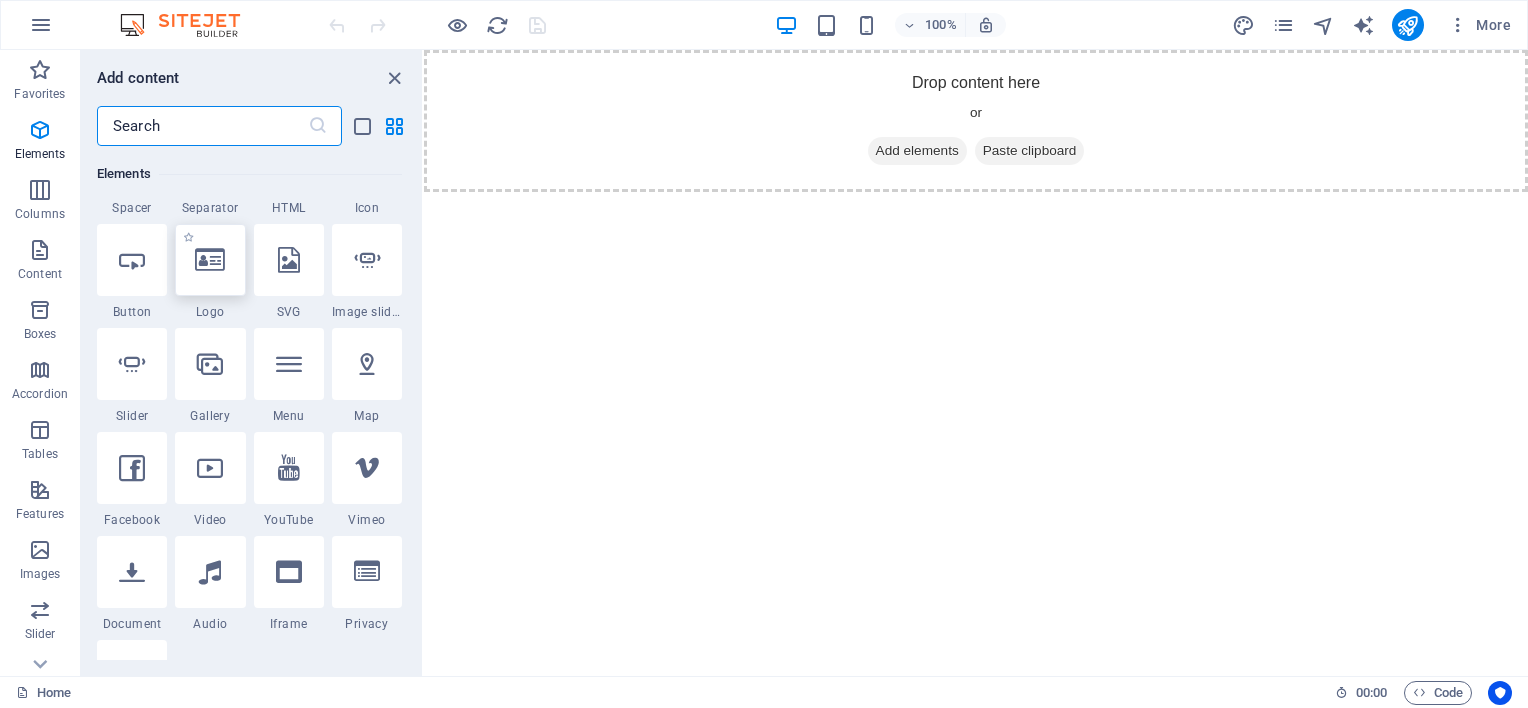 click at bounding box center [210, 260] 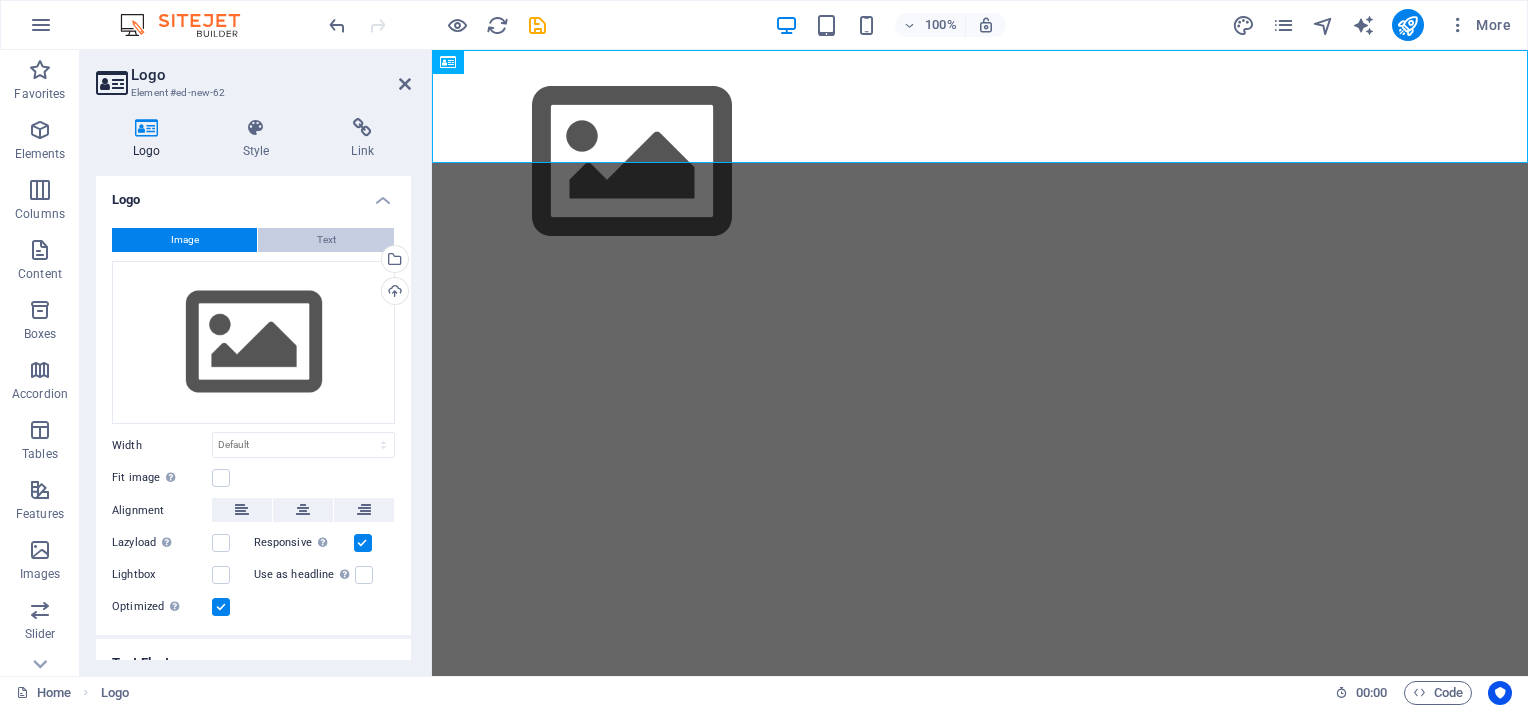 click on "Text" at bounding box center (326, 240) 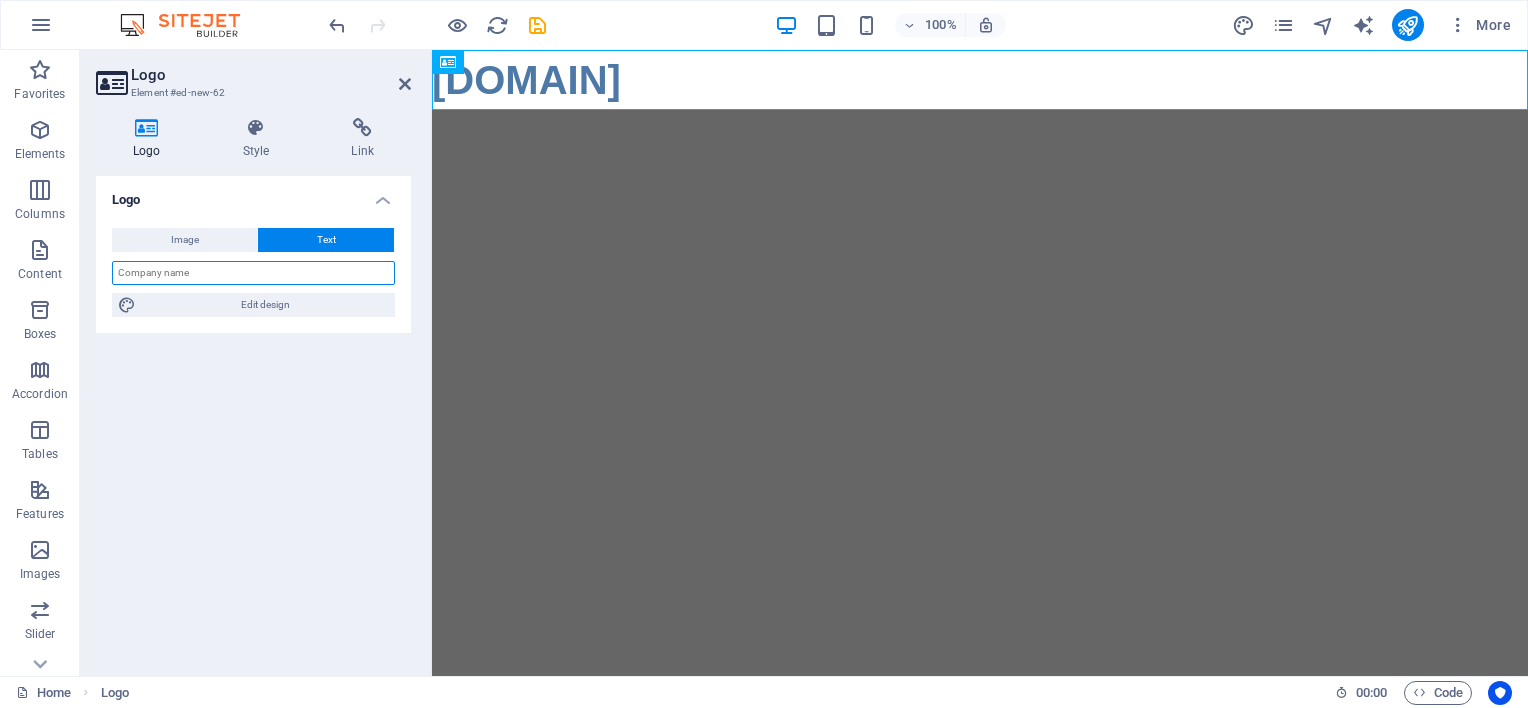 click at bounding box center (253, 273) 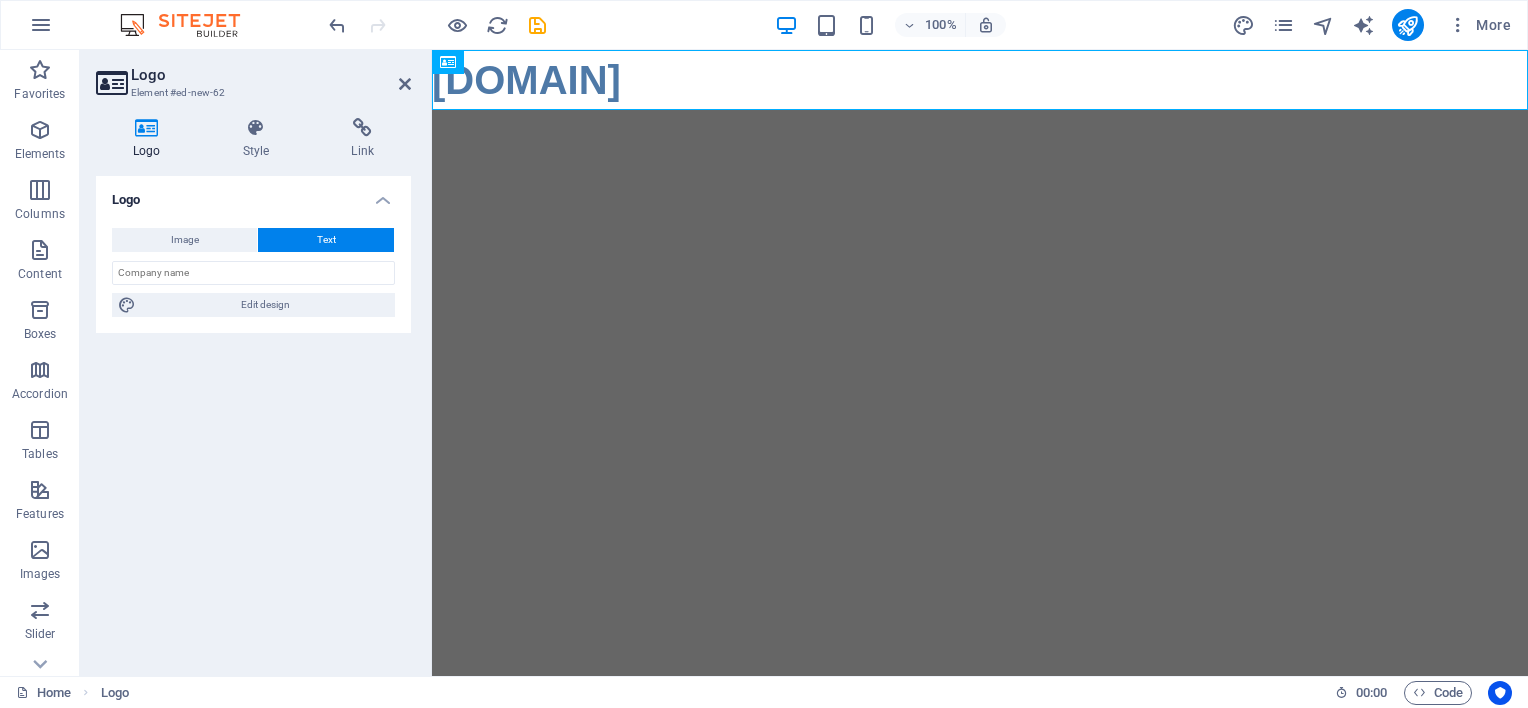 click on "Logo Image Text Drag files here, click to choose files or select files from Files or our free stock photos & videos Select files from the file manager, stock photos, or upload file(s) Upload Width Default auto px rem % em vh vw Fit image Automatically fit image to a fixed width and height Height Default auto px Alignment Lazyload Loading images after the page loads improves page speed. Responsive Automatically load retina image and smartphone optimized sizes. Lightbox Use as headline The image will be wrapped in an H1 headline tag. Useful for giving alternative text the weight of an H1 headline, e.g. for the logo. Leave unchecked if uncertain. Optimized Images are compressed to improve page speed. Position Direction Custom X offset 50 px rem % vh vw Y offset 50 px rem % vh vw Edit design Text Float No float Image left Image right Determine how text should behave around the image. Text Alternative text Image caption Paragraph Format Normal Heading 1 Heading 2 Heading 3 Heading 4 Heading 5 Heading 6 Code Arial" at bounding box center (253, 418) 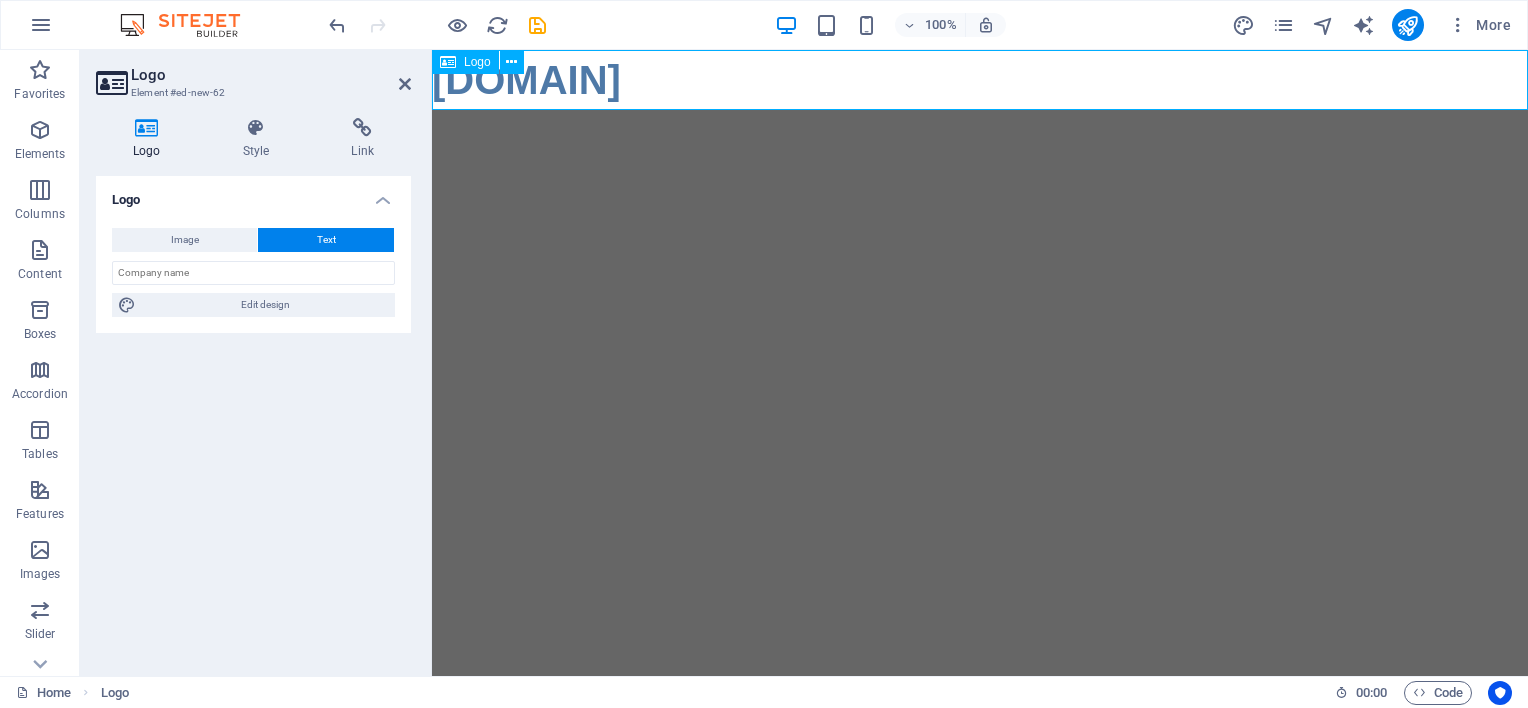 click on "[DOMAIN]" at bounding box center (980, 80) 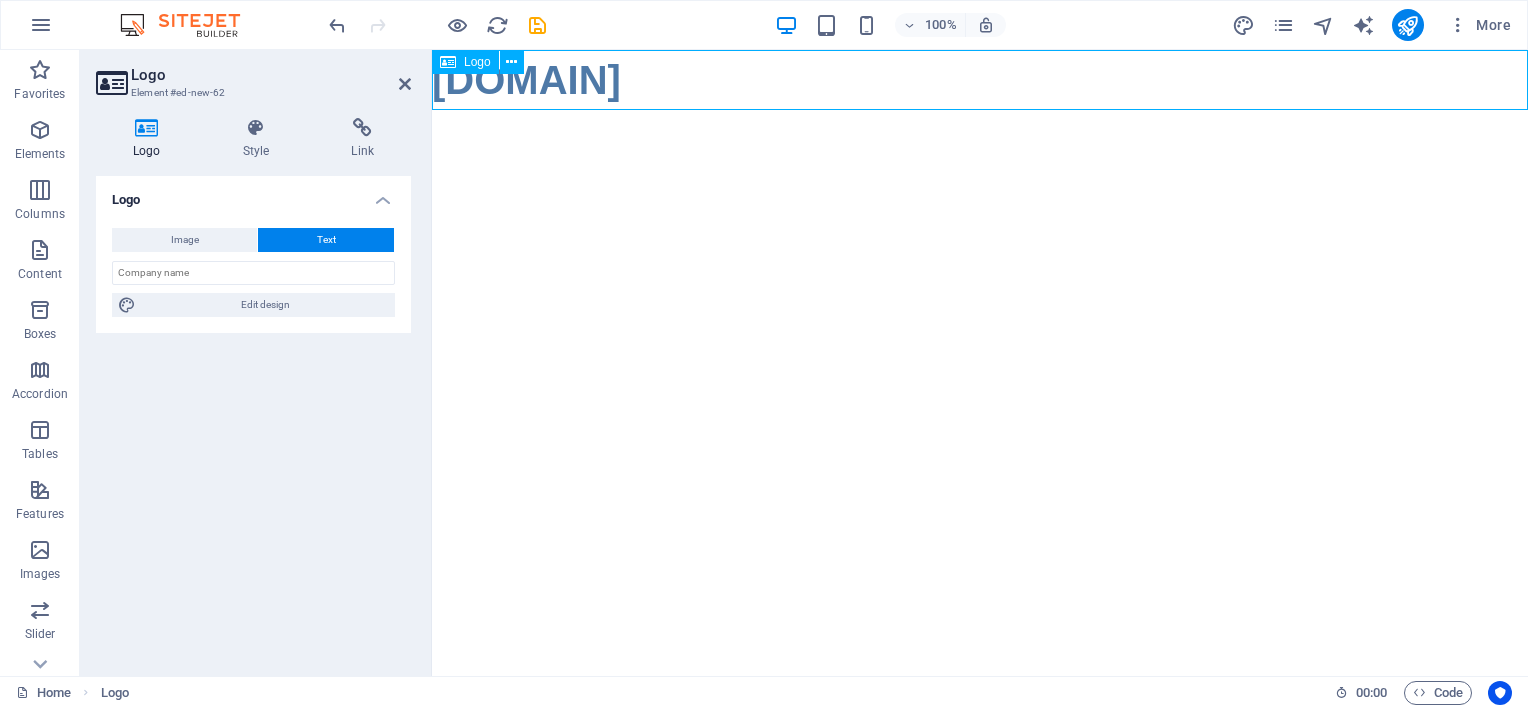 drag, startPoint x: 744, startPoint y: 80, endPoint x: 498, endPoint y: 104, distance: 247.16795 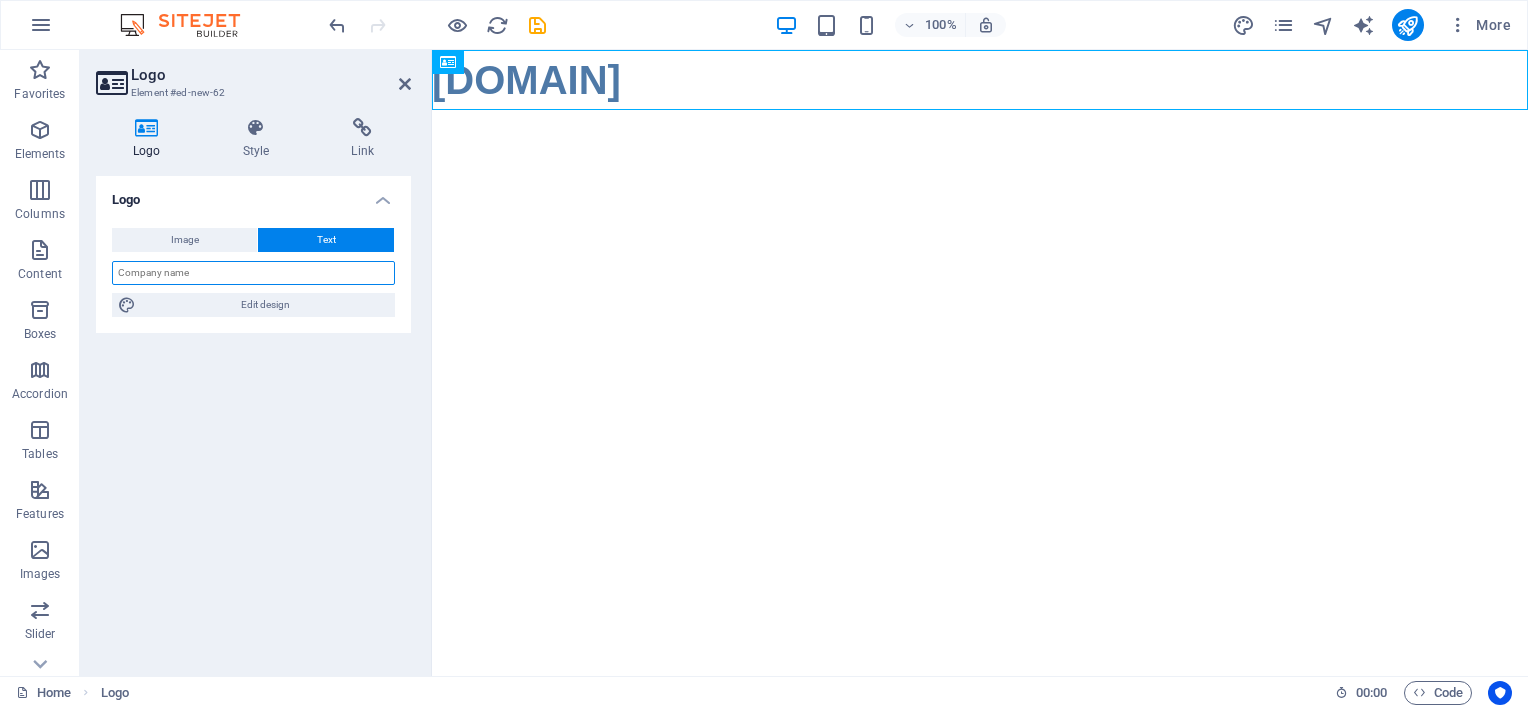 click at bounding box center [253, 273] 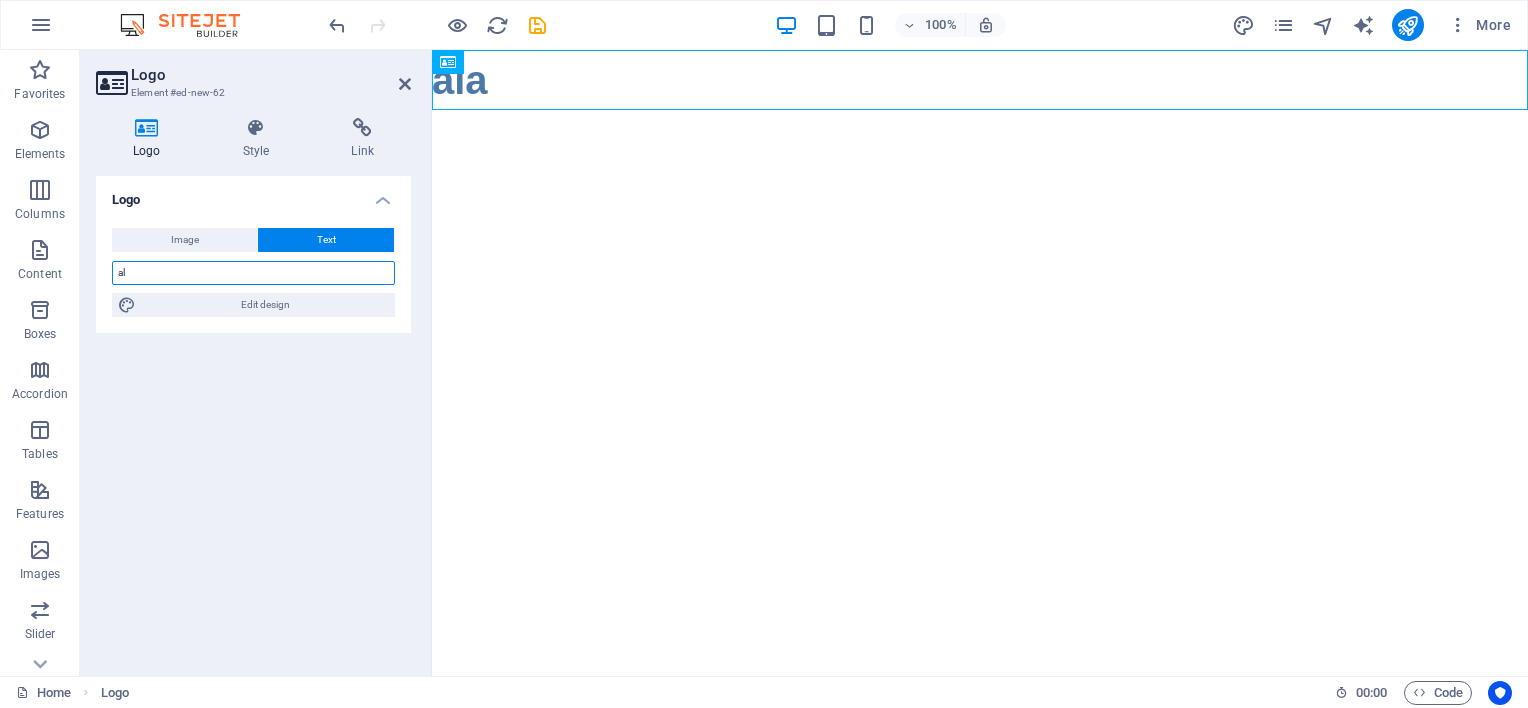 type on "a" 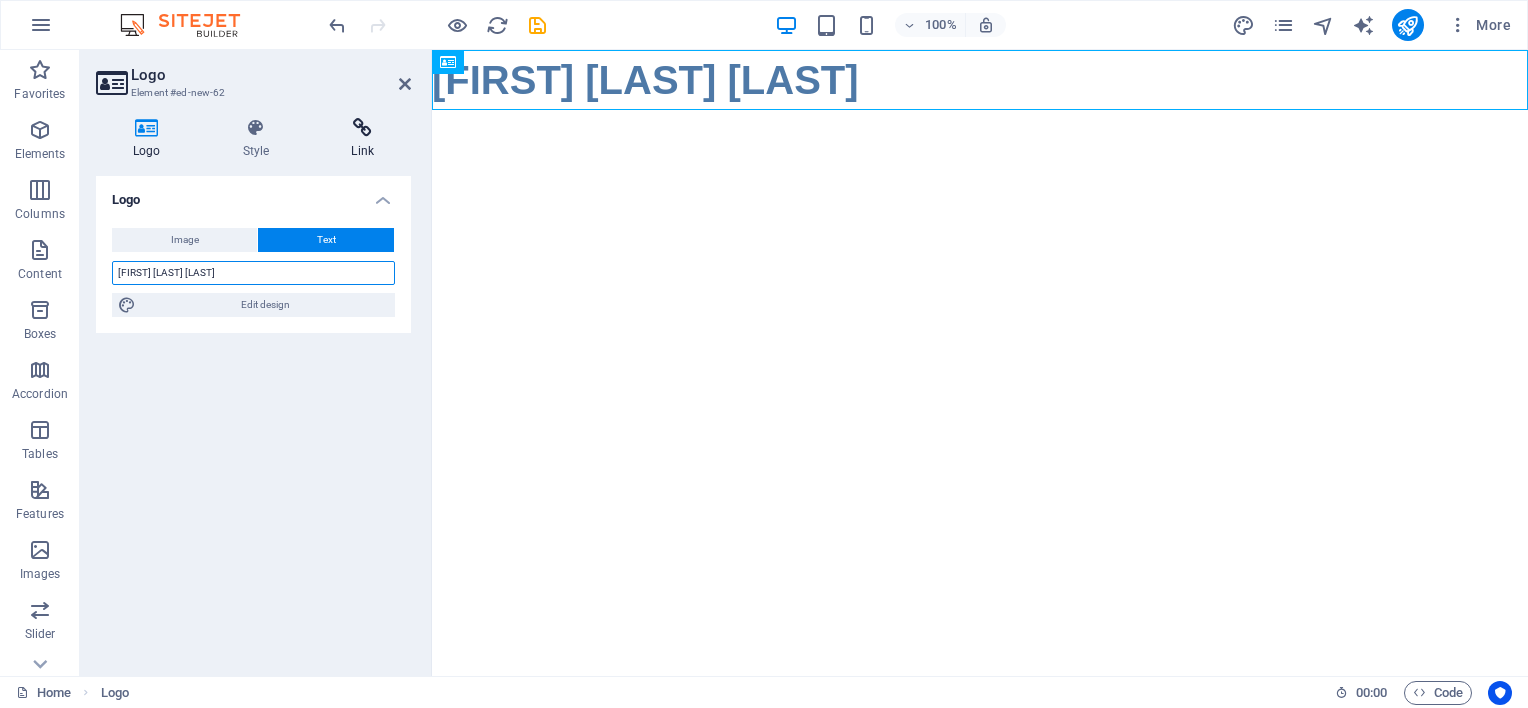 type on "ALAKAR DOKAN" 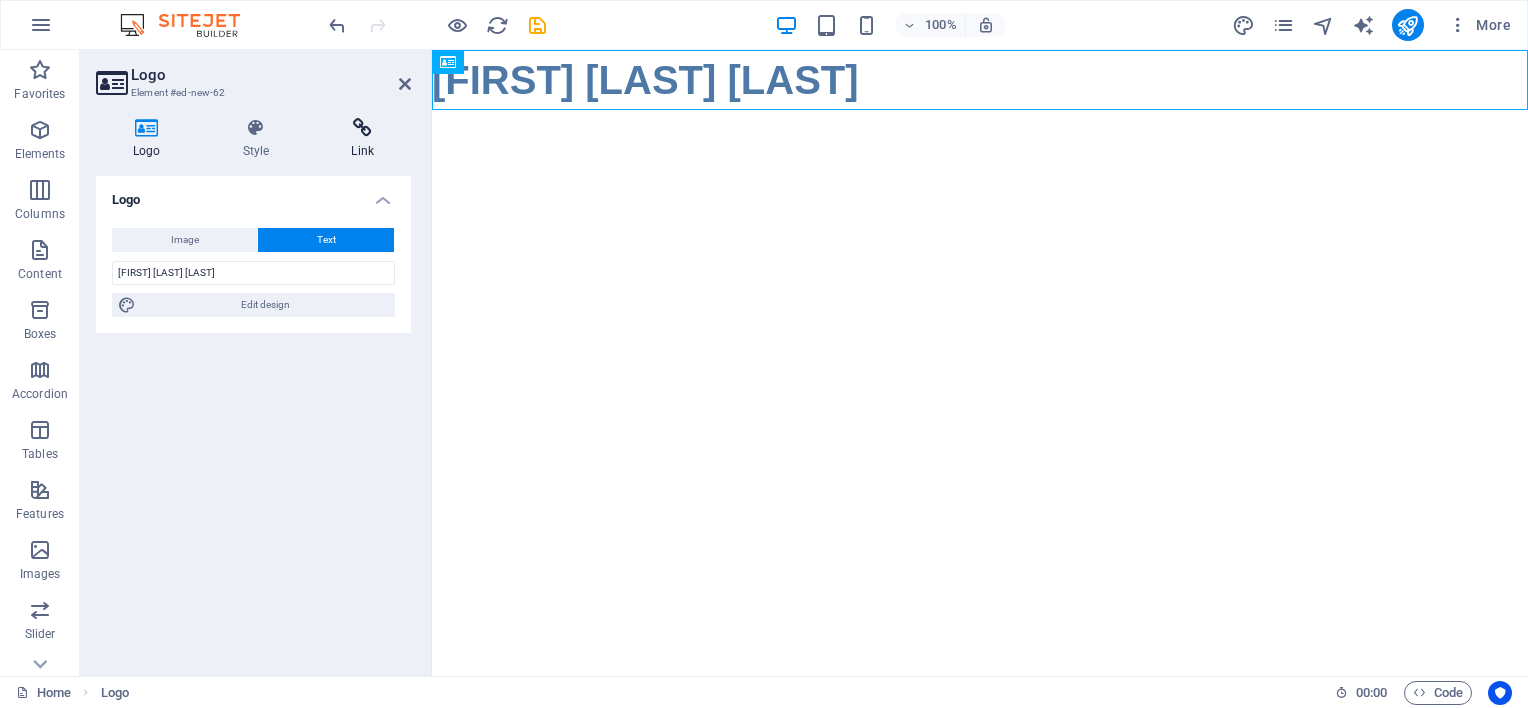 click at bounding box center [362, 128] 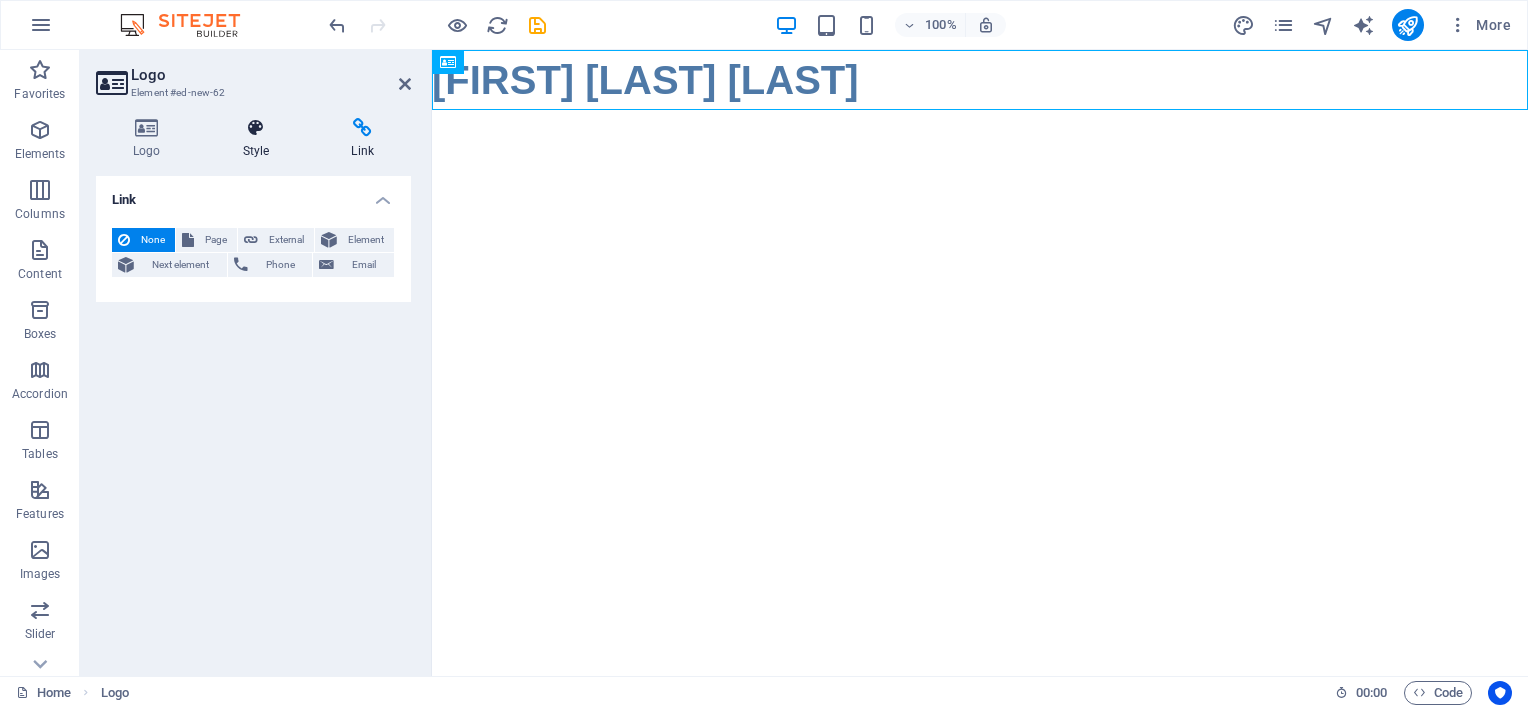 click at bounding box center [256, 128] 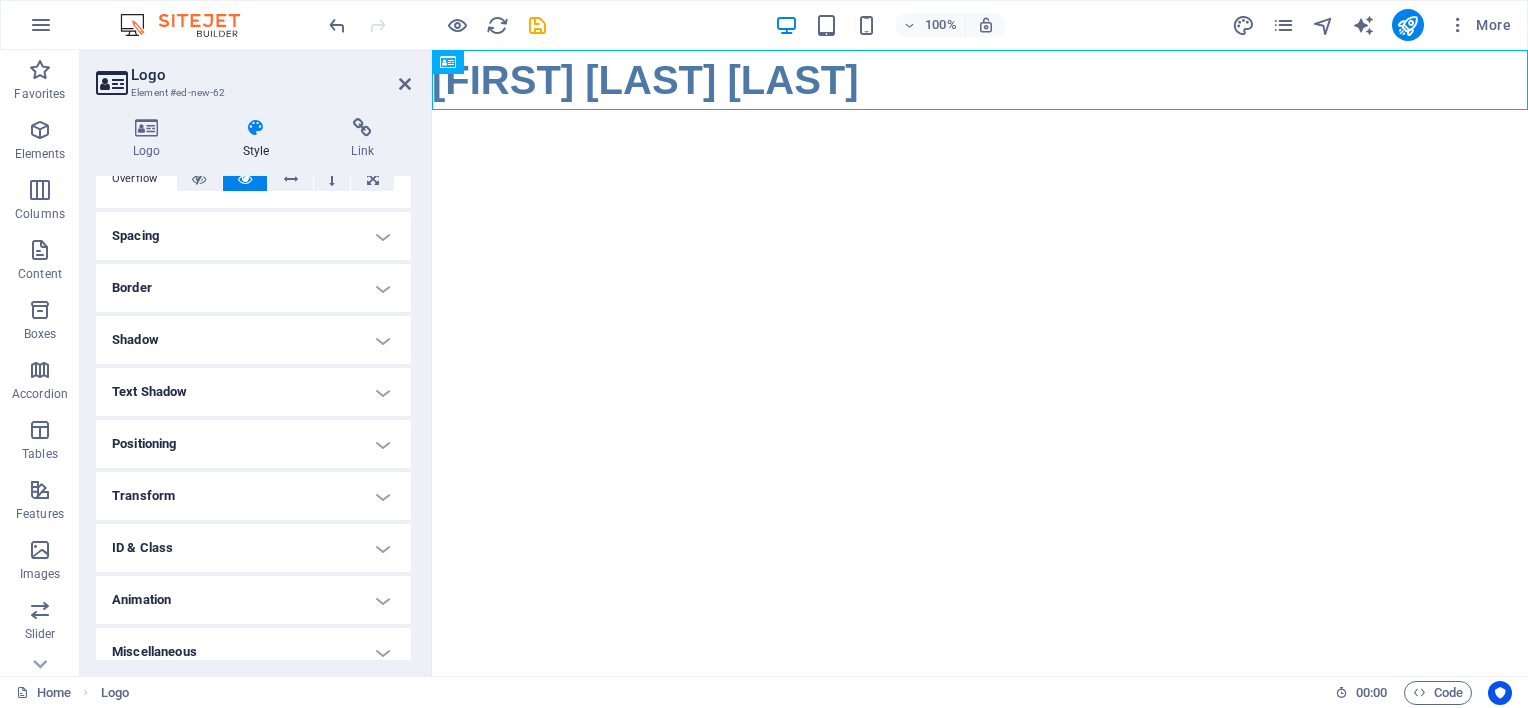 scroll, scrollTop: 146, scrollLeft: 0, axis: vertical 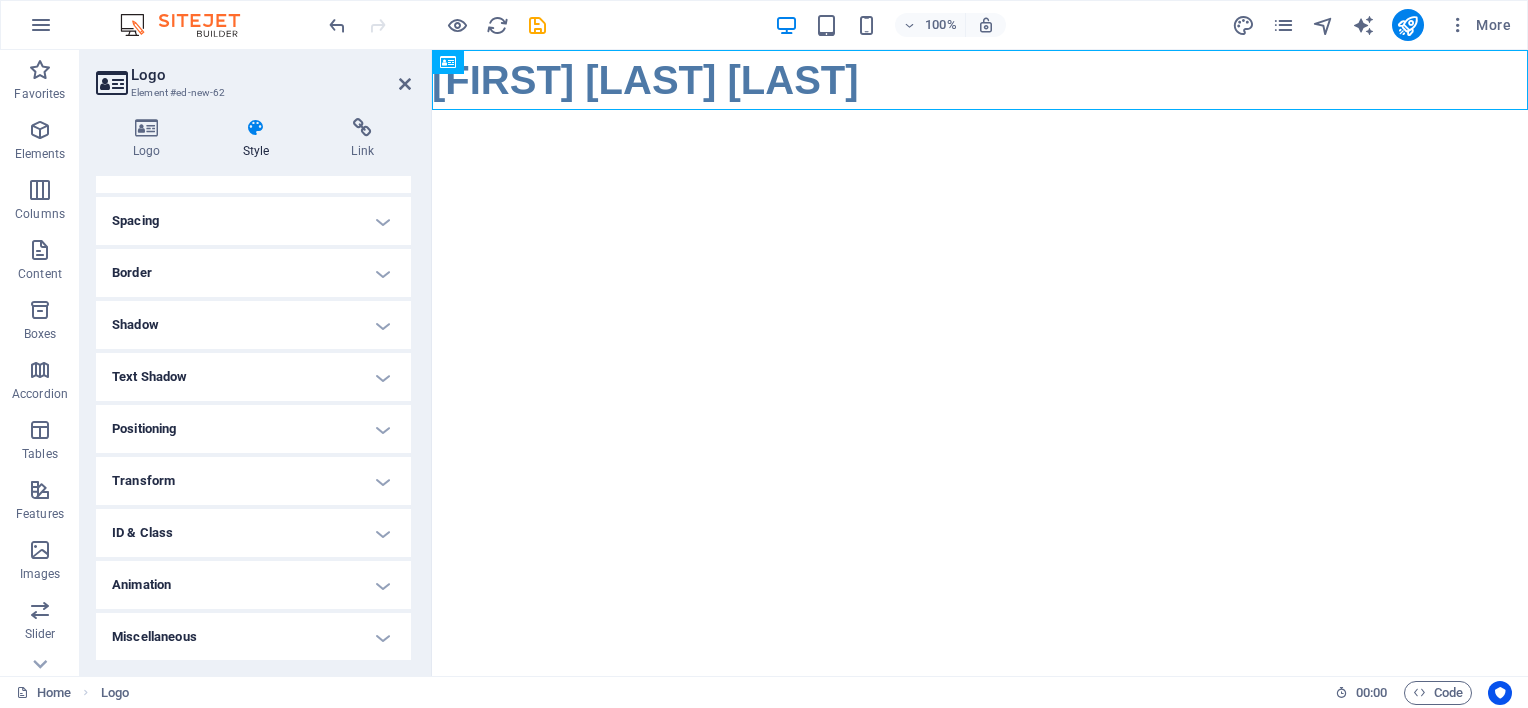 click on "ID & Class" at bounding box center [253, 533] 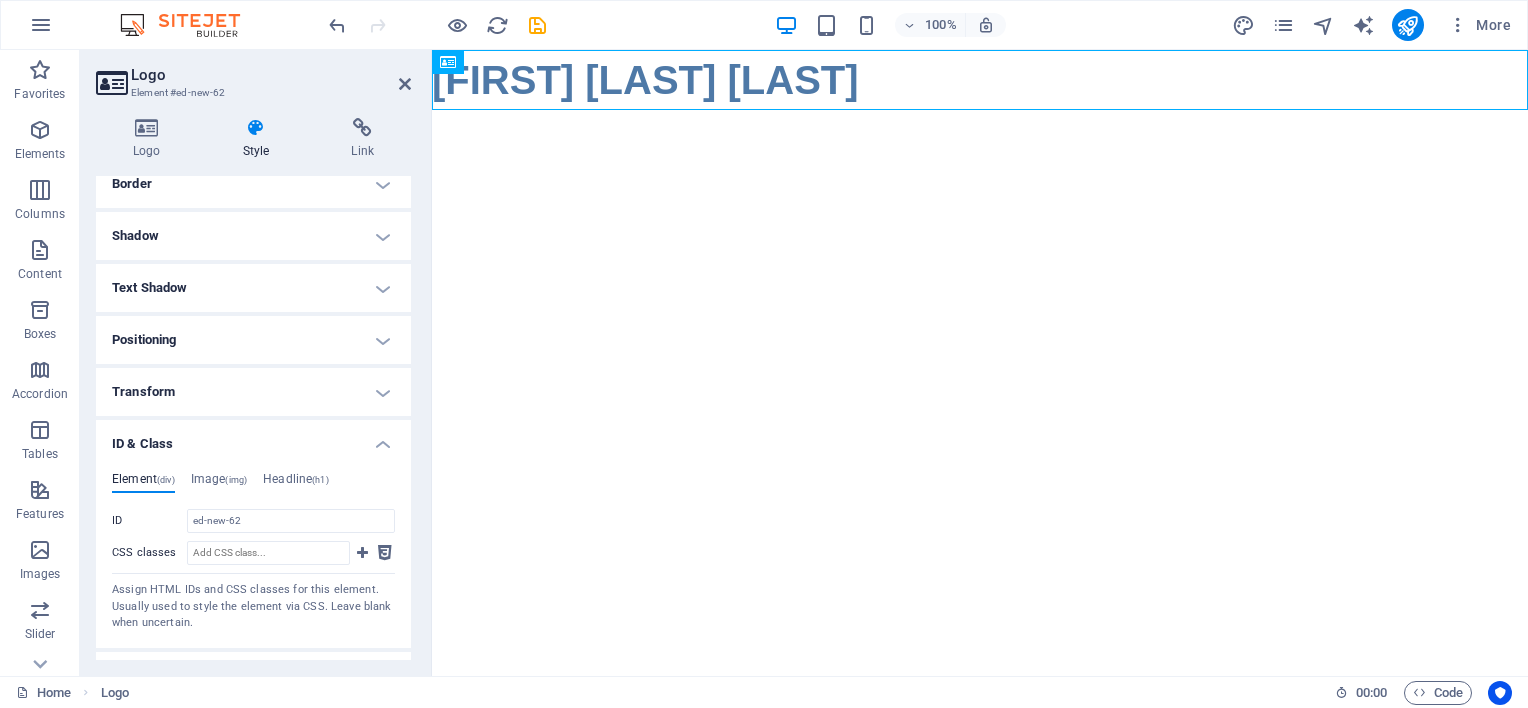 scroll, scrollTop: 325, scrollLeft: 0, axis: vertical 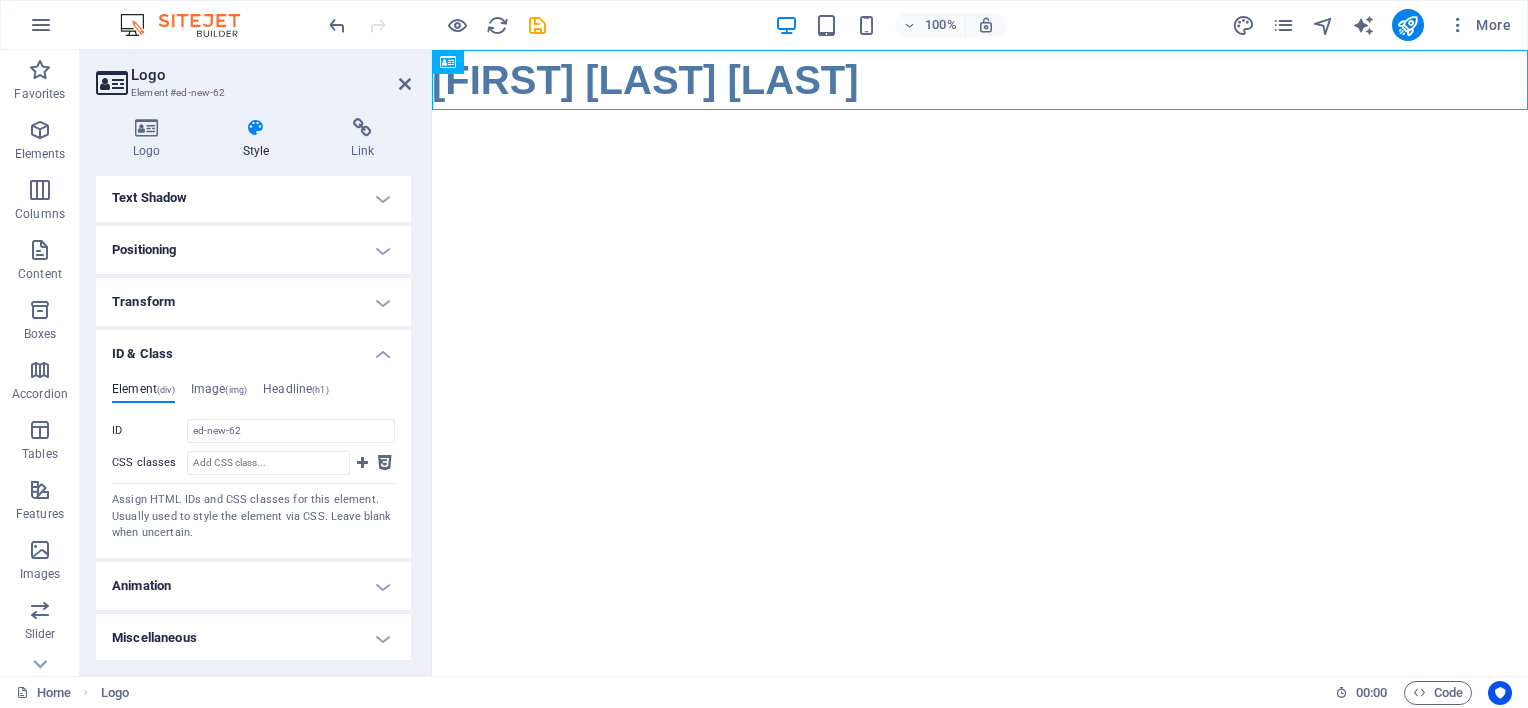 click on "Animation" at bounding box center (253, 586) 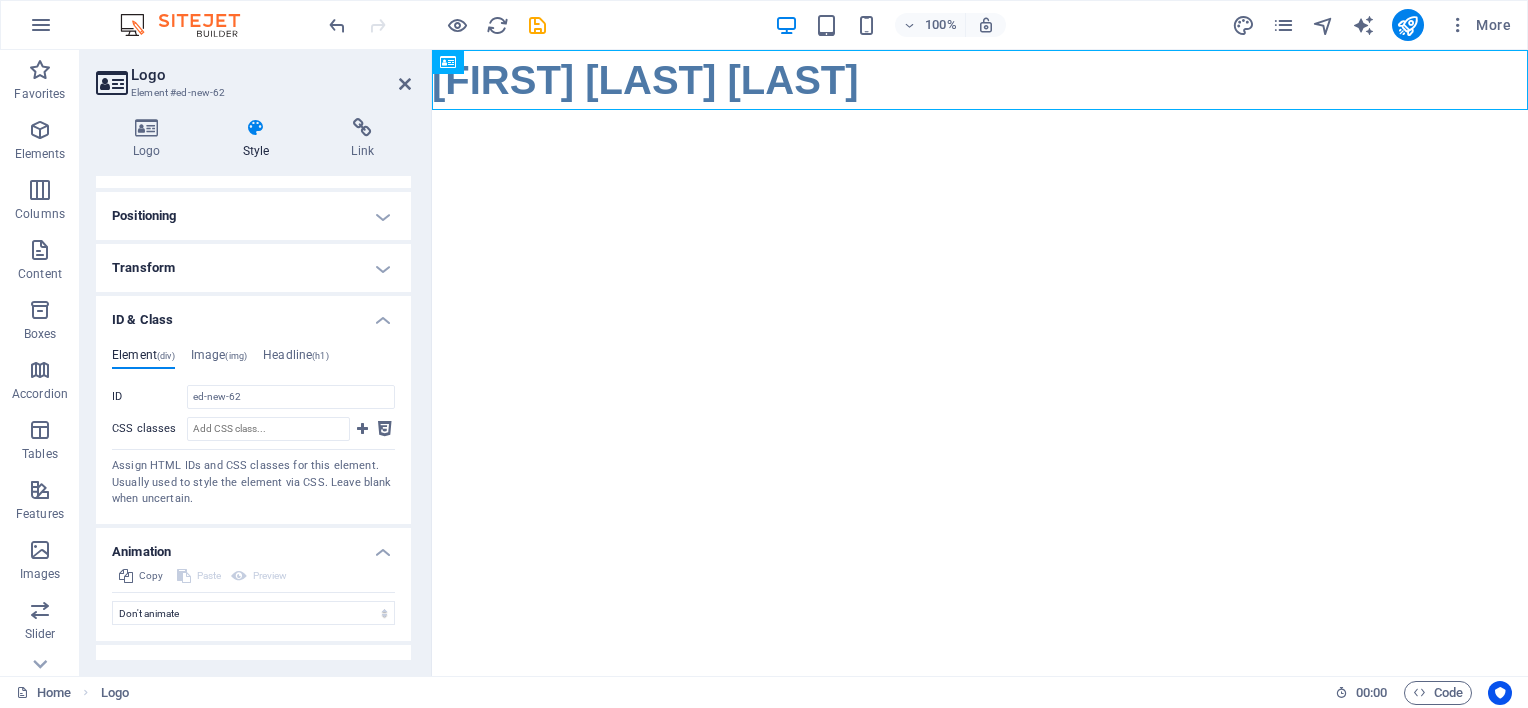scroll, scrollTop: 390, scrollLeft: 0, axis: vertical 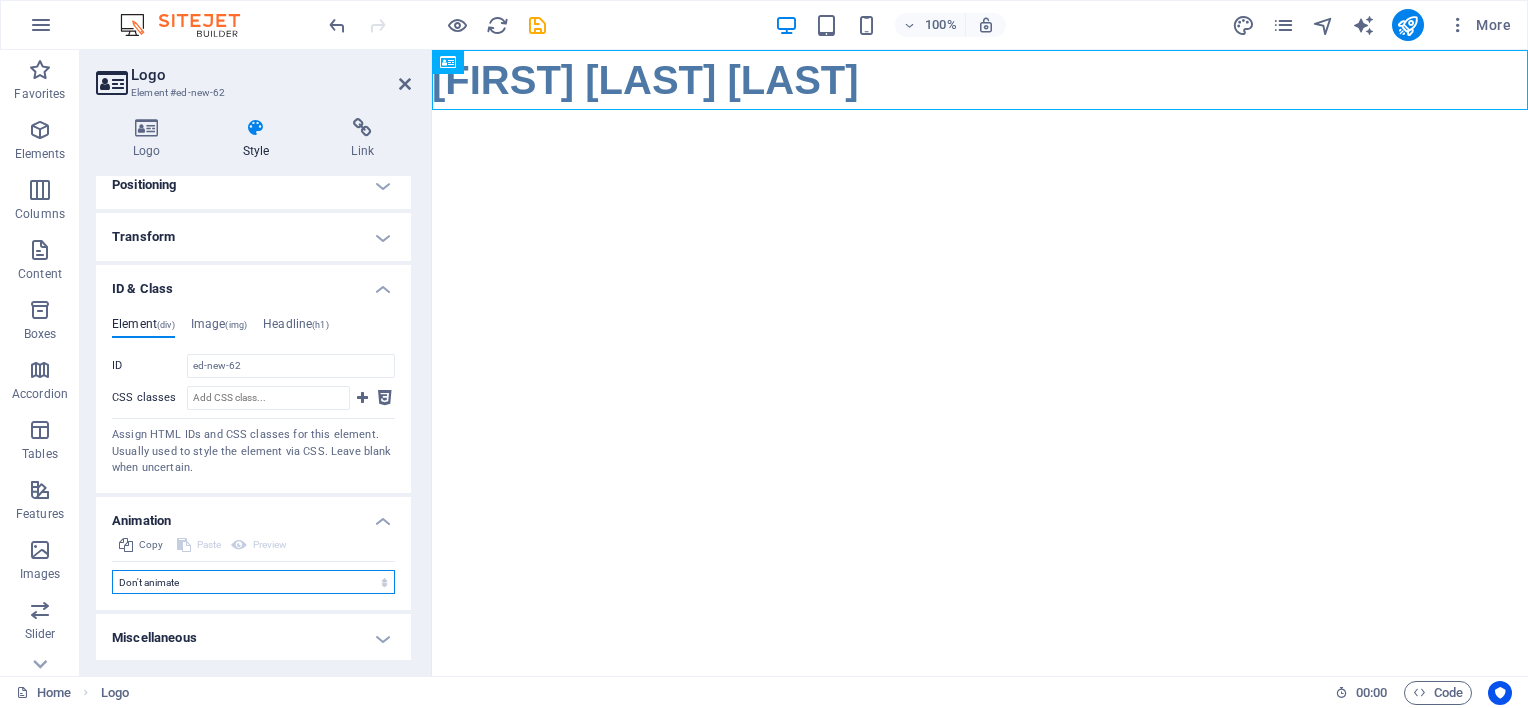 click on "Don't animate Show / Hide Slide up/down Zoom in/out Slide left to right Slide right to left Slide top to bottom Slide bottom to top Pulse Blink Open as overlay" at bounding box center [253, 582] 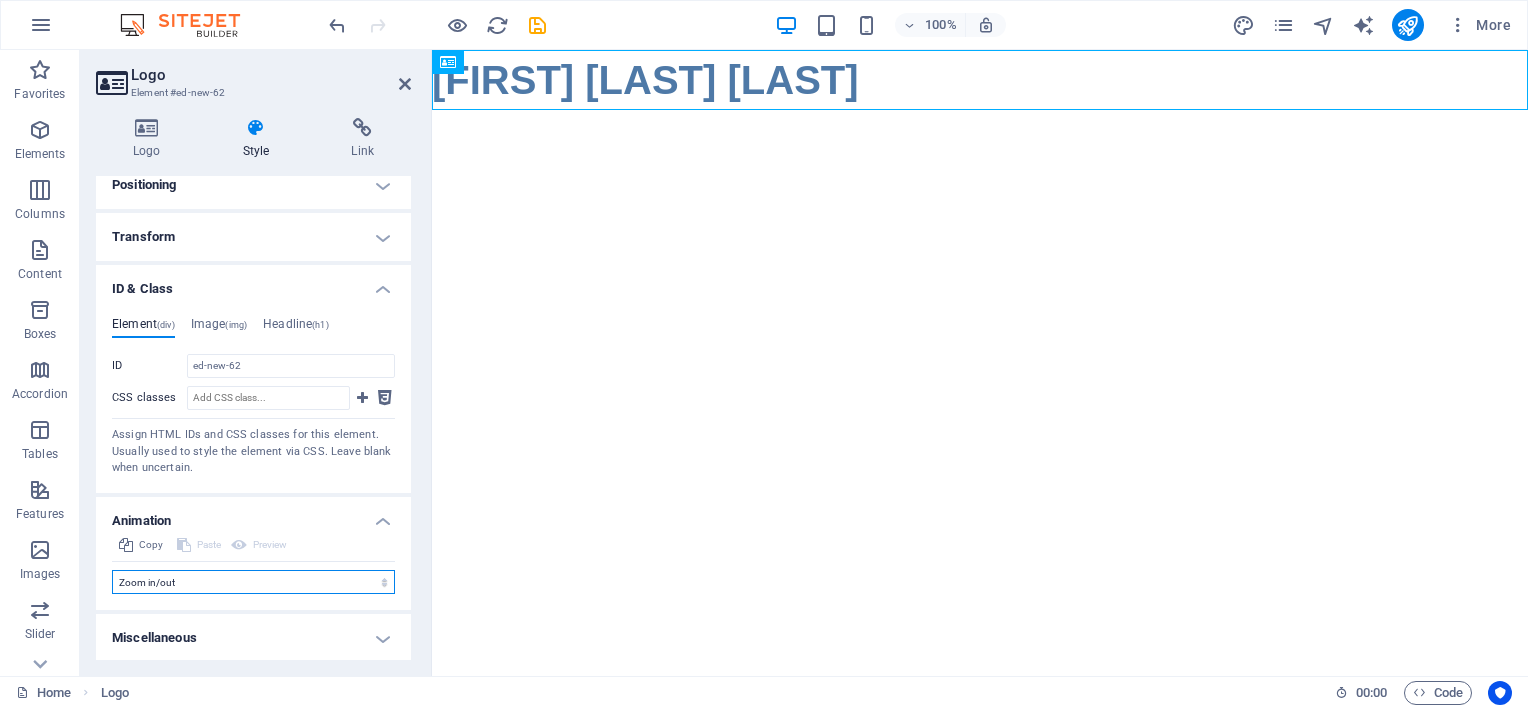 click on "Don't animate Show / Hide Slide up/down Zoom in/out Slide left to right Slide right to left Slide top to bottom Slide bottom to top Pulse Blink Open as overlay" at bounding box center [253, 582] 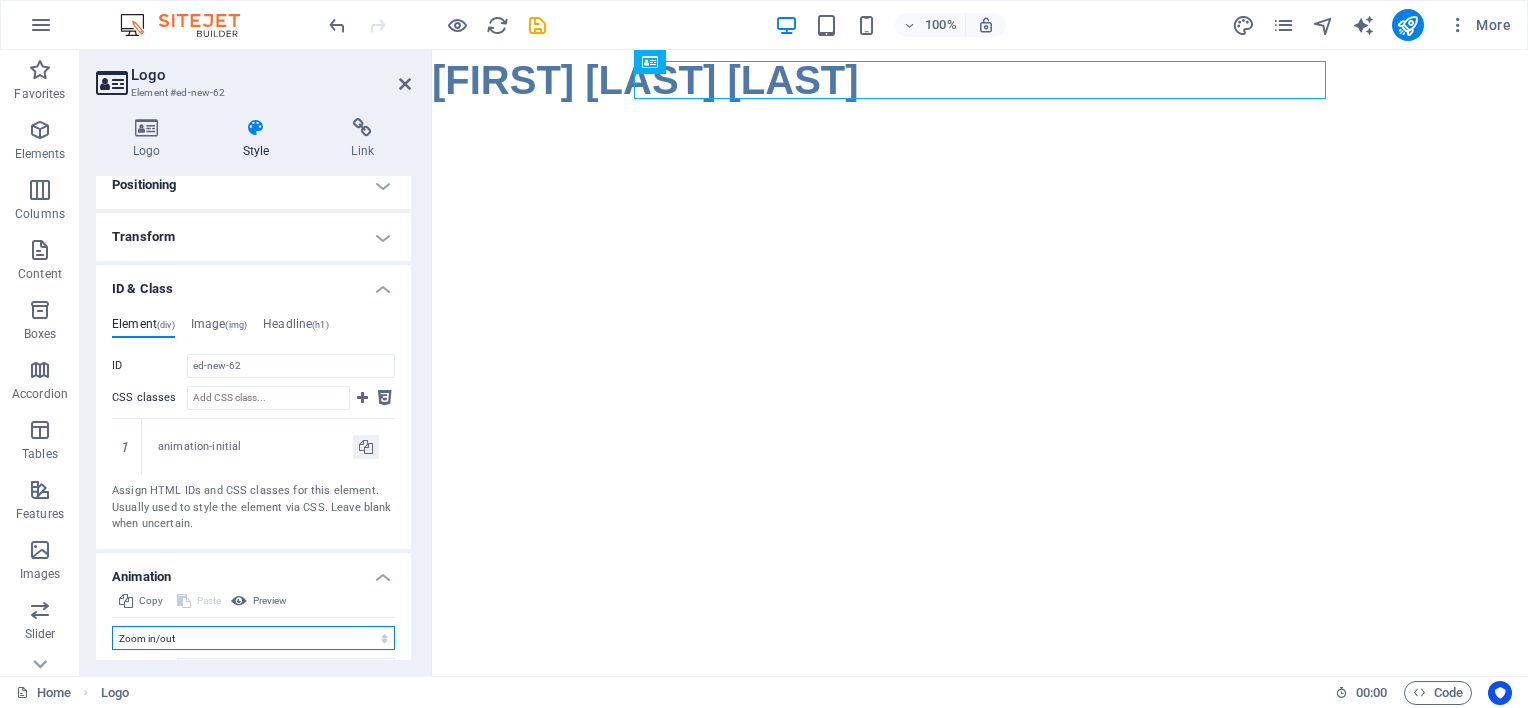click on "Don't animate Show / Hide Slide up/down Zoom in/out Slide left to right Slide right to left Slide top to bottom Slide bottom to top Pulse Blink Open as overlay" at bounding box center (253, 638) 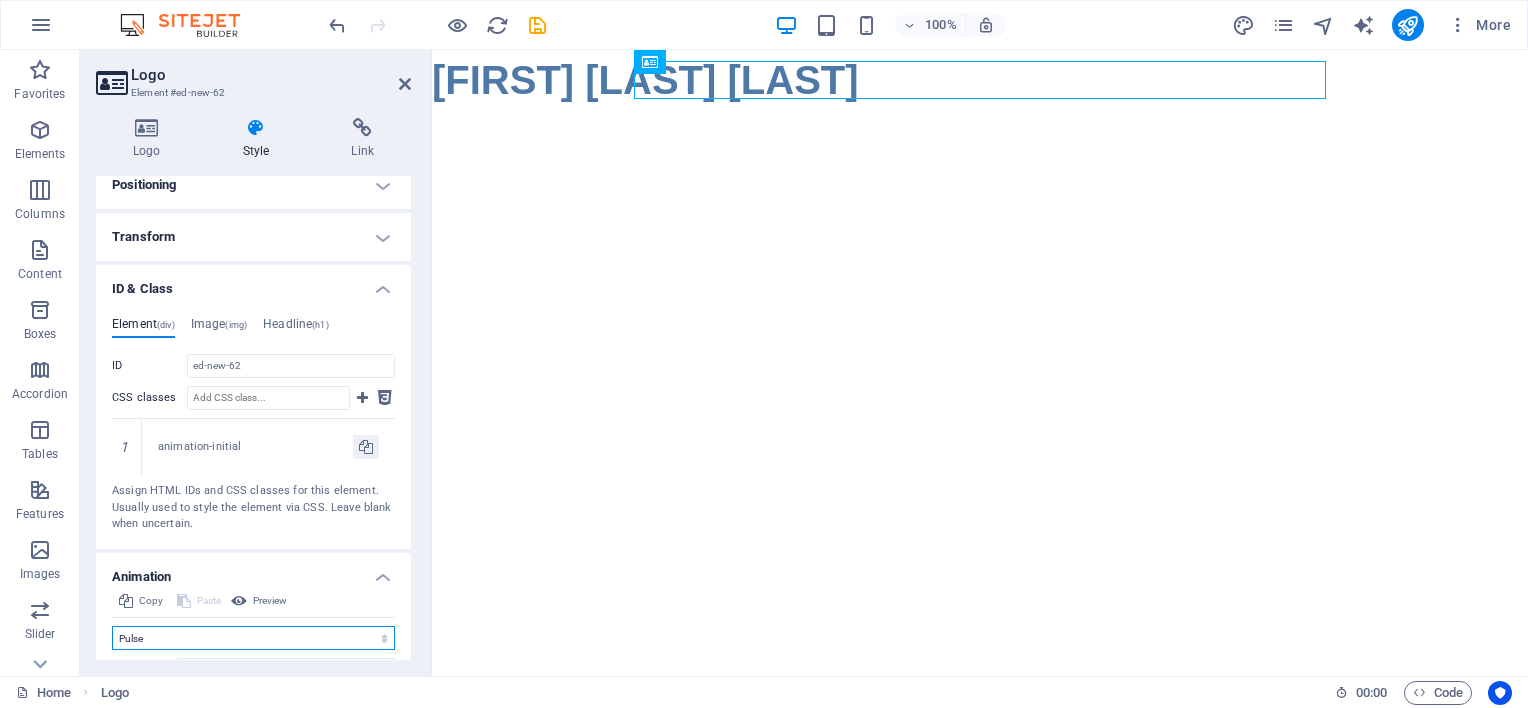 click on "Don't animate Show / Hide Slide up/down Zoom in/out Slide left to right Slide right to left Slide top to bottom Slide bottom to top Pulse Blink Open as overlay" at bounding box center (253, 638) 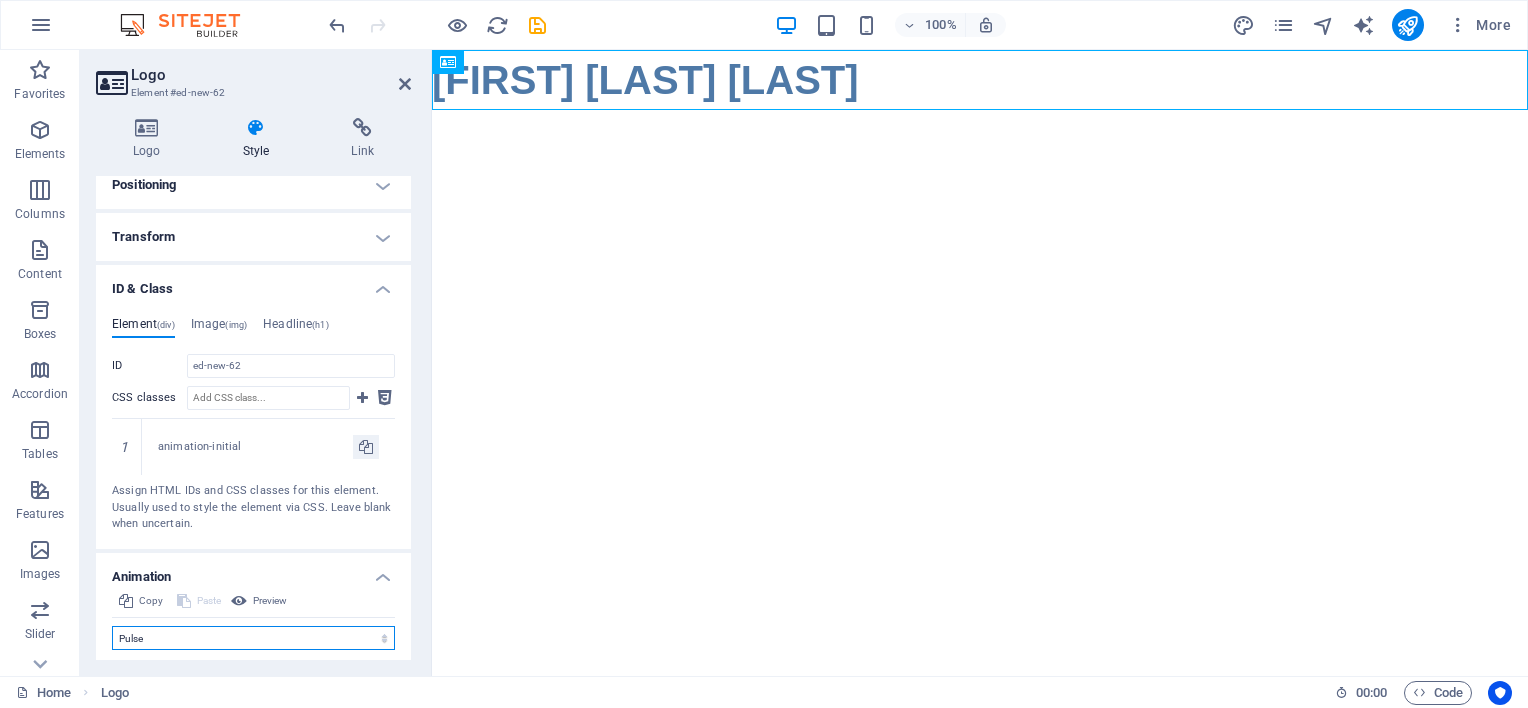 click on "Don't animate Show / Hide Slide up/down Zoom in/out Slide left to right Slide right to left Slide top to bottom Slide bottom to top Pulse Blink Open as overlay" at bounding box center (253, 638) 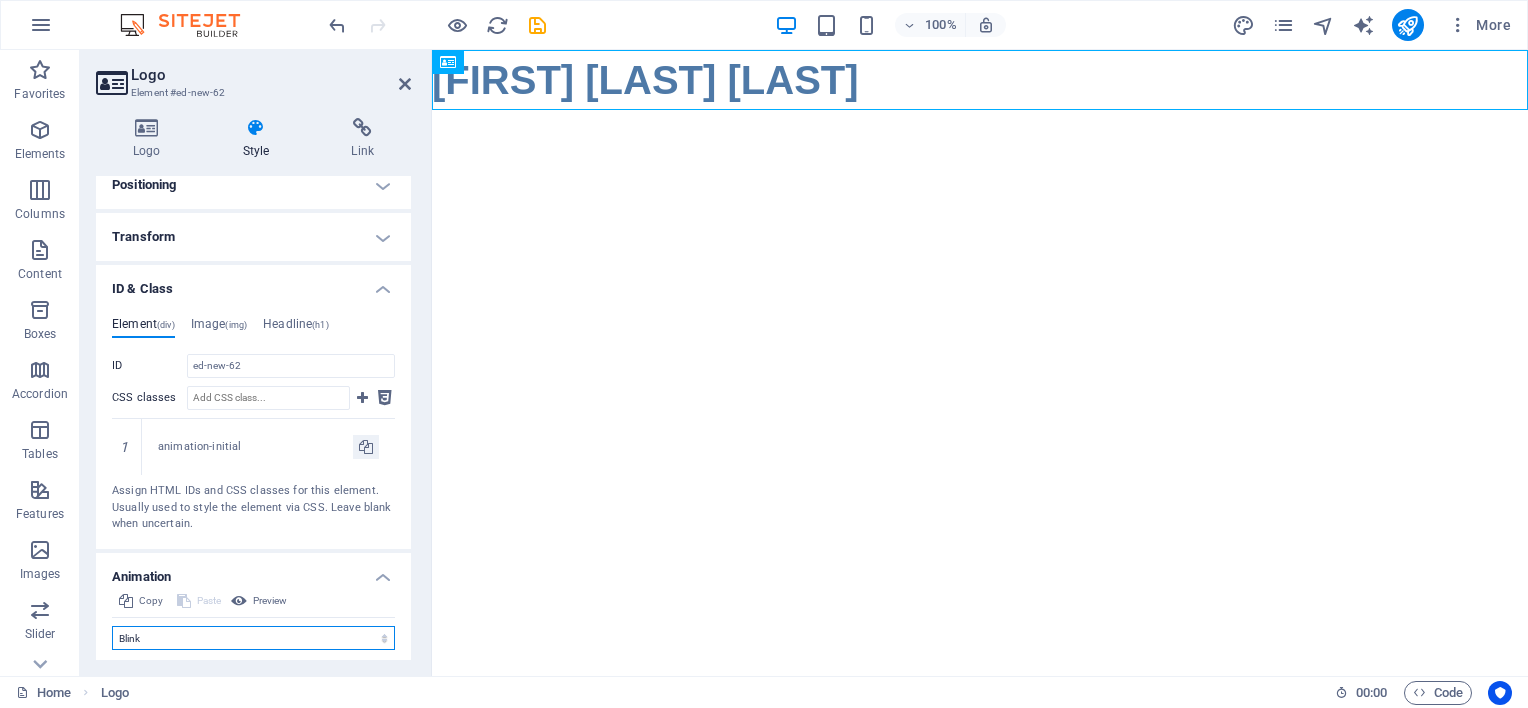 click on "Don't animate Show / Hide Slide up/down Zoom in/out Slide left to right Slide right to left Slide top to bottom Slide bottom to top Pulse Blink Open as overlay" at bounding box center [253, 638] 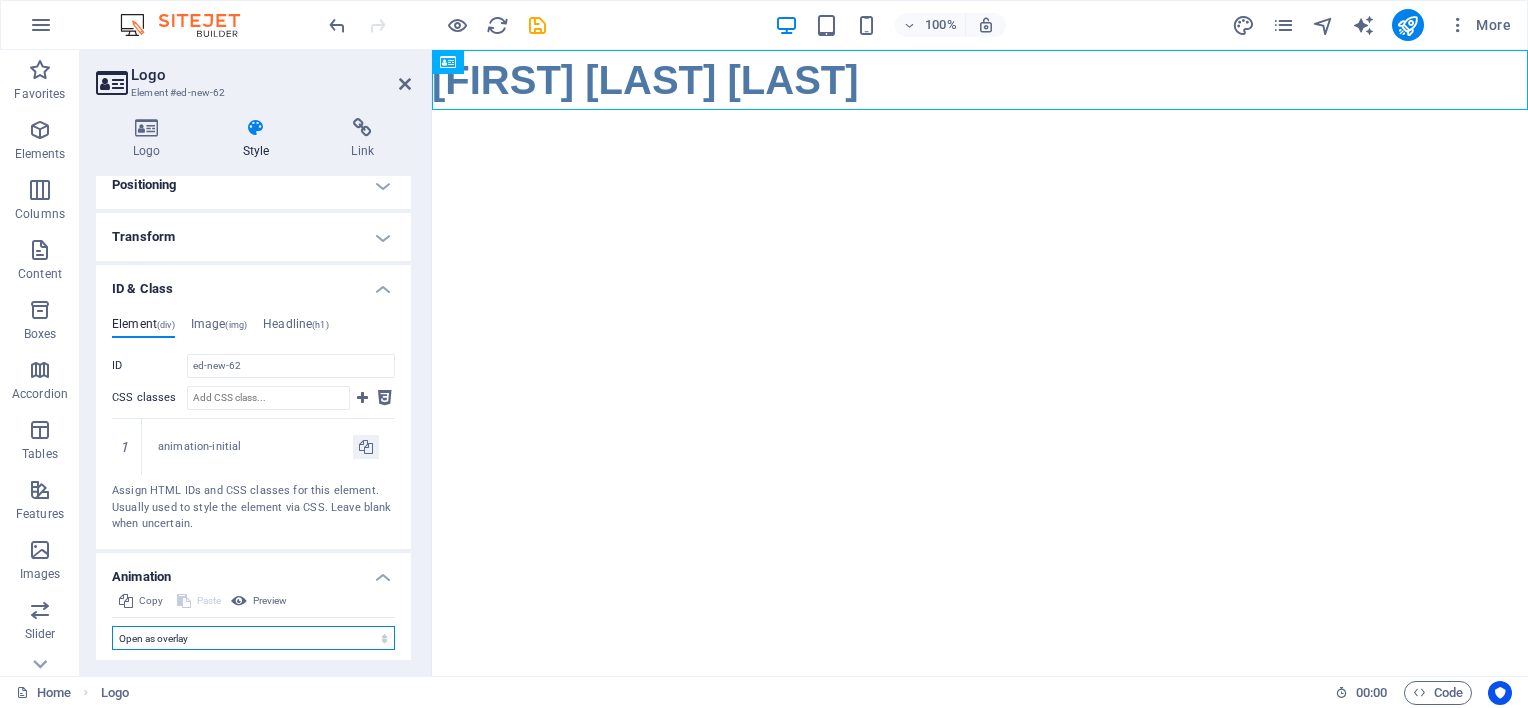 click on "Don't animate Show / Hide Slide up/down Zoom in/out Slide left to right Slide right to left Slide top to bottom Slide bottom to top Pulse Blink Open as overlay" at bounding box center [253, 638] 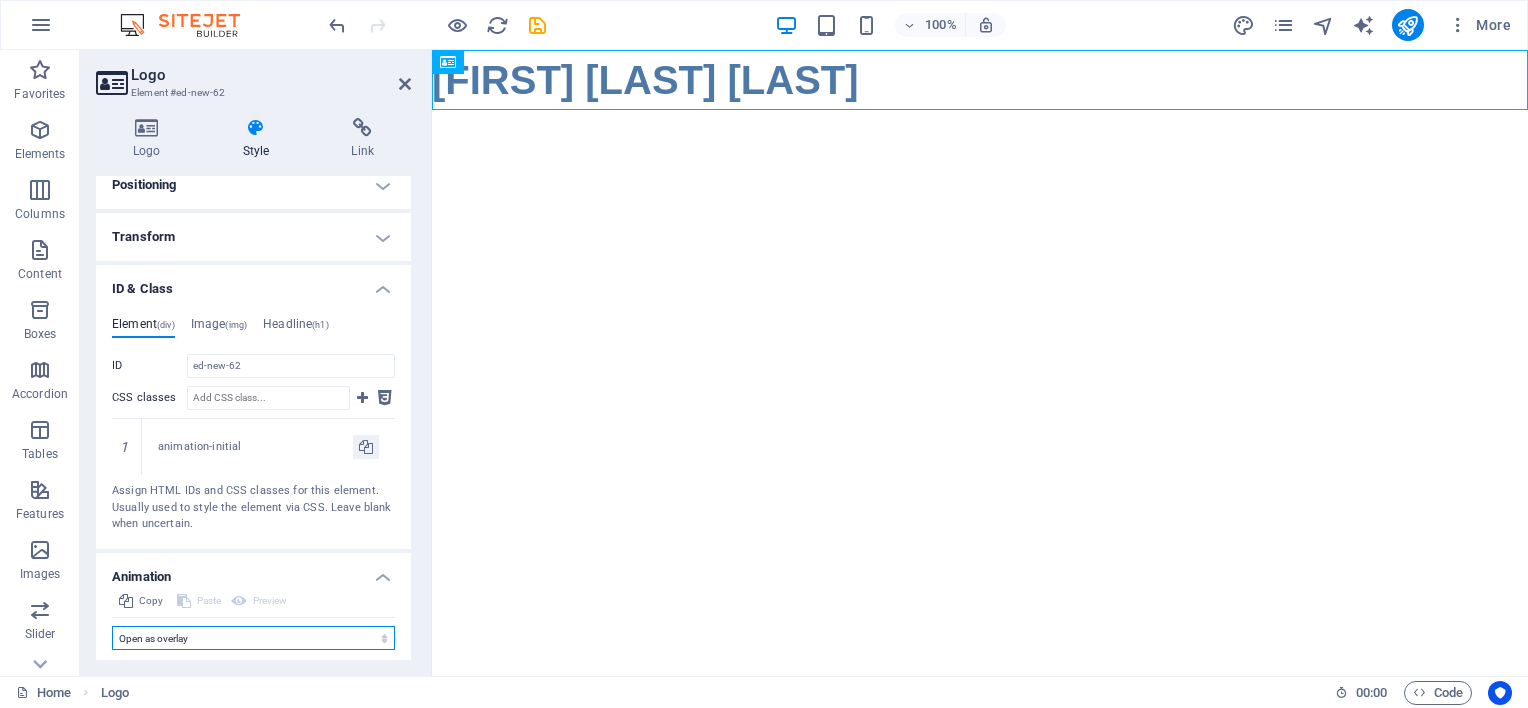 click on "Don't animate Show / Hide Slide up/down Zoom in/out Slide left to right Slide right to left Slide top to bottom Slide bottom to top Pulse Blink Open as overlay" at bounding box center [253, 638] 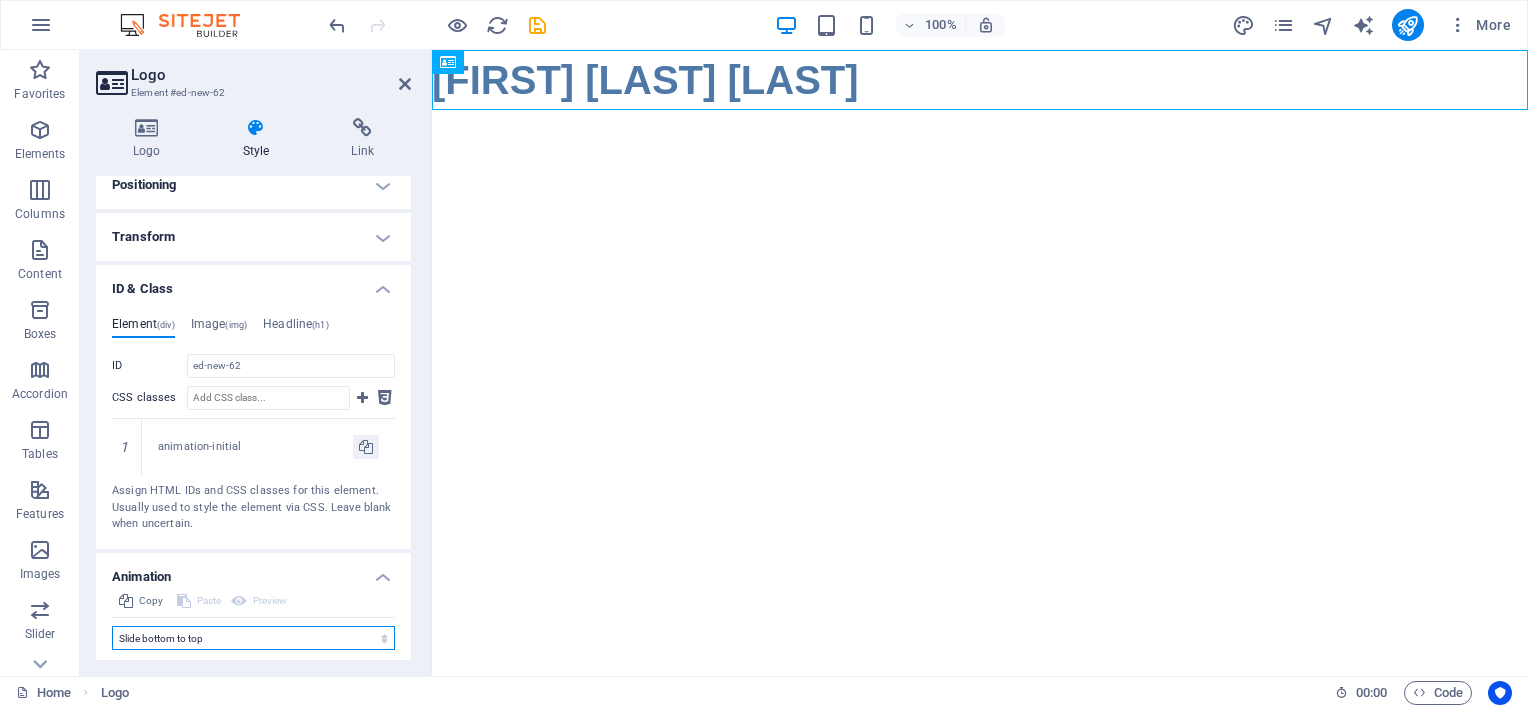 click on "Don't animate Show / Hide Slide up/down Zoom in/out Slide left to right Slide right to left Slide top to bottom Slide bottom to top Pulse Blink Open as overlay" at bounding box center (253, 638) 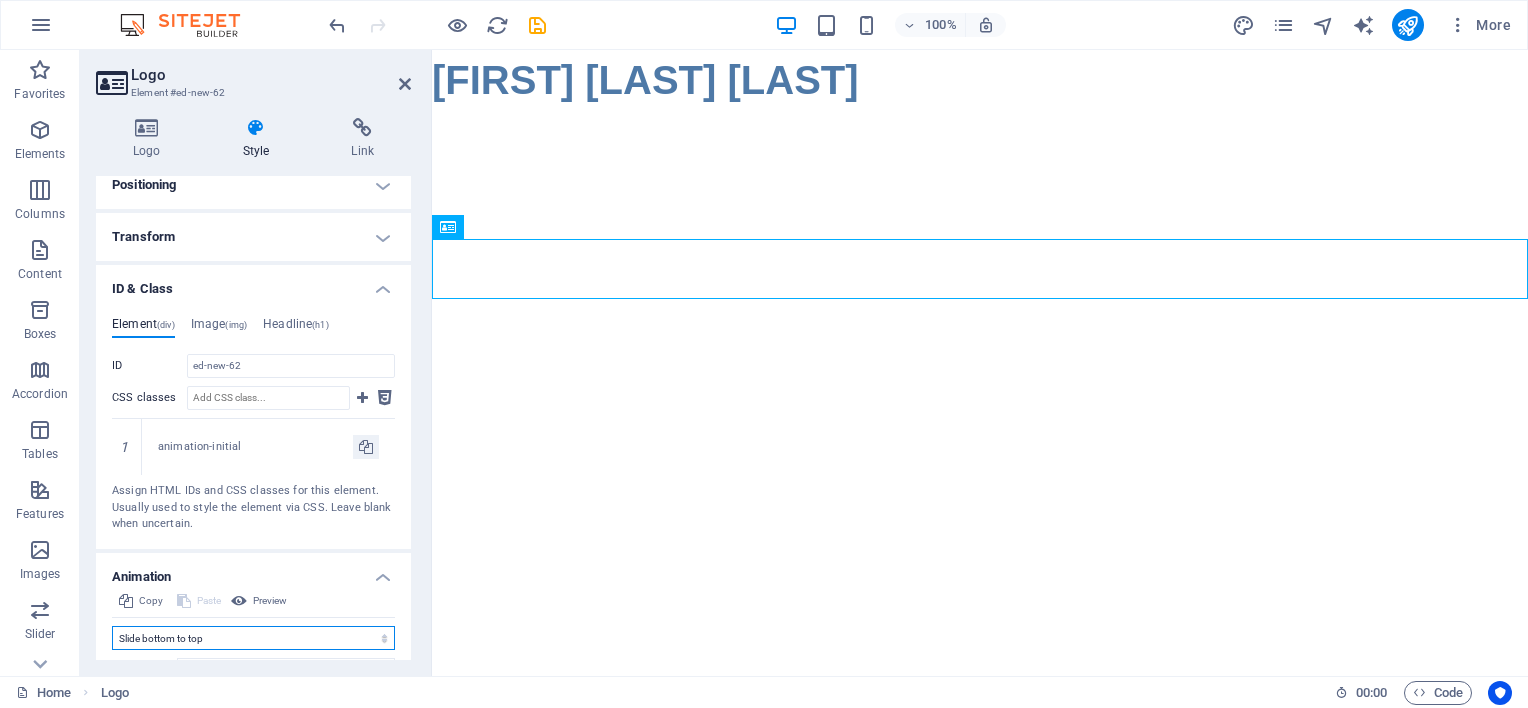 click on "Don't animate Show / Hide Slide up/down Zoom in/out Slide left to right Slide right to left Slide top to bottom Slide bottom to top Pulse Blink Open as overlay" at bounding box center [253, 638] 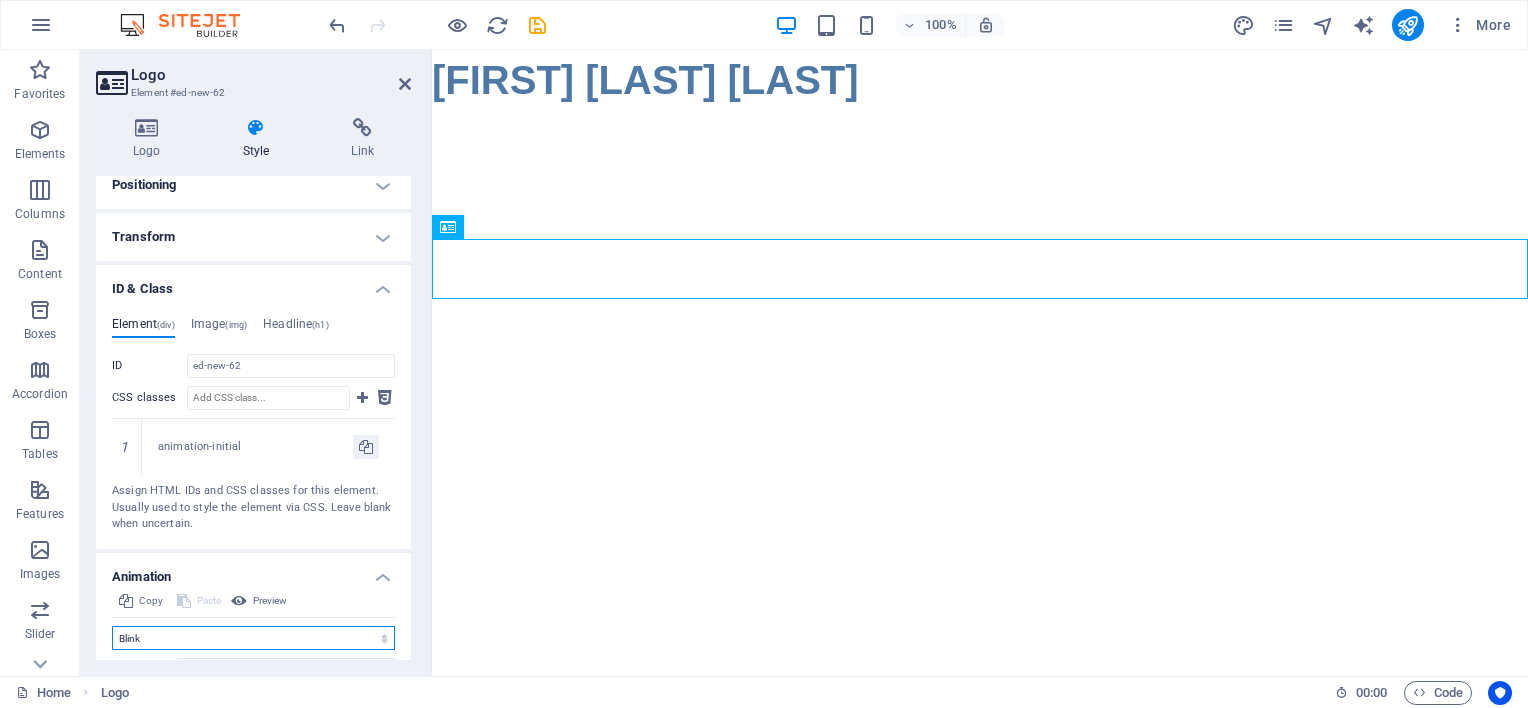 click on "Don't animate Show / Hide Slide up/down Zoom in/out Slide left to right Slide right to left Slide top to bottom Slide bottom to top Pulse Blink Open as overlay" at bounding box center [253, 638] 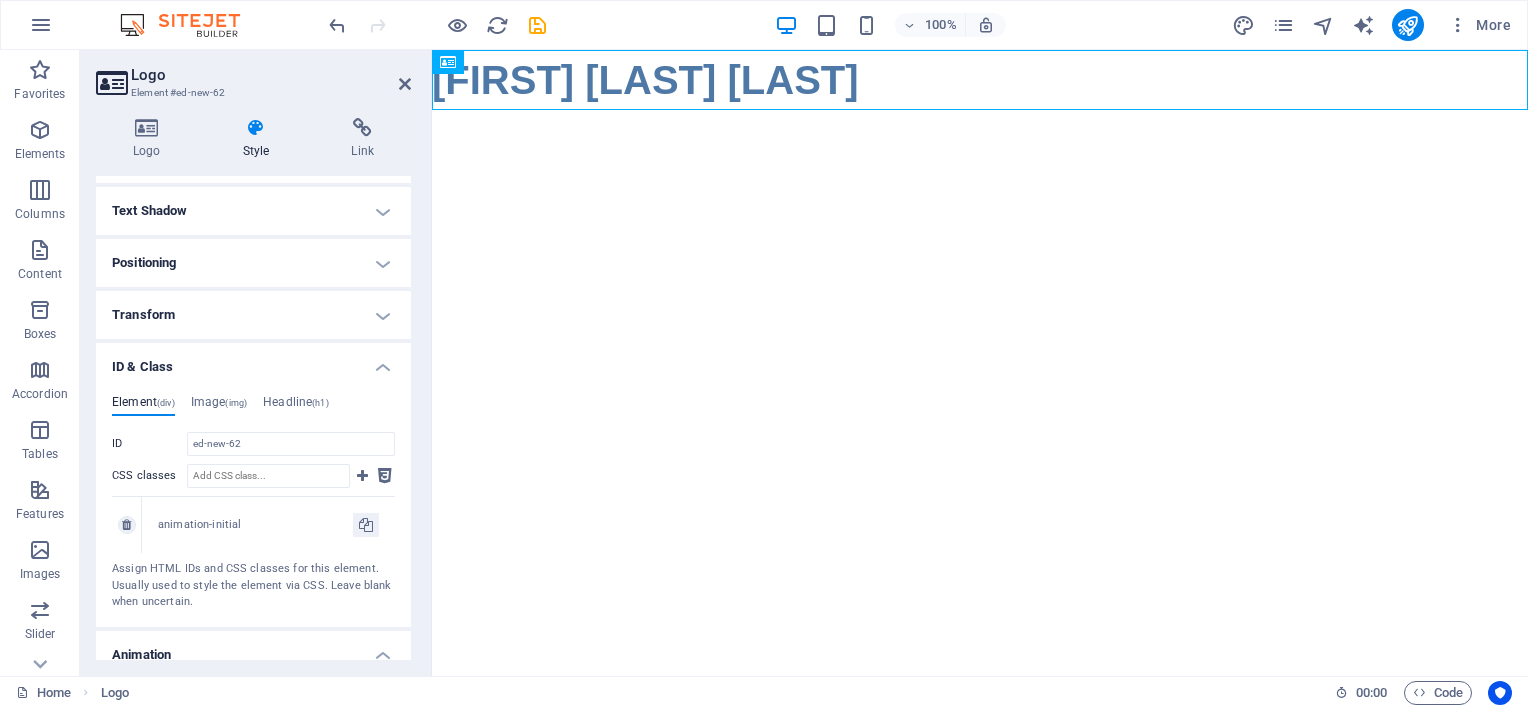 scroll, scrollTop: 263, scrollLeft: 0, axis: vertical 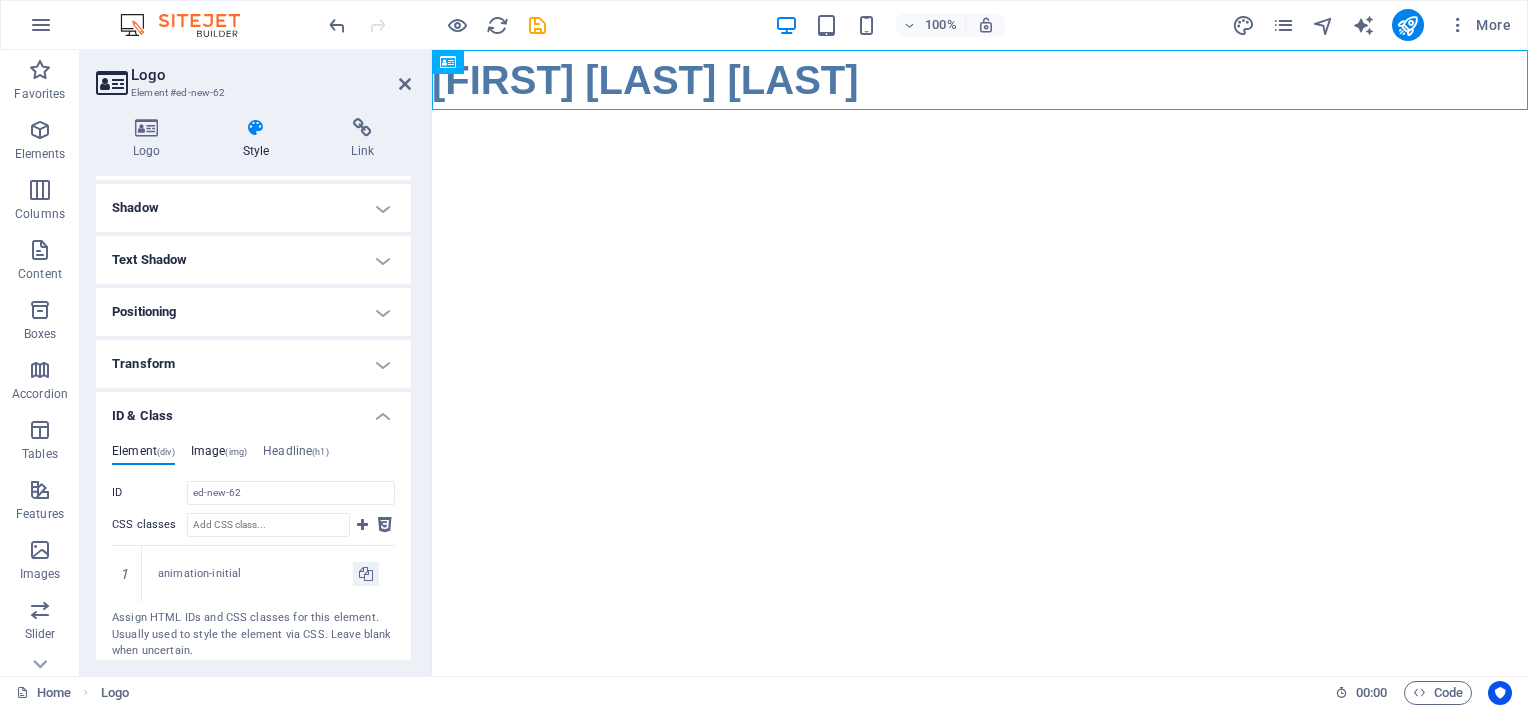 click on "Image  (img)" at bounding box center [219, 455] 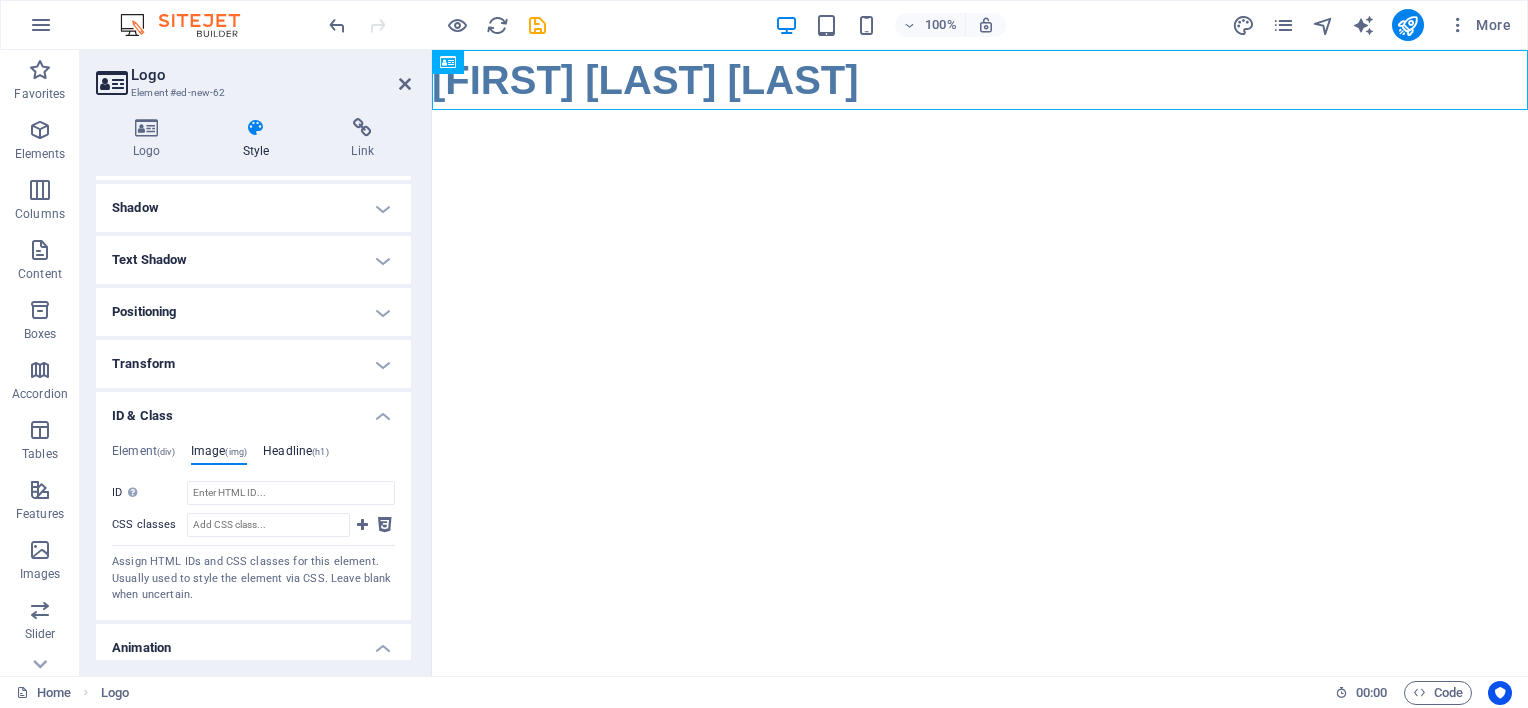 click on "Headline  (h1)" at bounding box center [296, 455] 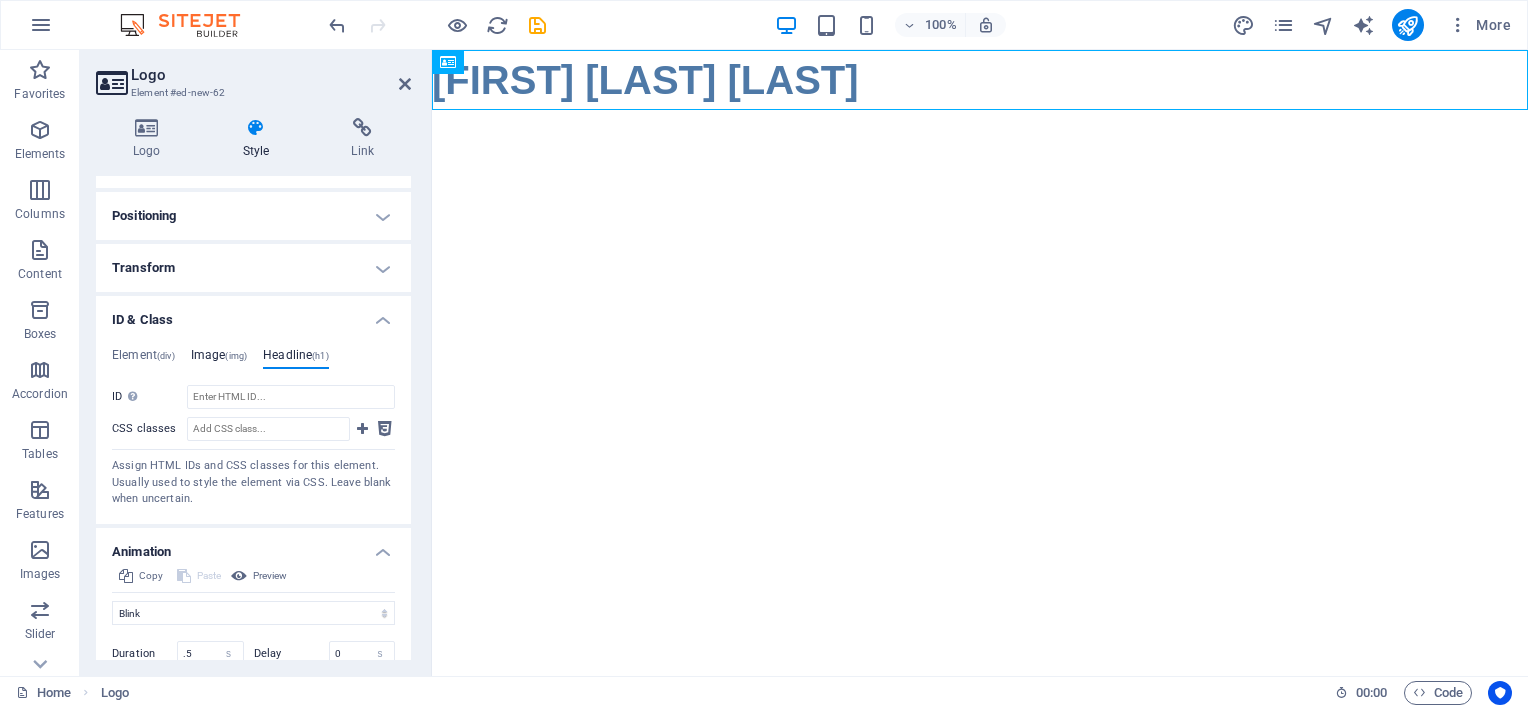 scroll, scrollTop: 263, scrollLeft: 0, axis: vertical 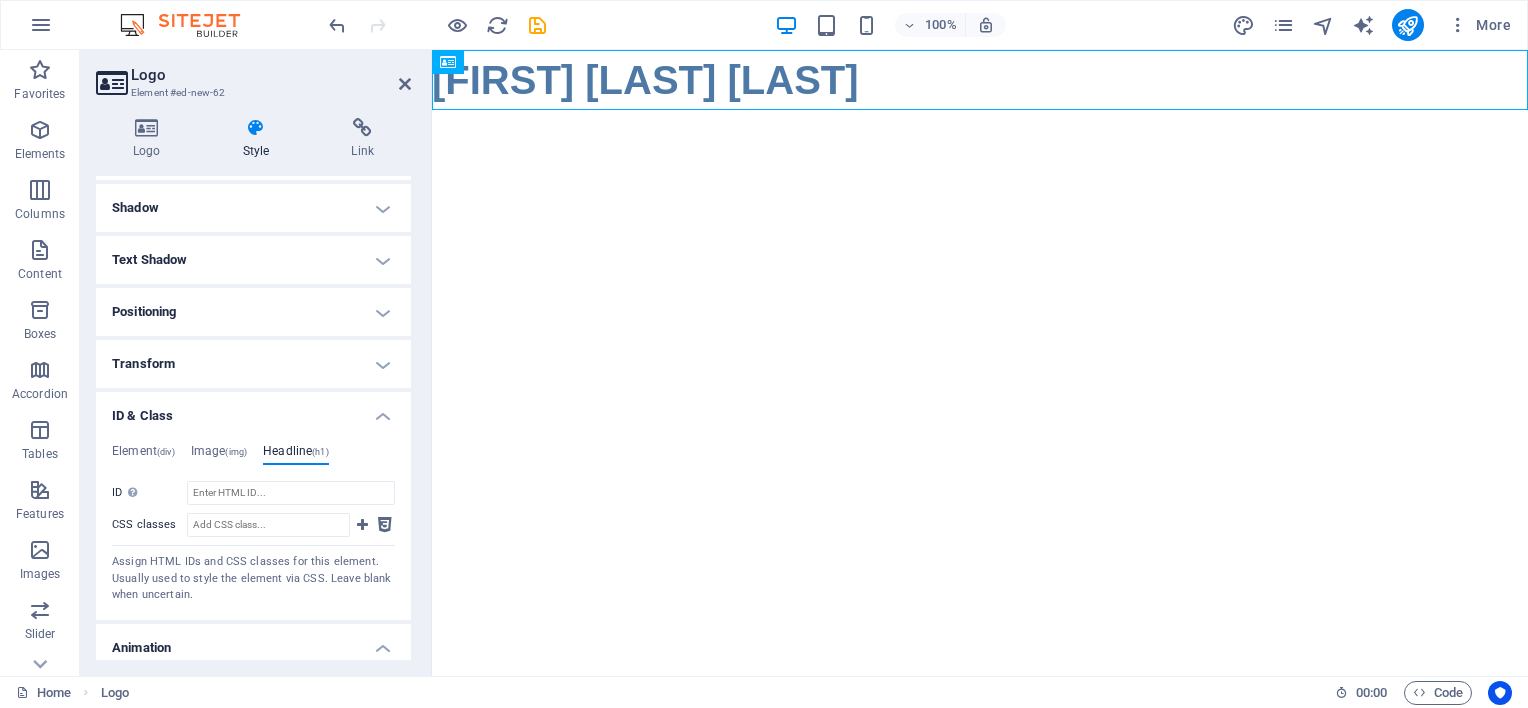 click on "ID & Class" at bounding box center [253, 410] 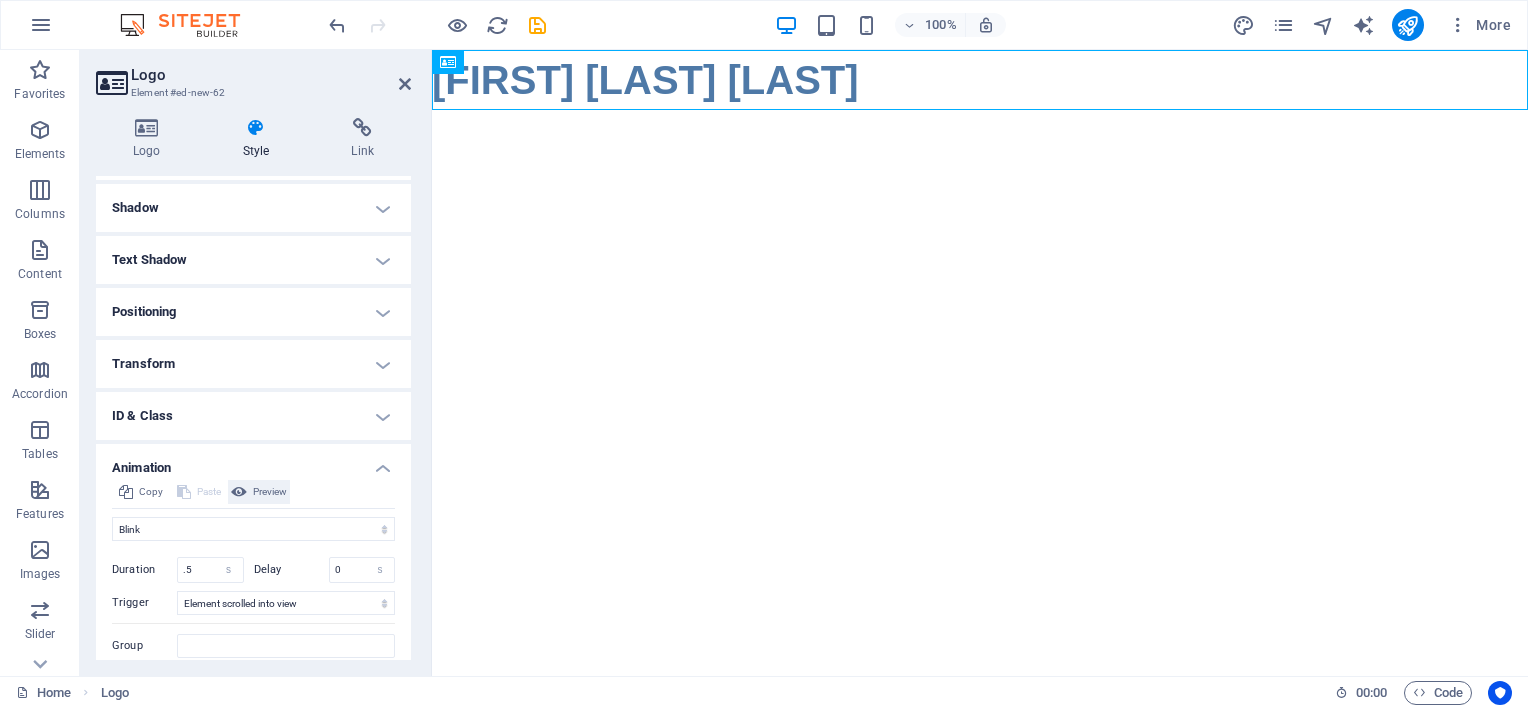 click on "Preview" at bounding box center (259, 492) 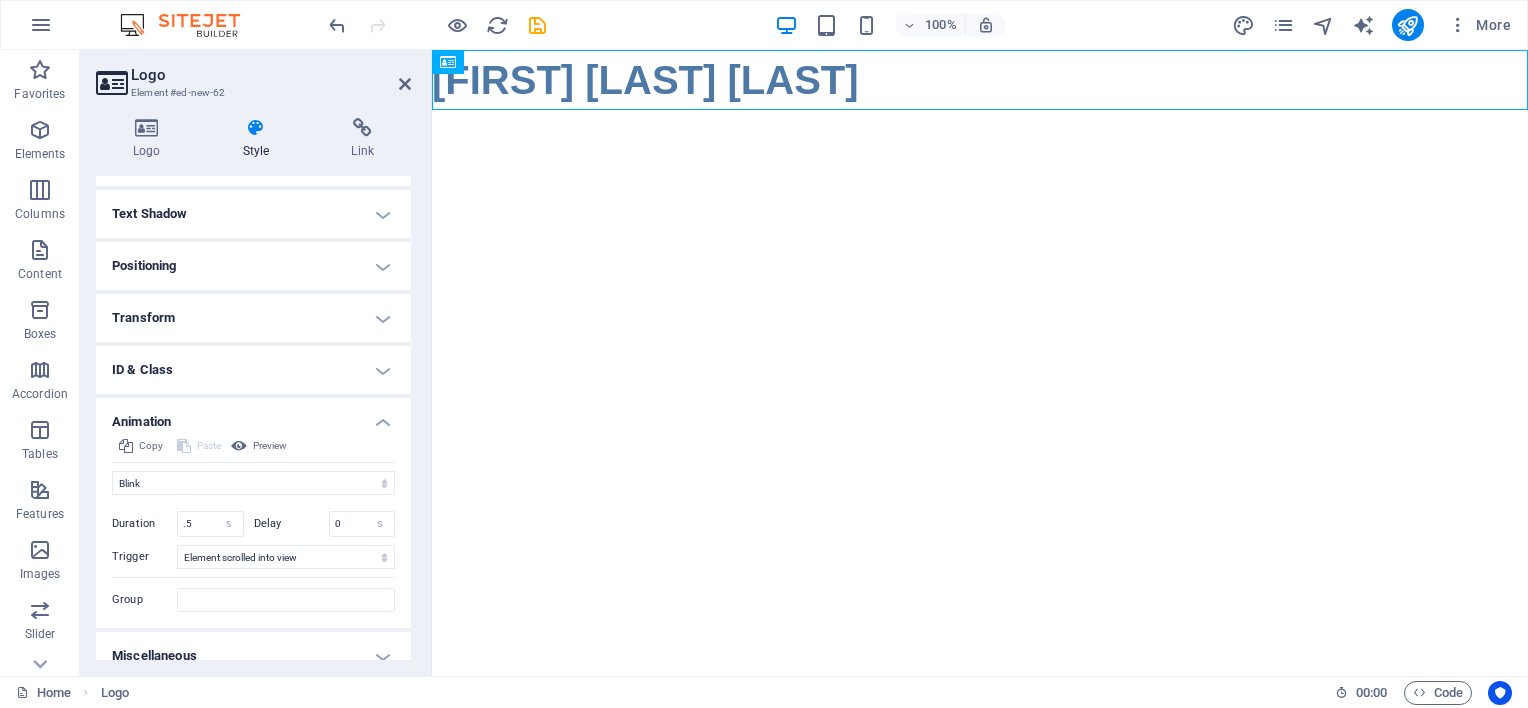 scroll, scrollTop: 328, scrollLeft: 0, axis: vertical 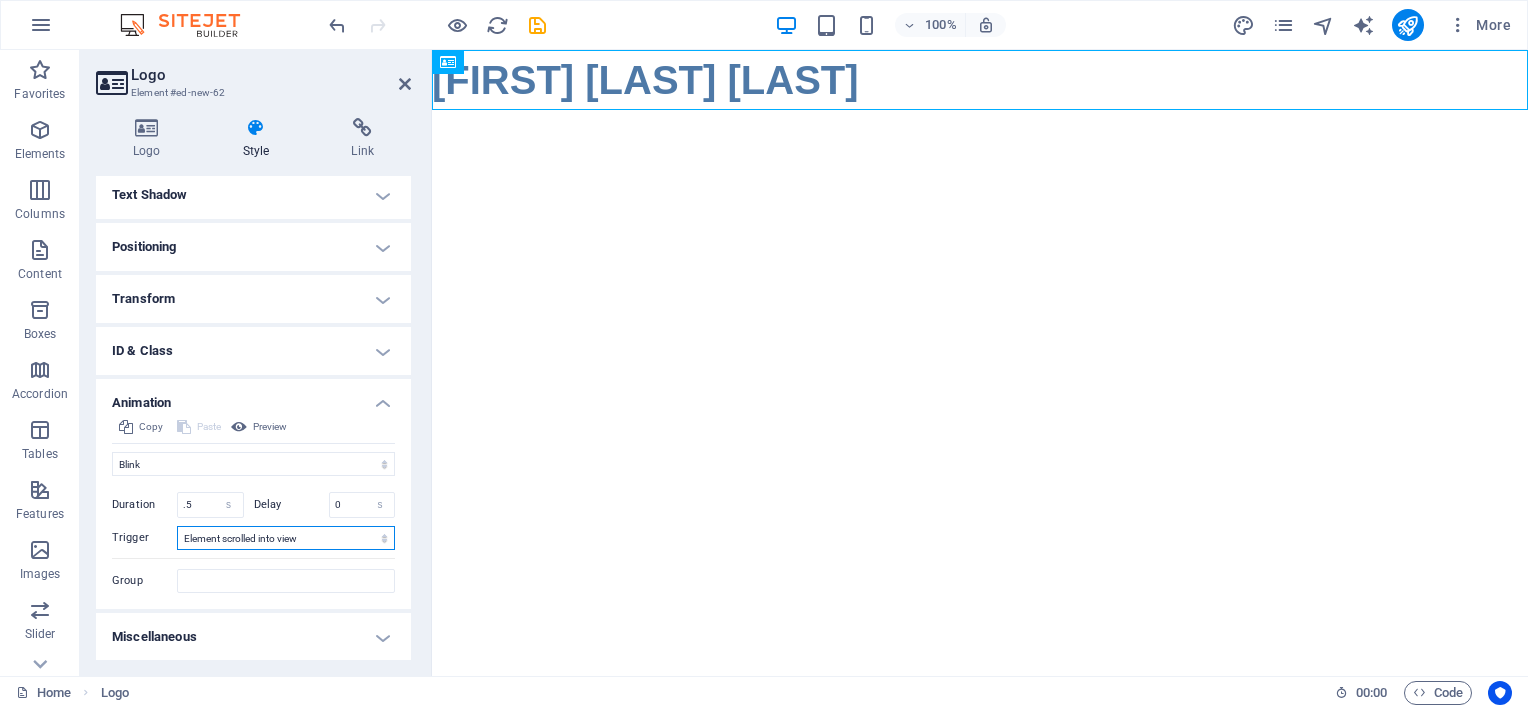 click on "No automatic trigger On page load Element scrolled into view" at bounding box center (286, 538) 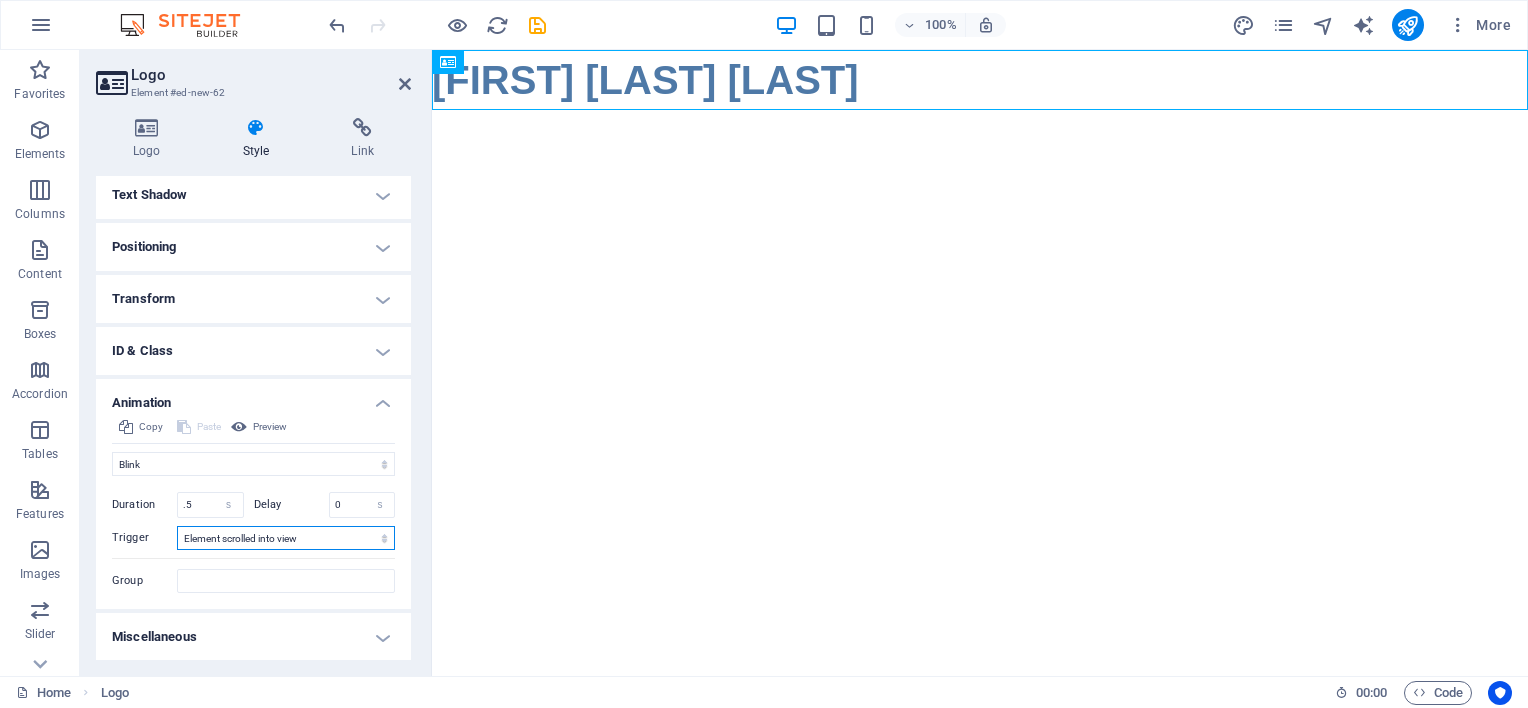 select on "onload" 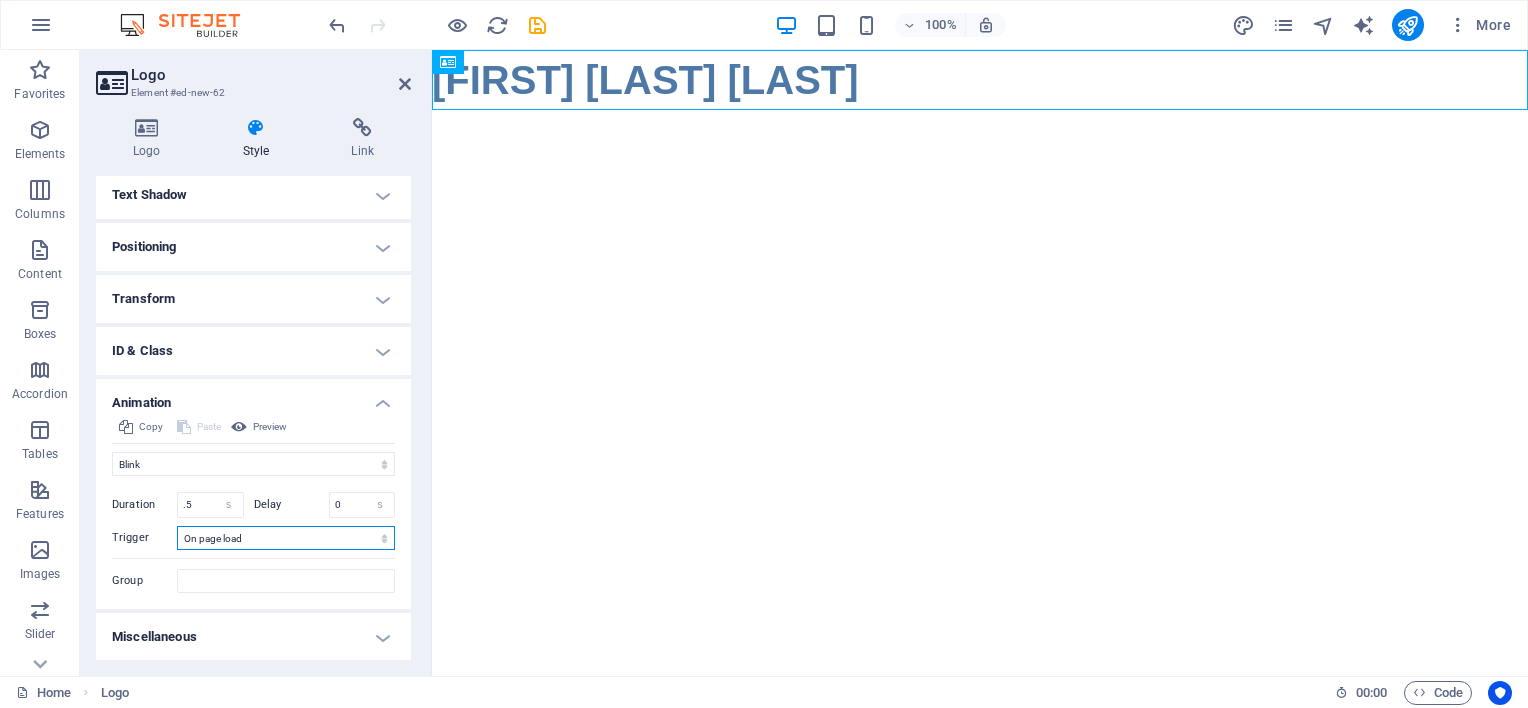 click on "No automatic trigger On page load Element scrolled into view" at bounding box center (286, 538) 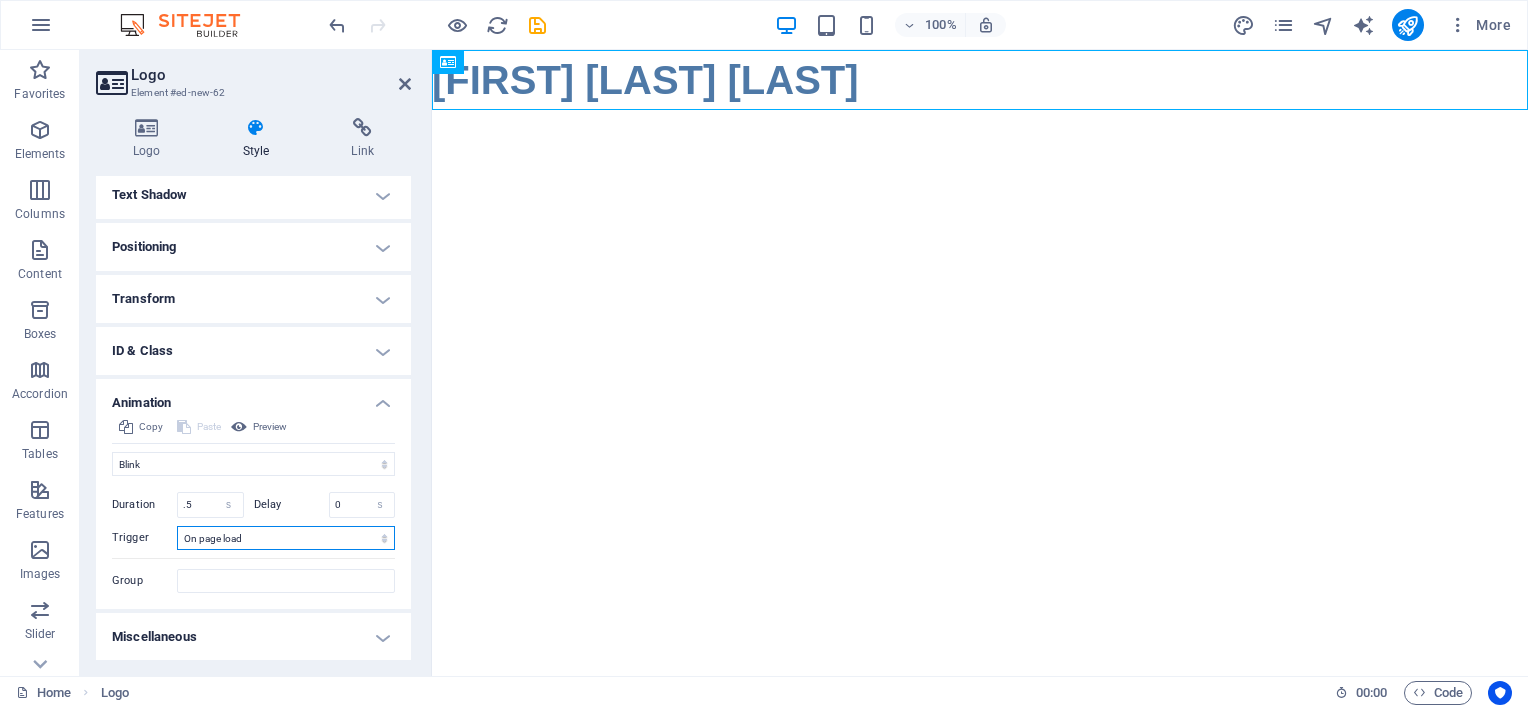 click on "No automatic trigger On page load Element scrolled into view" at bounding box center [286, 538] 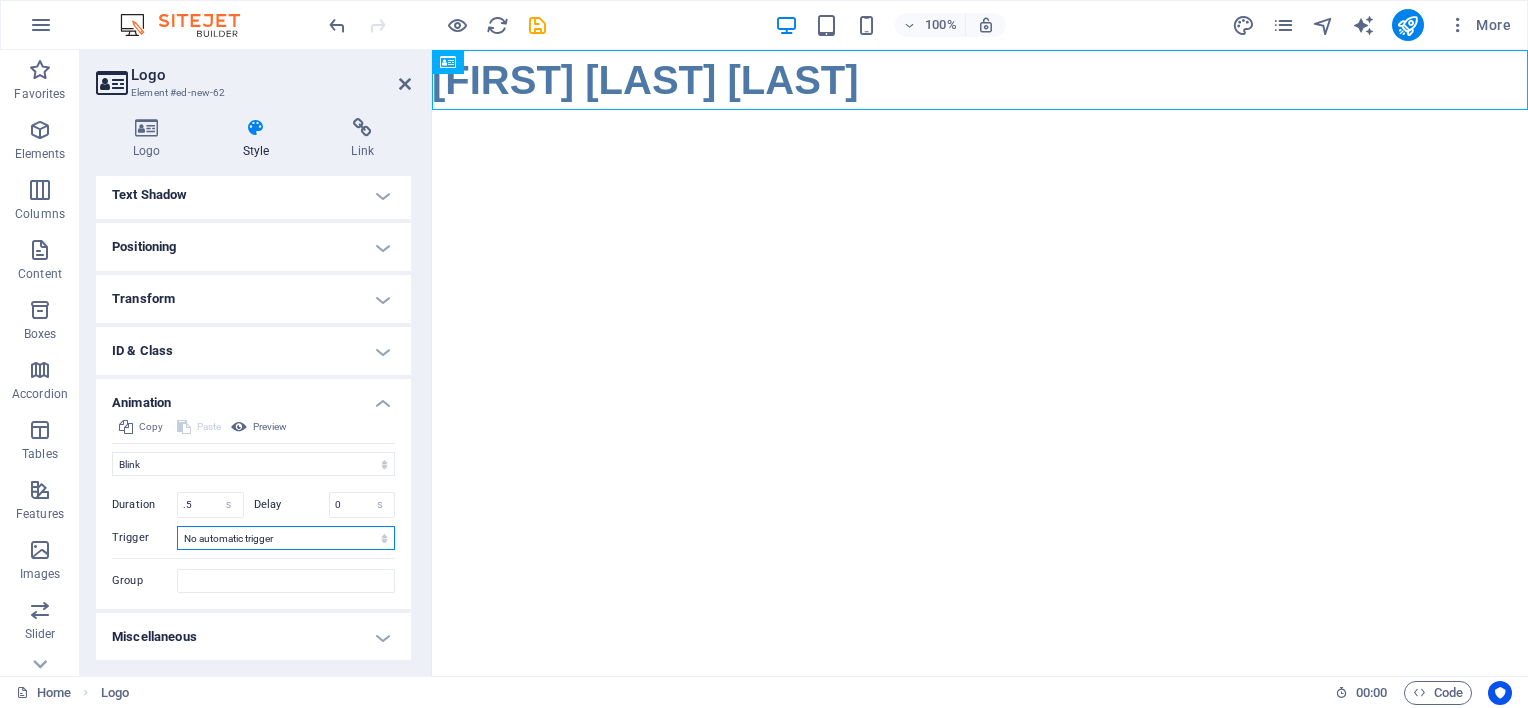click on "No automatic trigger On page load Element scrolled into view" at bounding box center [286, 538] 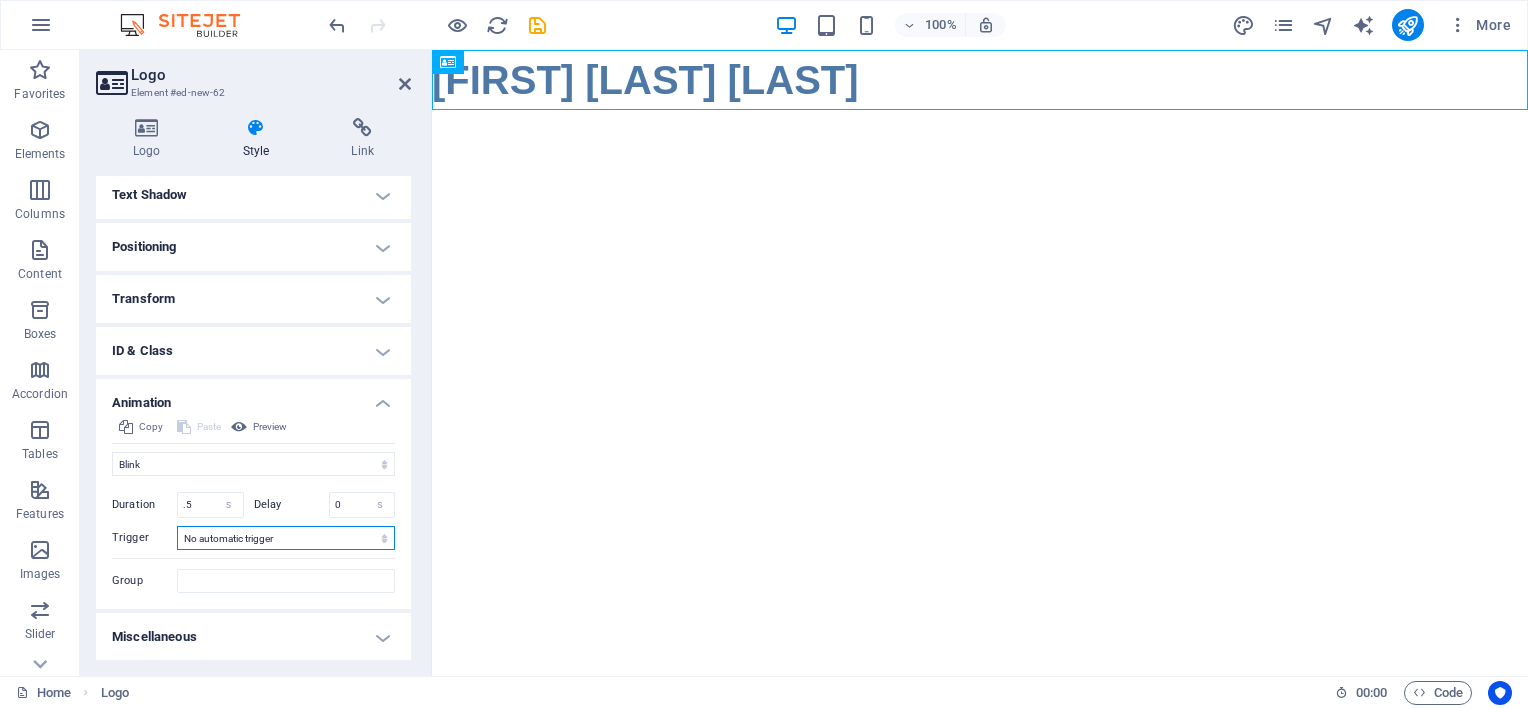 click on "No automatic trigger On page load Element scrolled into view" at bounding box center [286, 538] 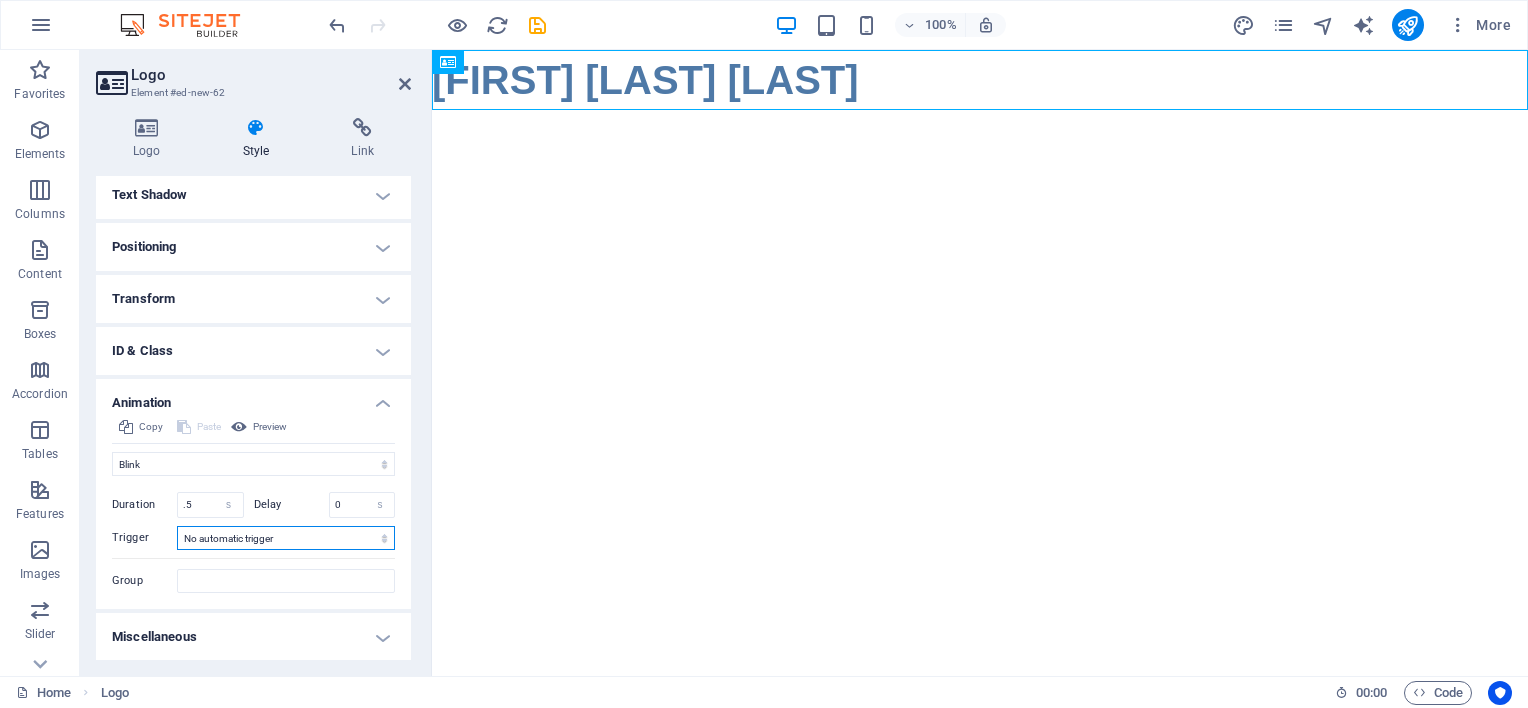 select on "scroll" 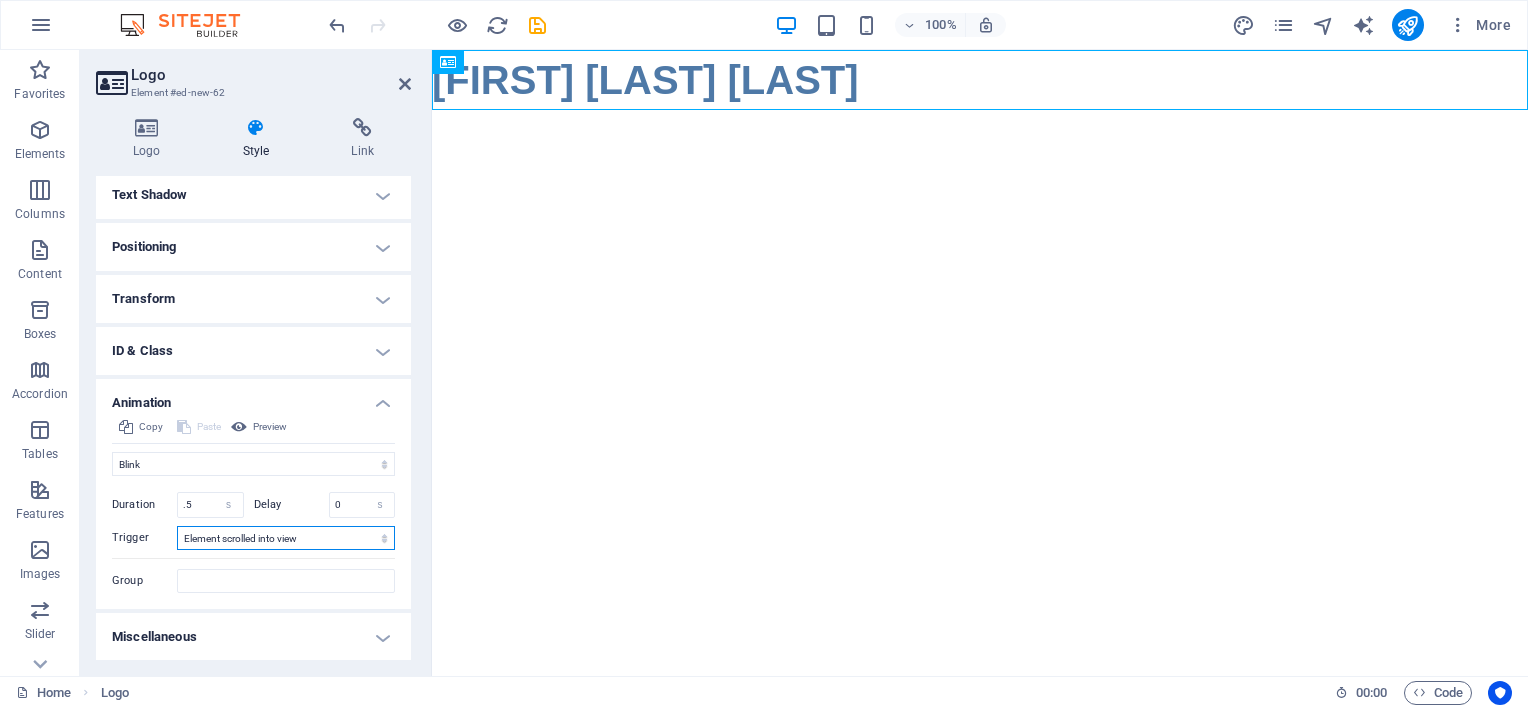click on "No automatic trigger On page load Element scrolled into view" at bounding box center (286, 538) 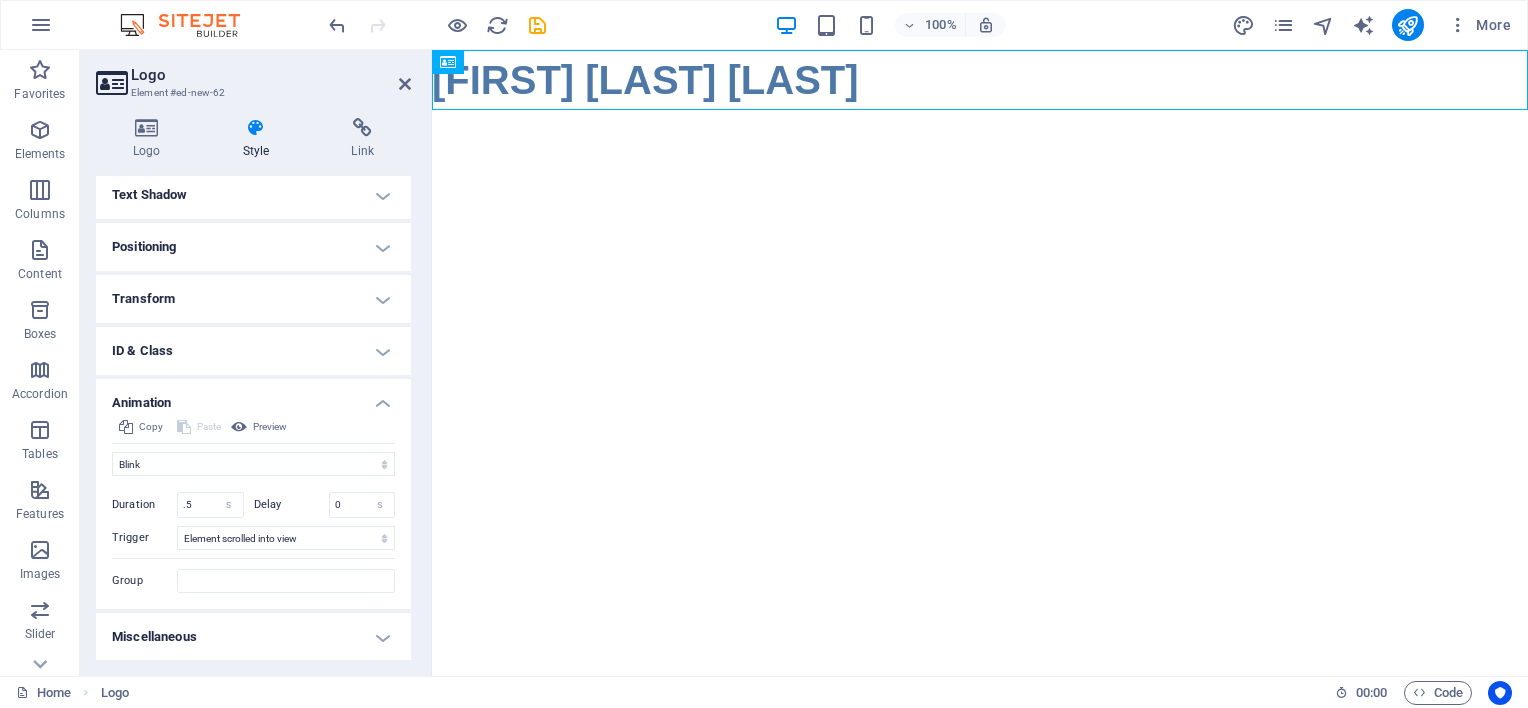 click on "Animation" at bounding box center [253, 397] 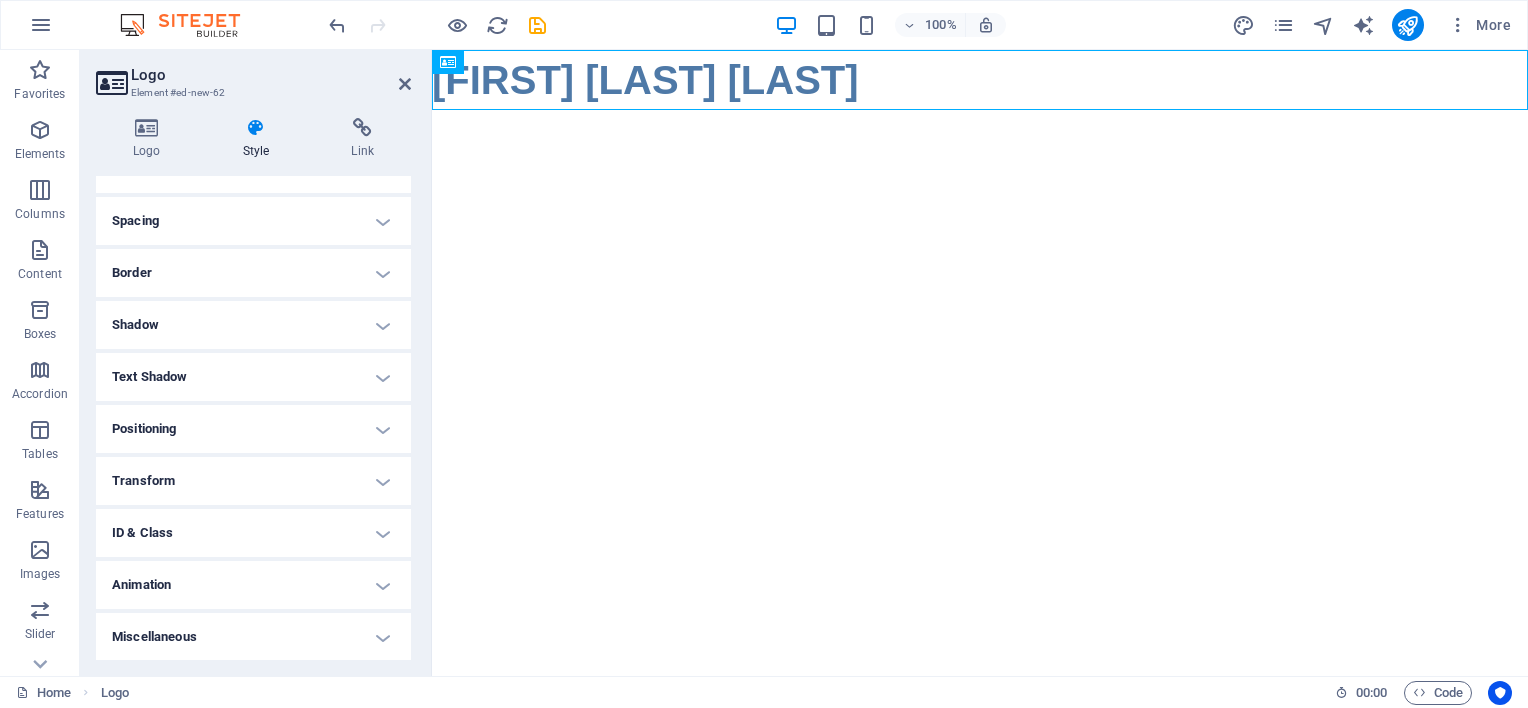 click on "Miscellaneous" at bounding box center (253, 637) 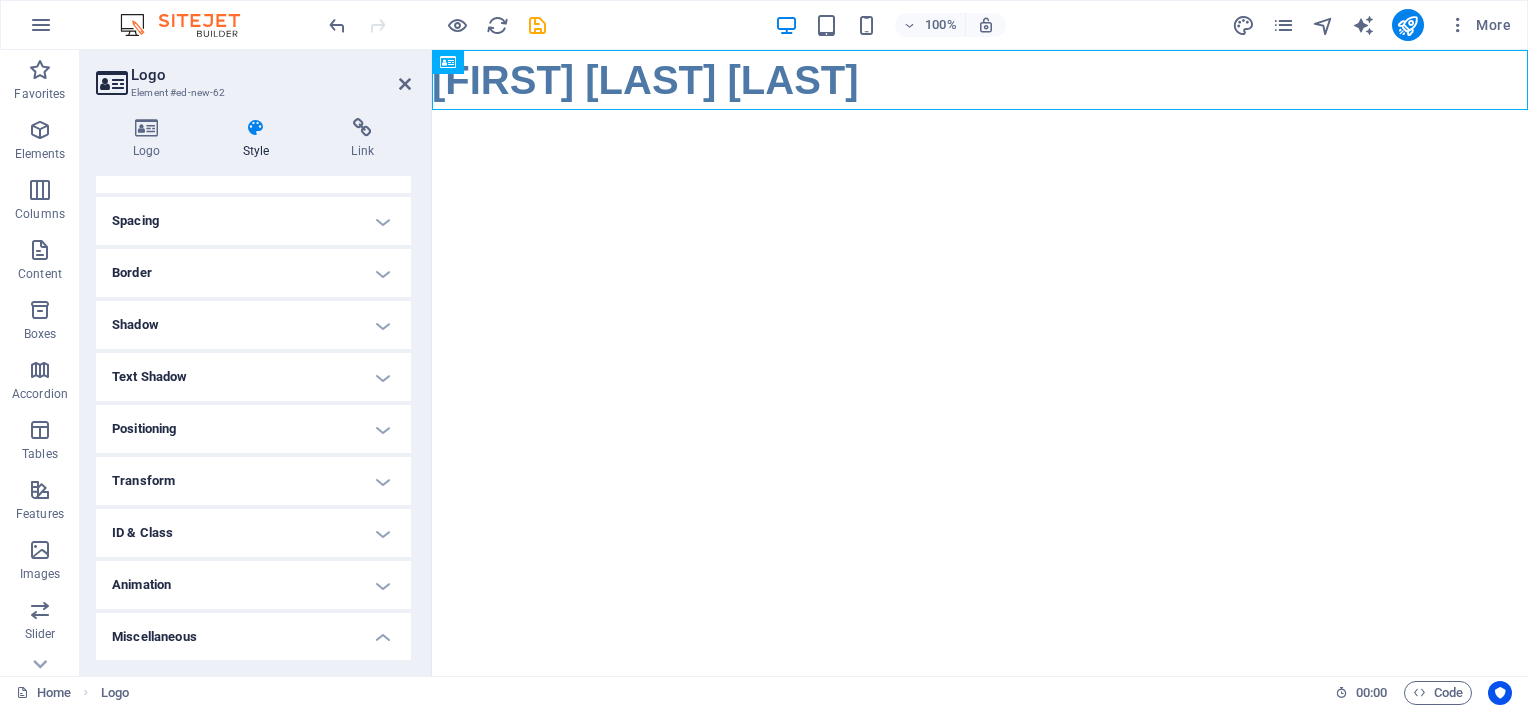 scroll, scrollTop: 269, scrollLeft: 0, axis: vertical 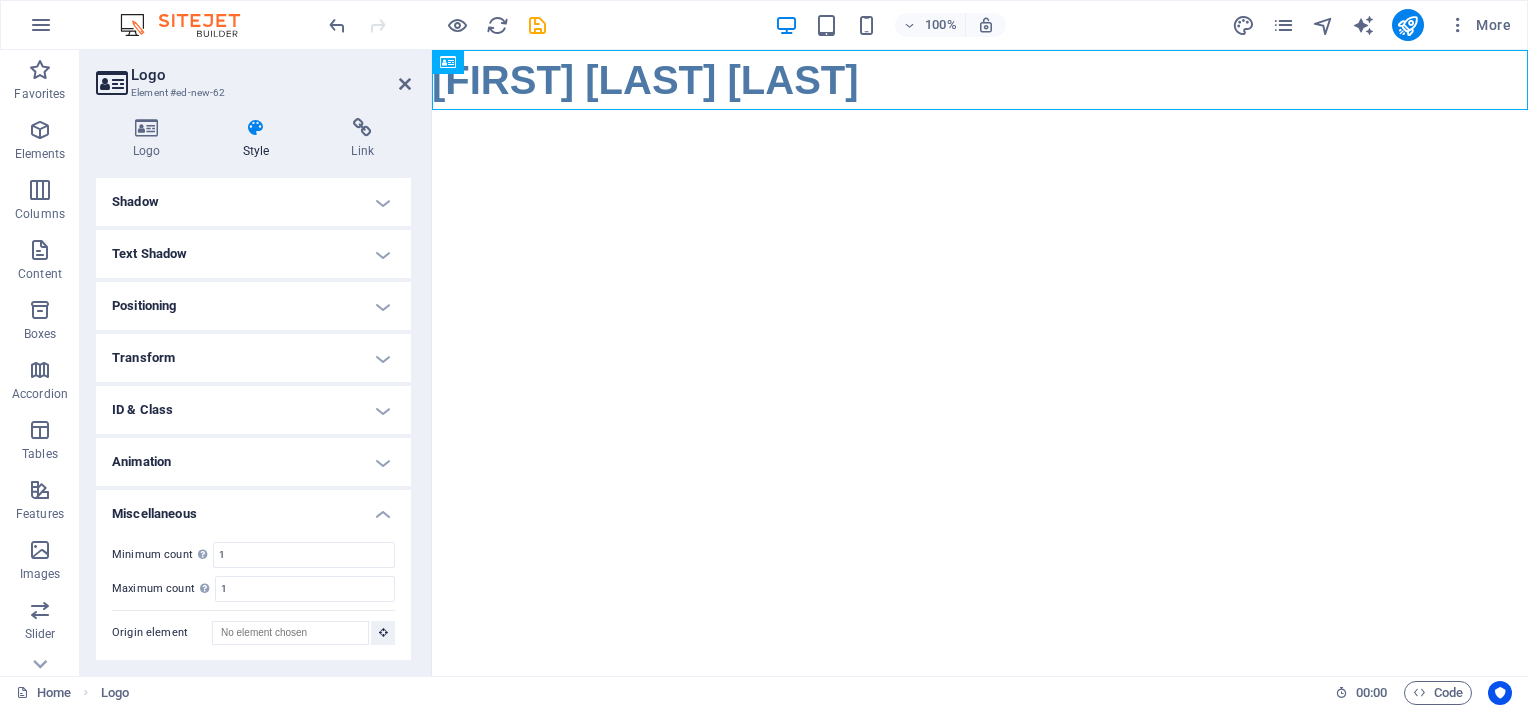 click on "Miscellaneous" at bounding box center [253, 508] 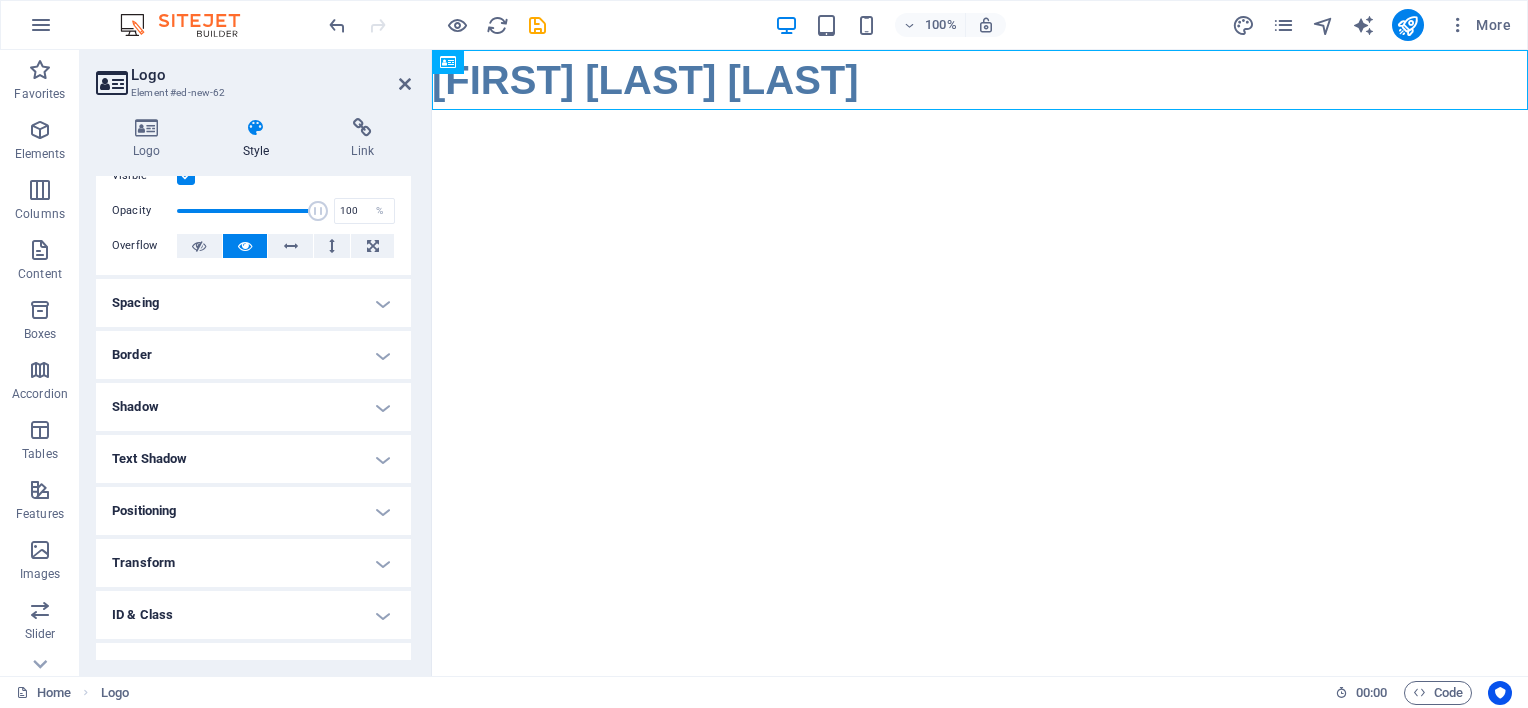 scroll, scrollTop: 0, scrollLeft: 0, axis: both 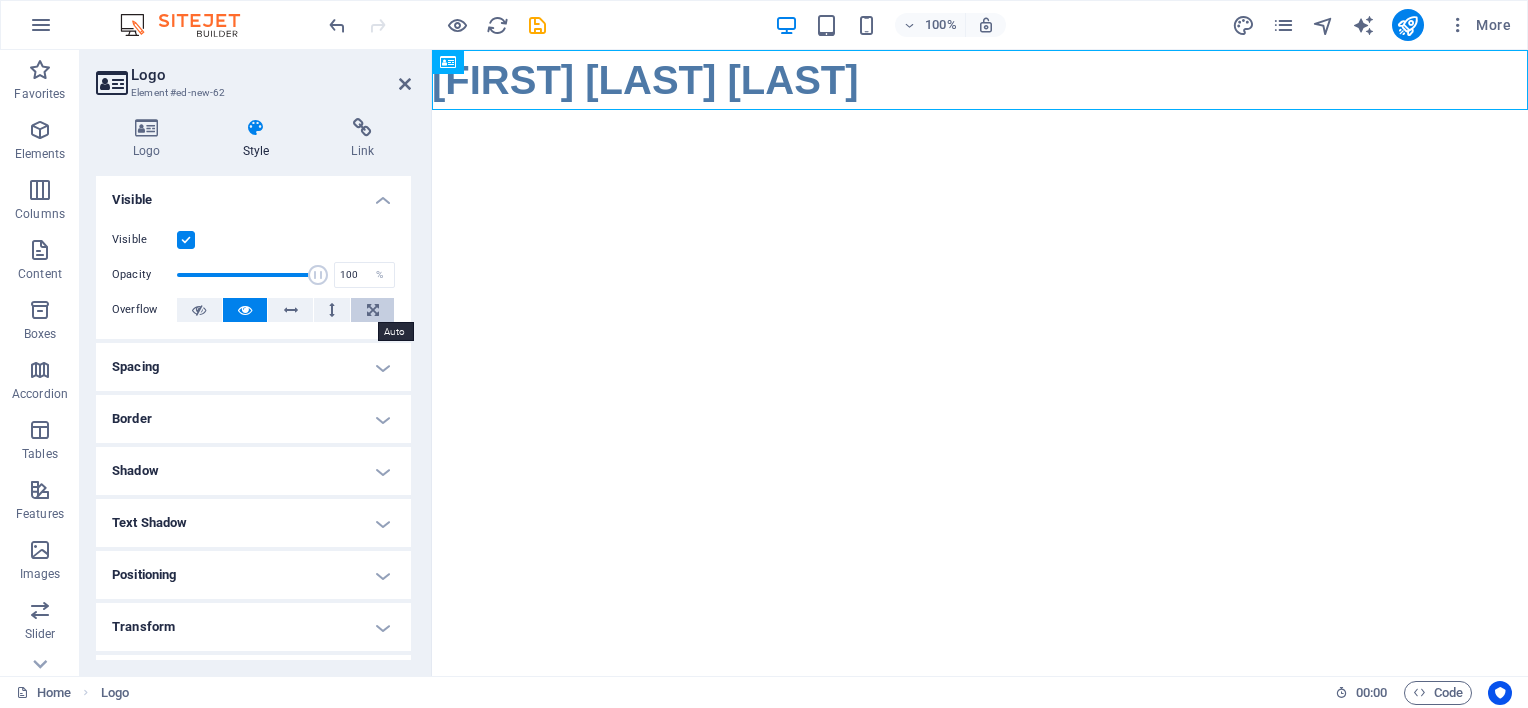 click at bounding box center [373, 310] 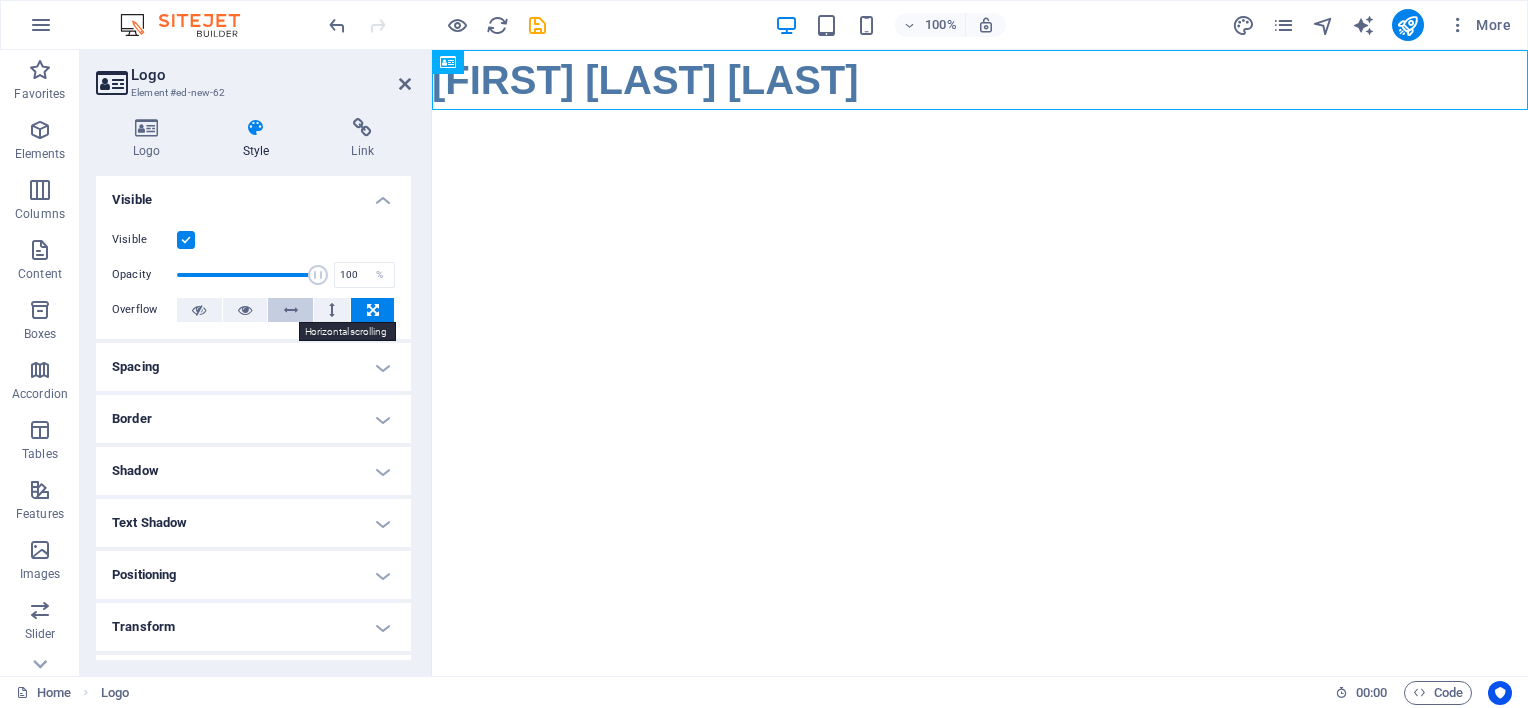 click at bounding box center [291, 310] 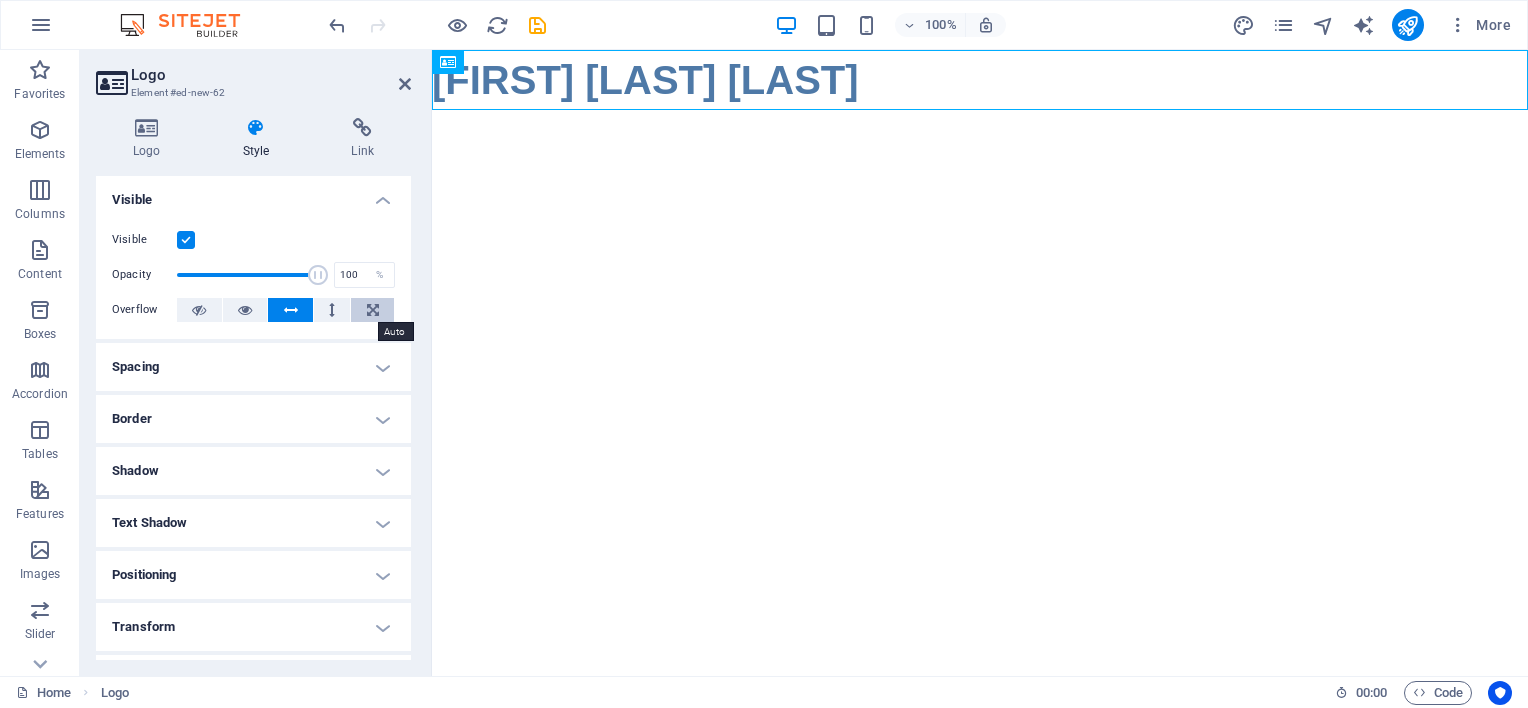 click at bounding box center [373, 310] 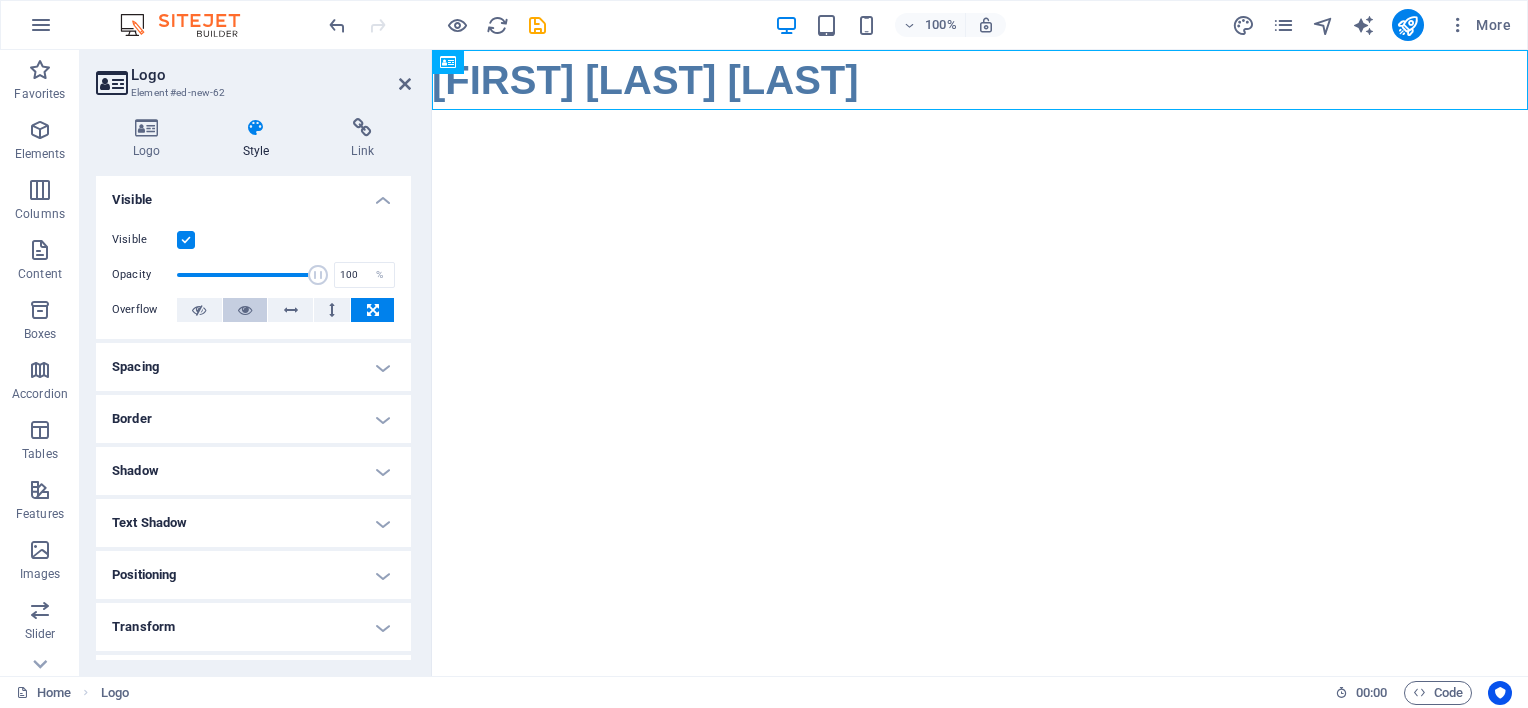 click at bounding box center (245, 310) 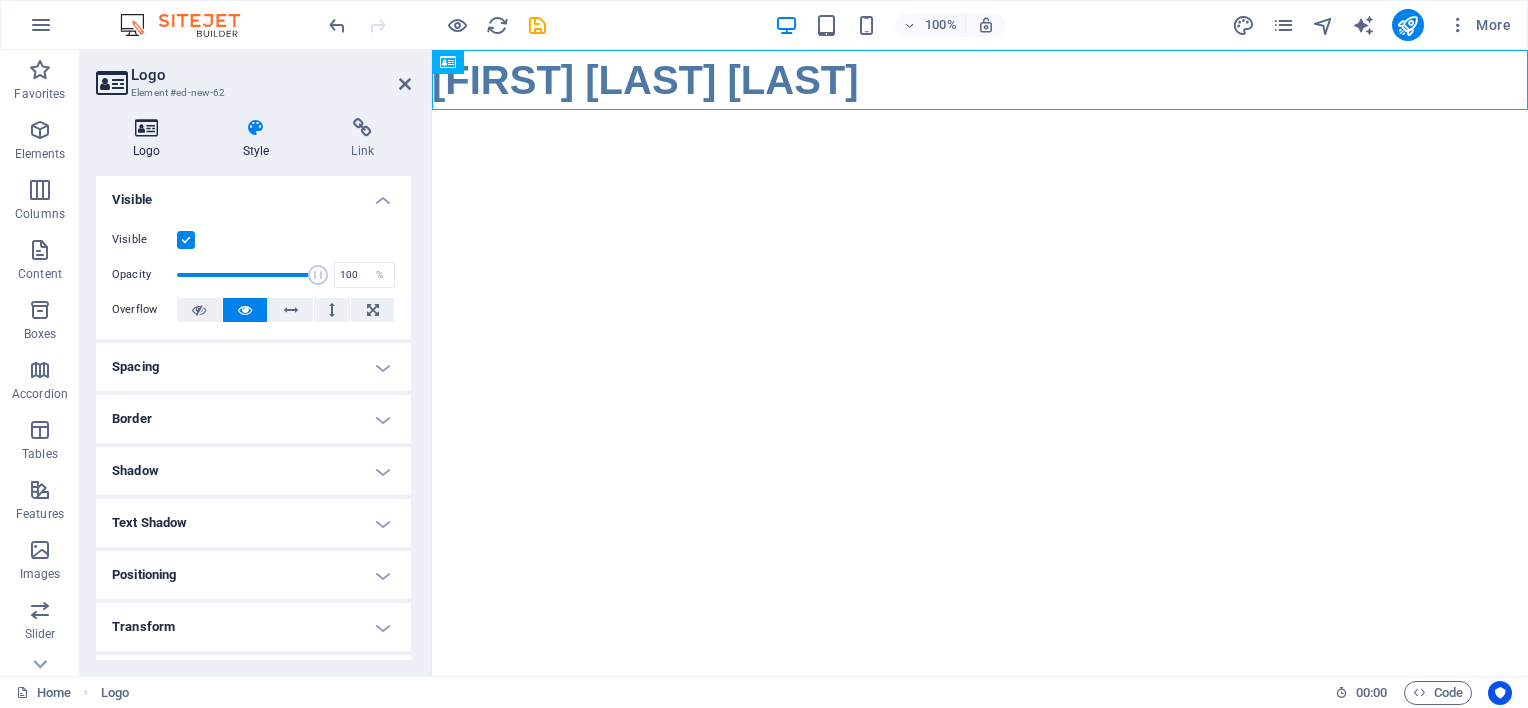 click at bounding box center [147, 128] 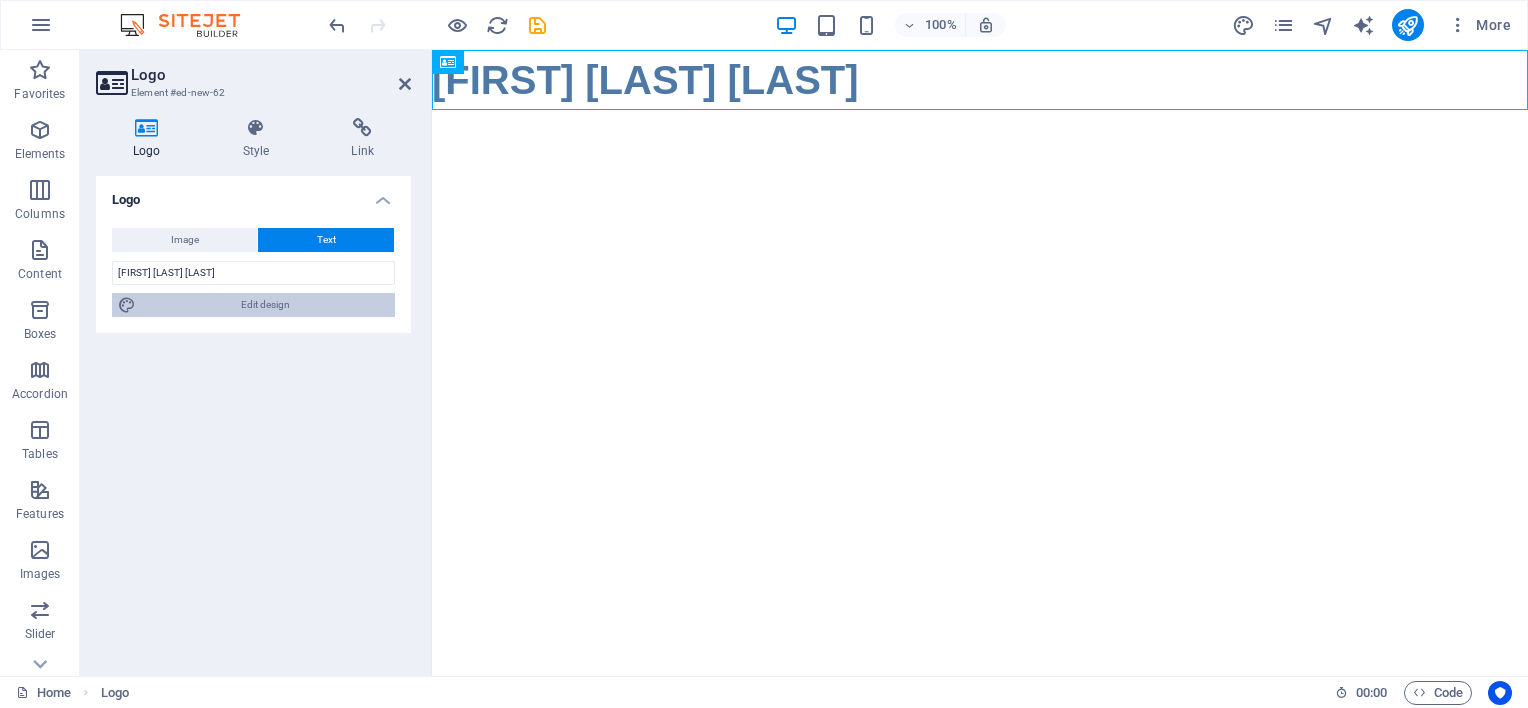 click on "Edit design" at bounding box center [265, 305] 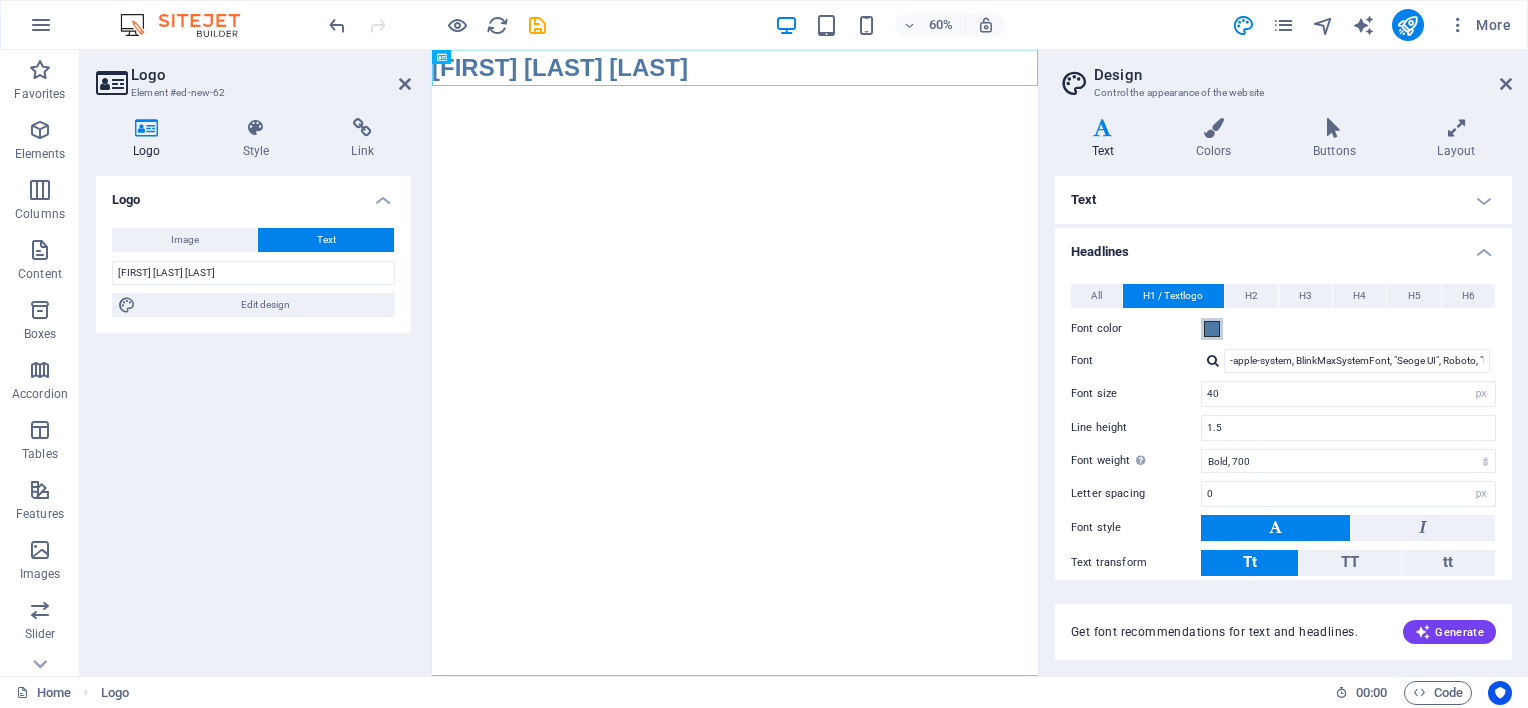 click at bounding box center (1212, 329) 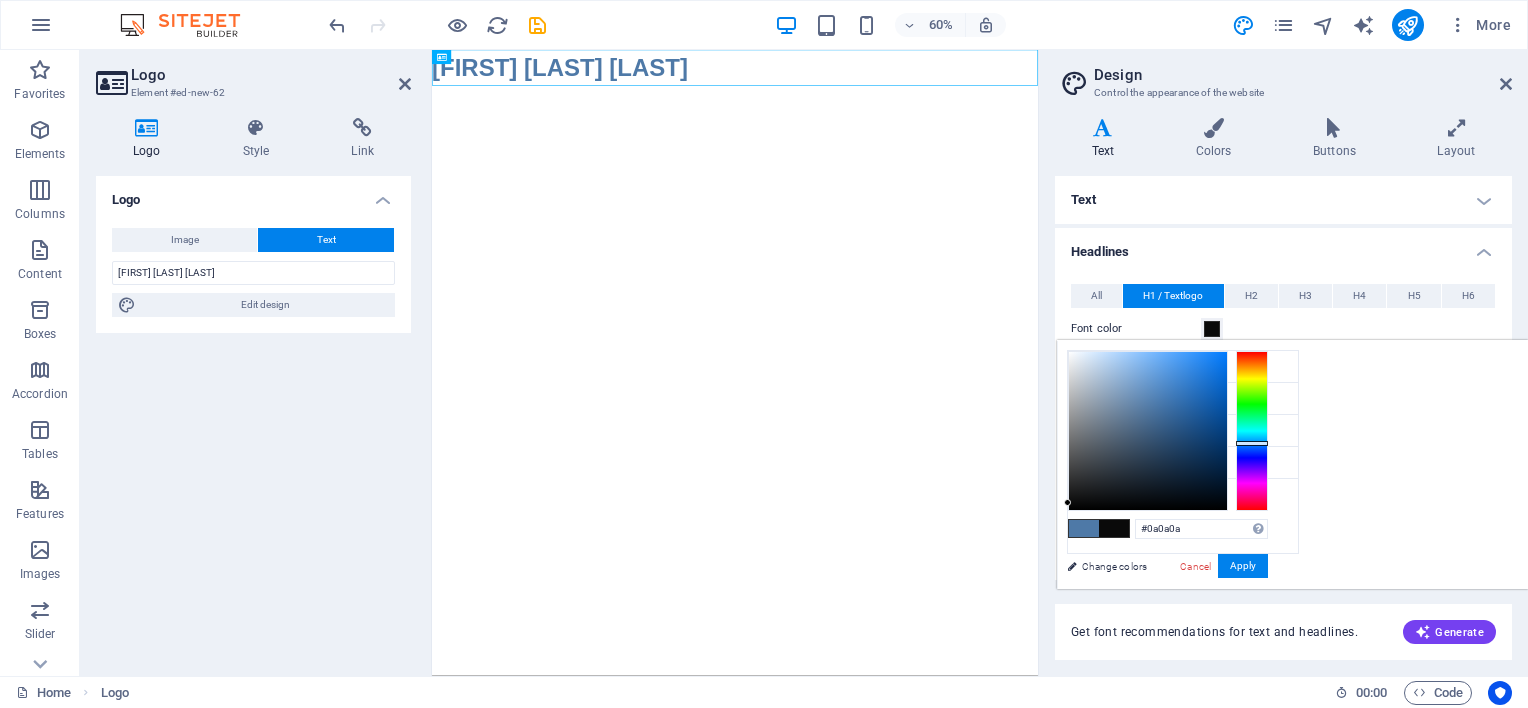 drag, startPoint x: 1328, startPoint y: 494, endPoint x: 1304, endPoint y: 502, distance: 25.298222 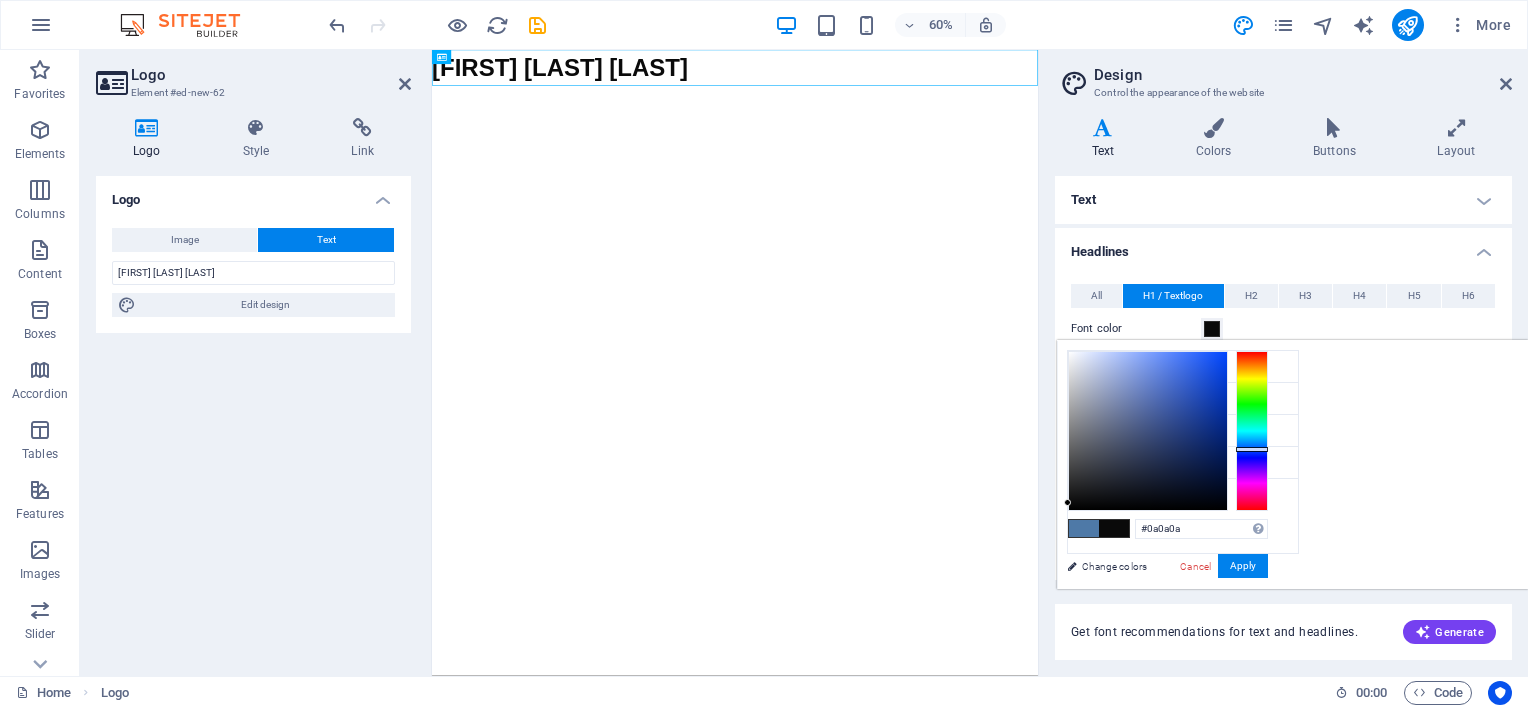 drag, startPoint x: 1509, startPoint y: 460, endPoint x: 1513, endPoint y: 448, distance: 12.649111 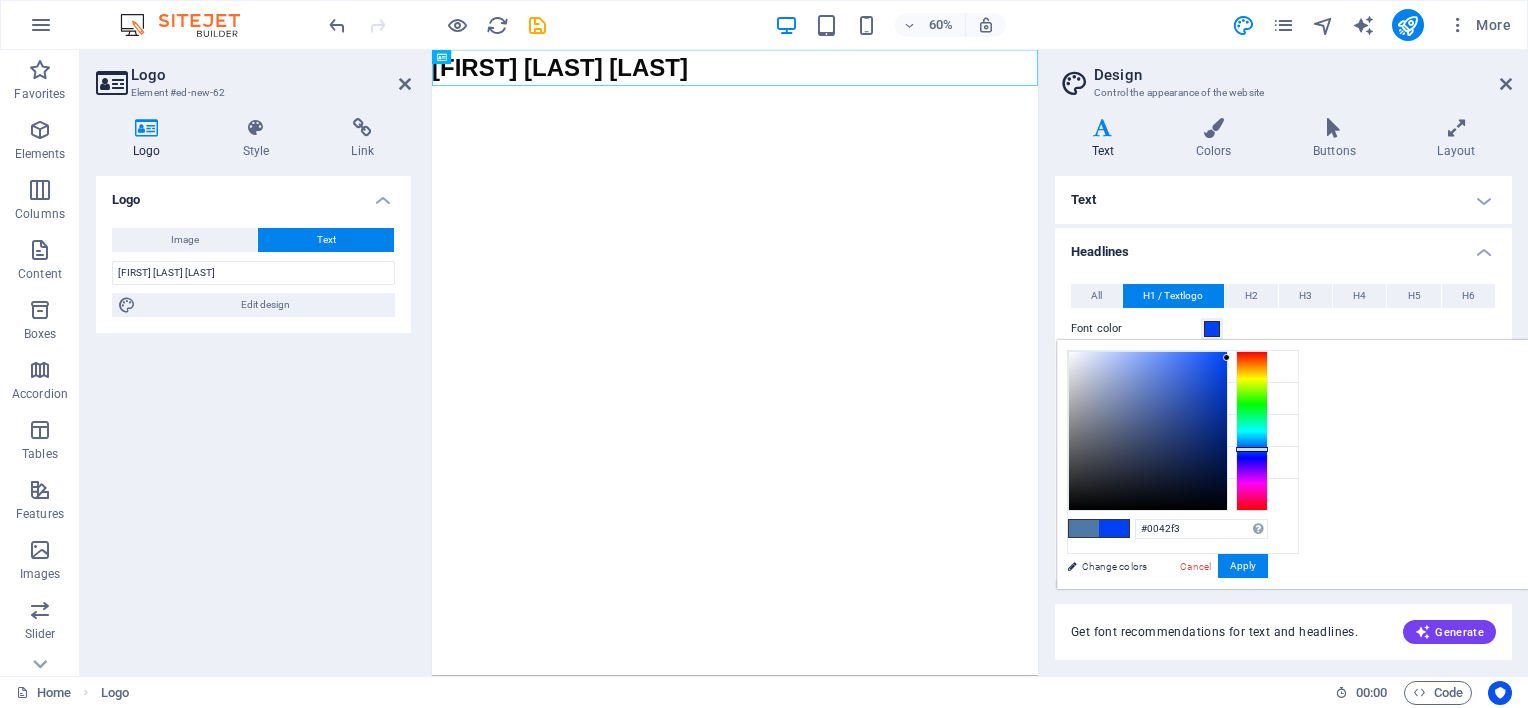 type on "#0043f5" 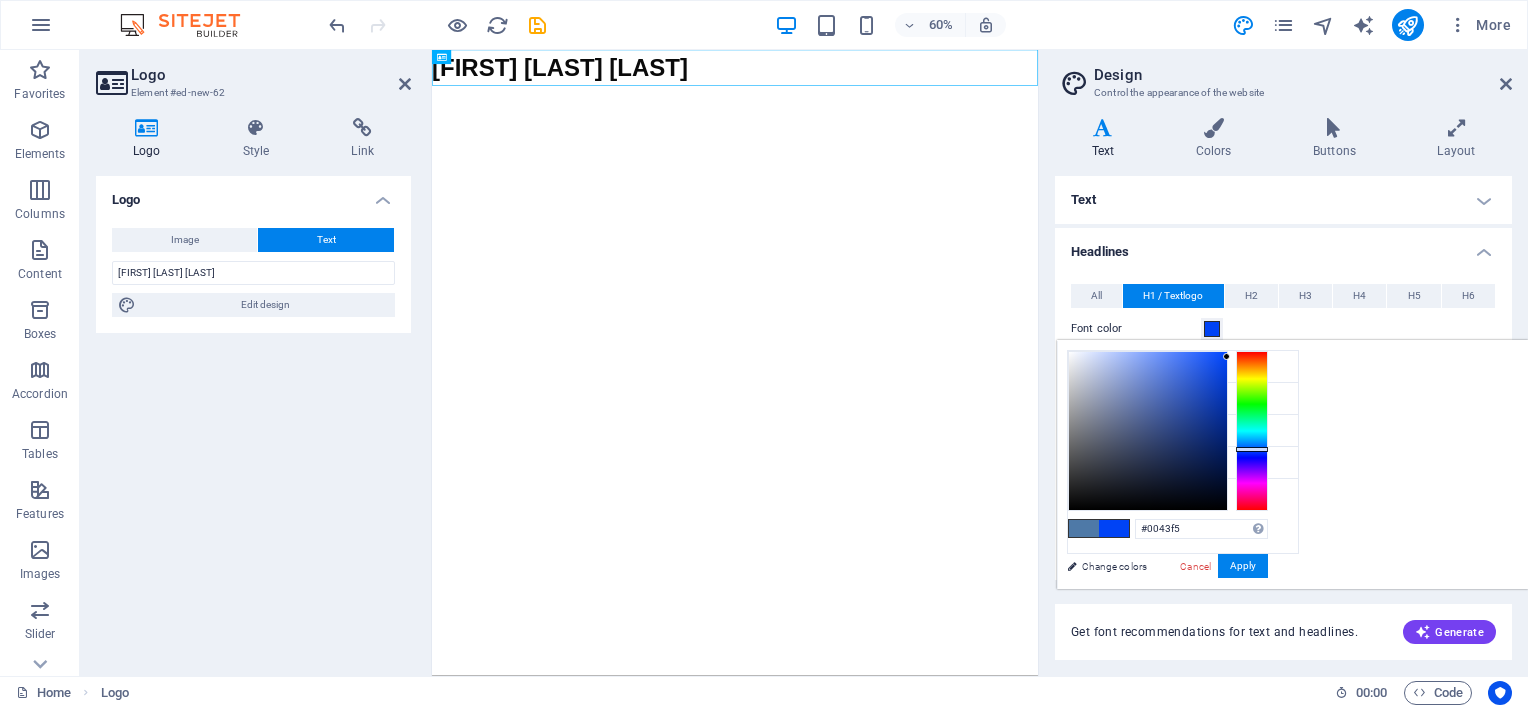 drag, startPoint x: 1462, startPoint y: 368, endPoint x: 1482, endPoint y: 356, distance: 23.323807 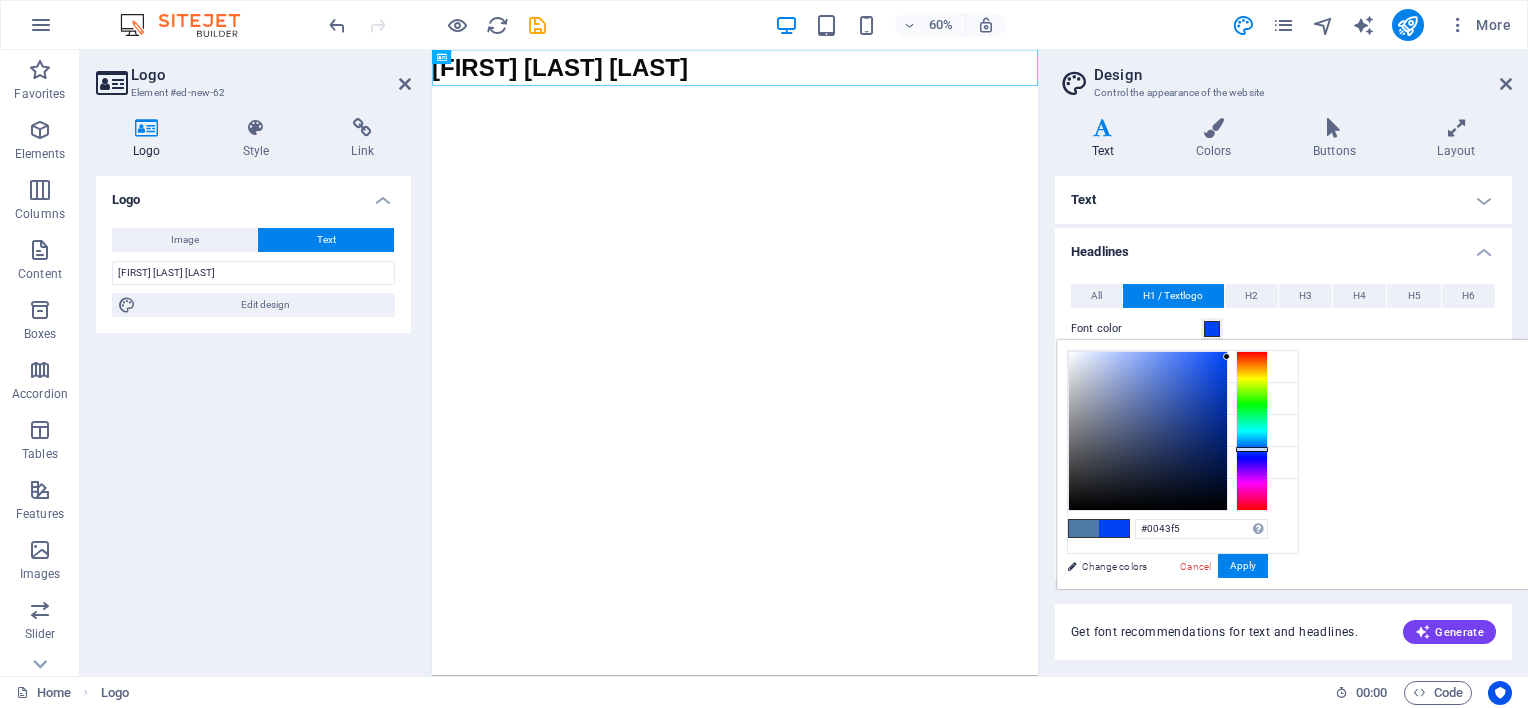 click at bounding box center [1168, 431] 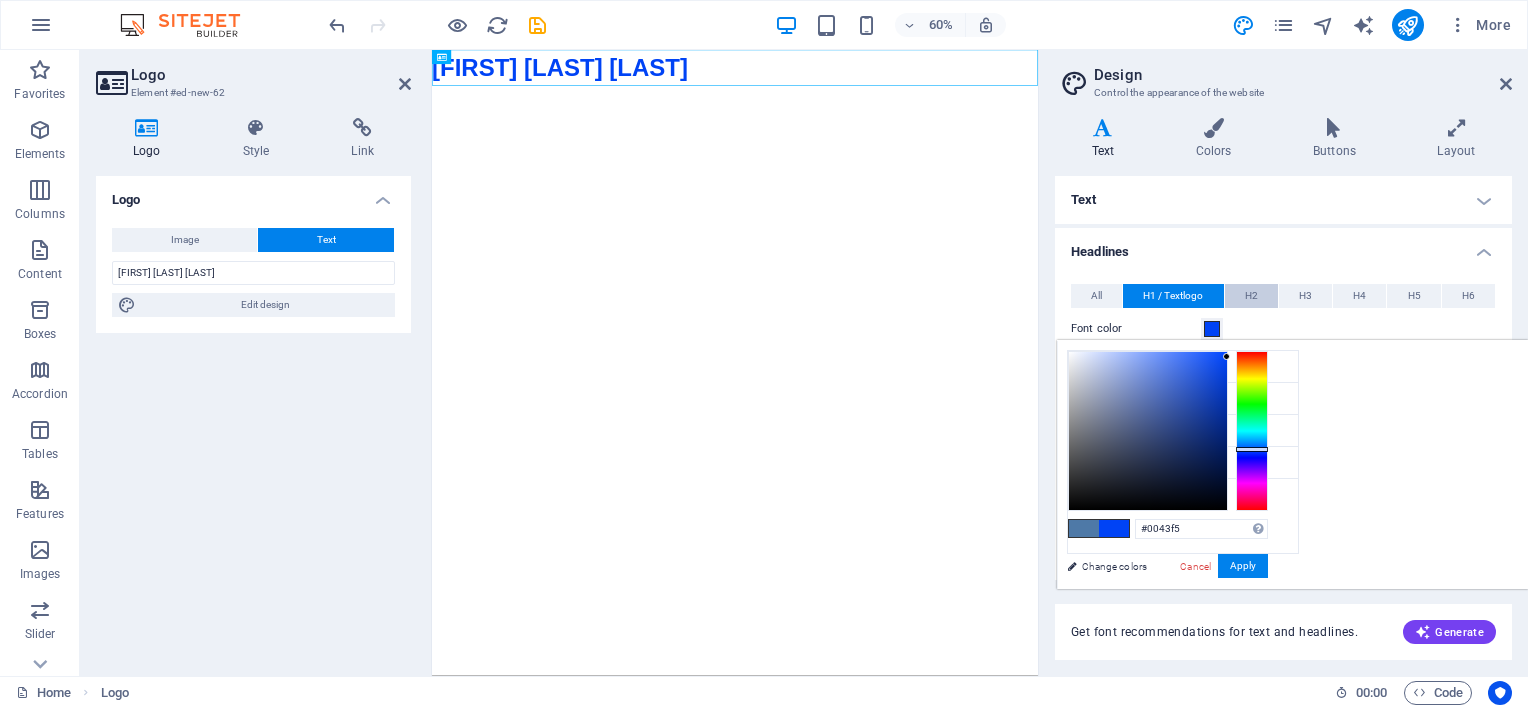 click on "H2" at bounding box center (1251, 296) 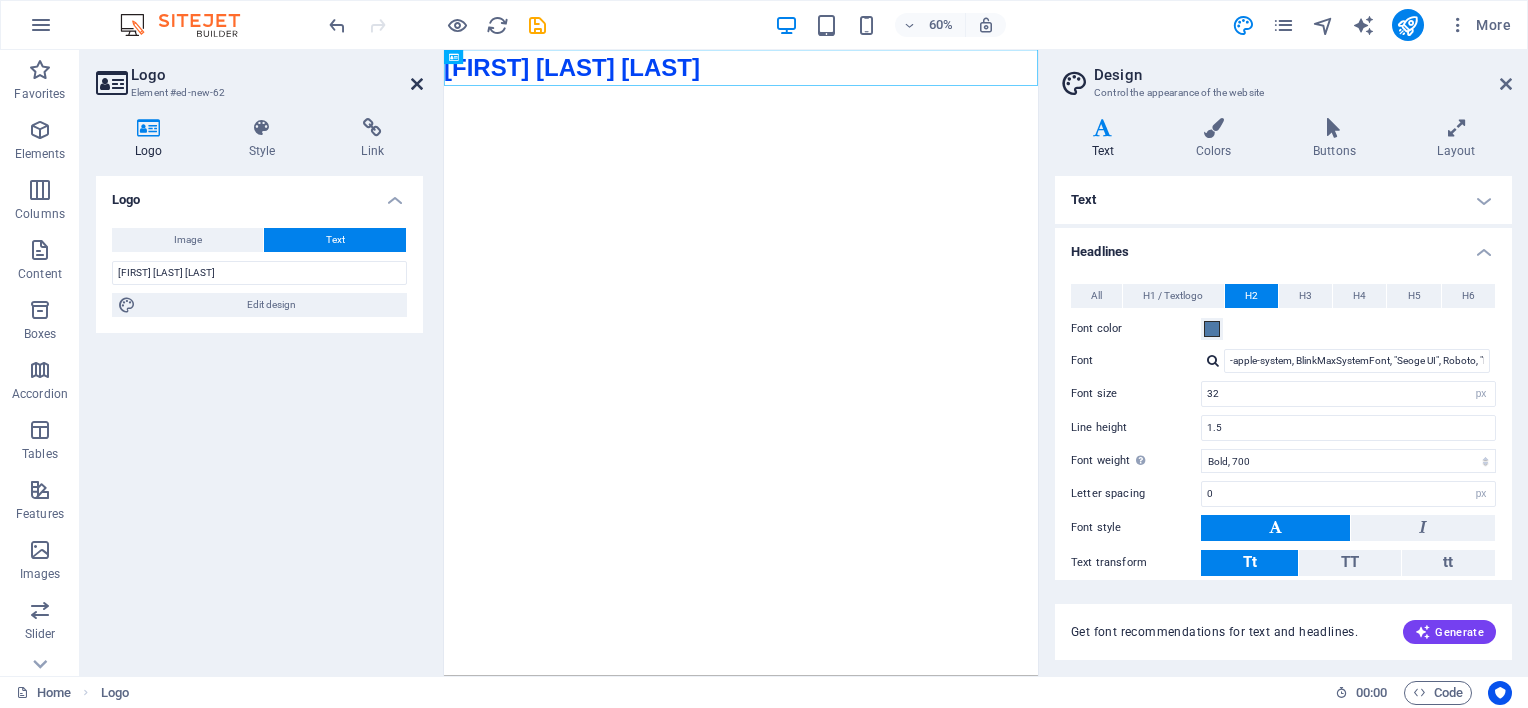 drag, startPoint x: 429, startPoint y: 76, endPoint x: 417, endPoint y: 76, distance: 12 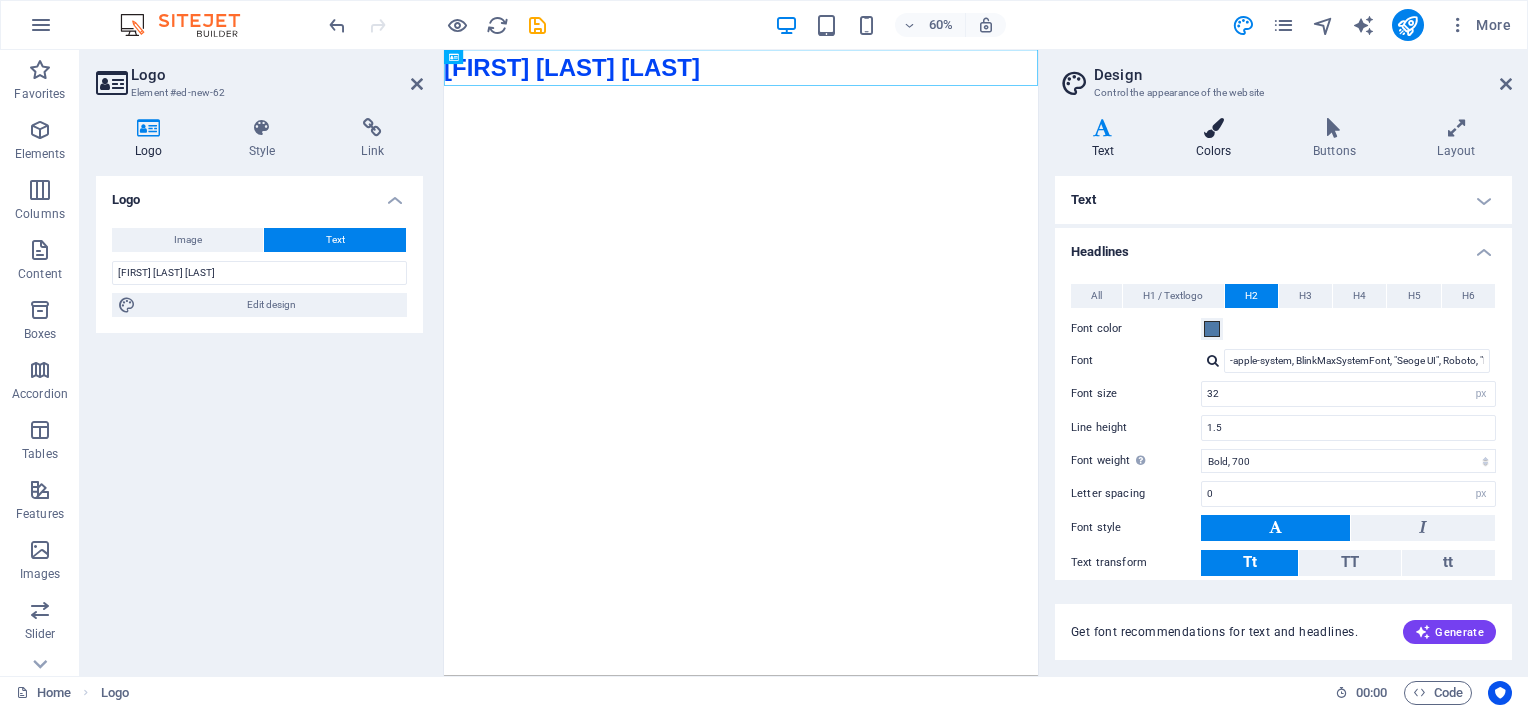 click on "Colors" at bounding box center [1217, 139] 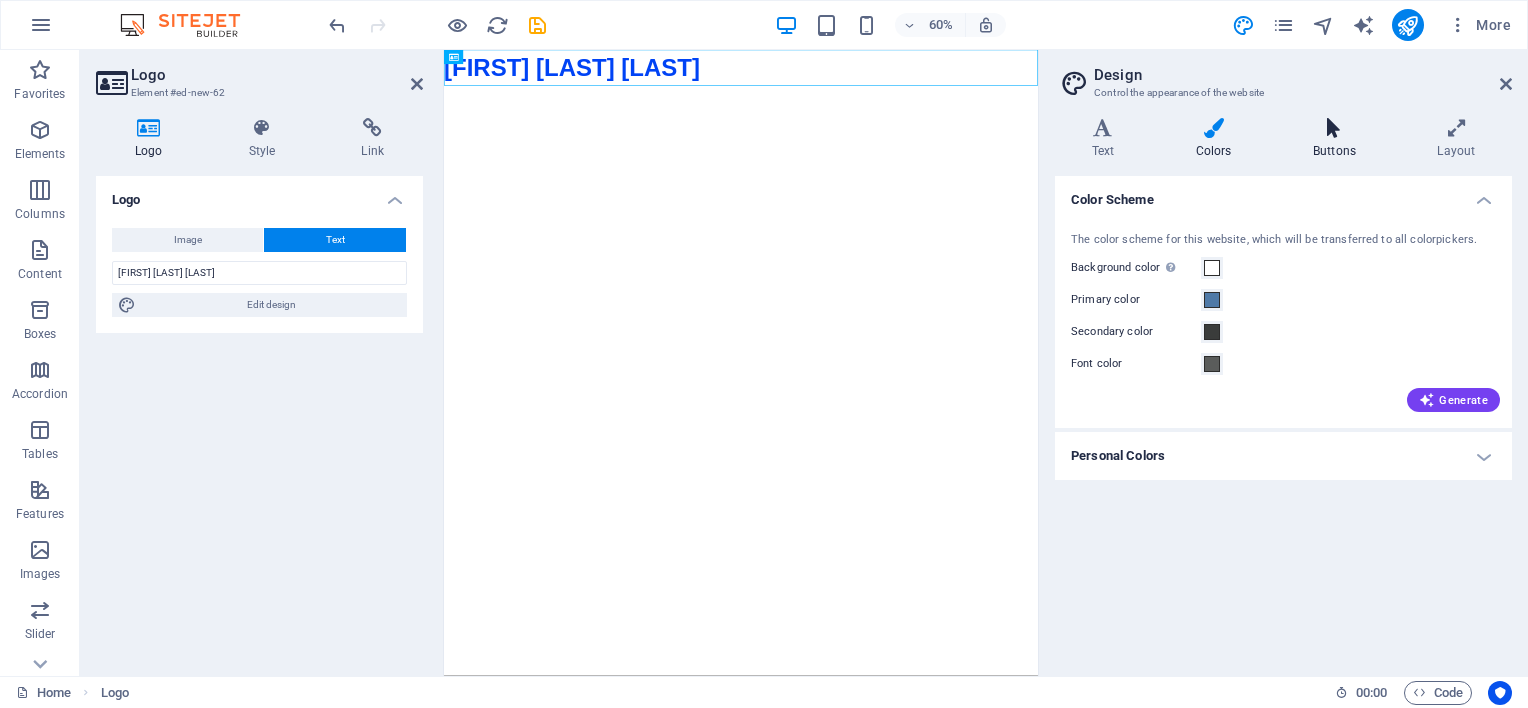 click on "Buttons" at bounding box center [1338, 139] 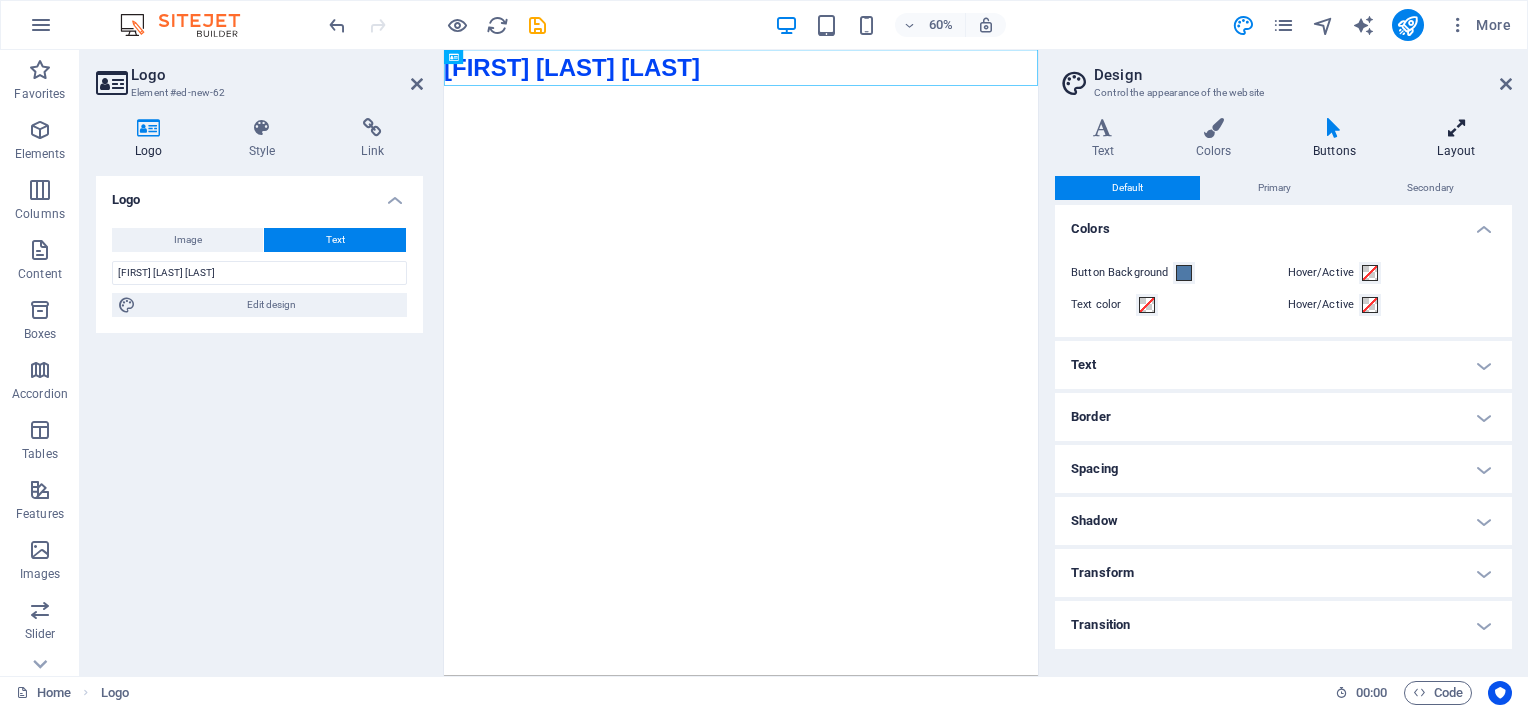 click at bounding box center [1456, 128] 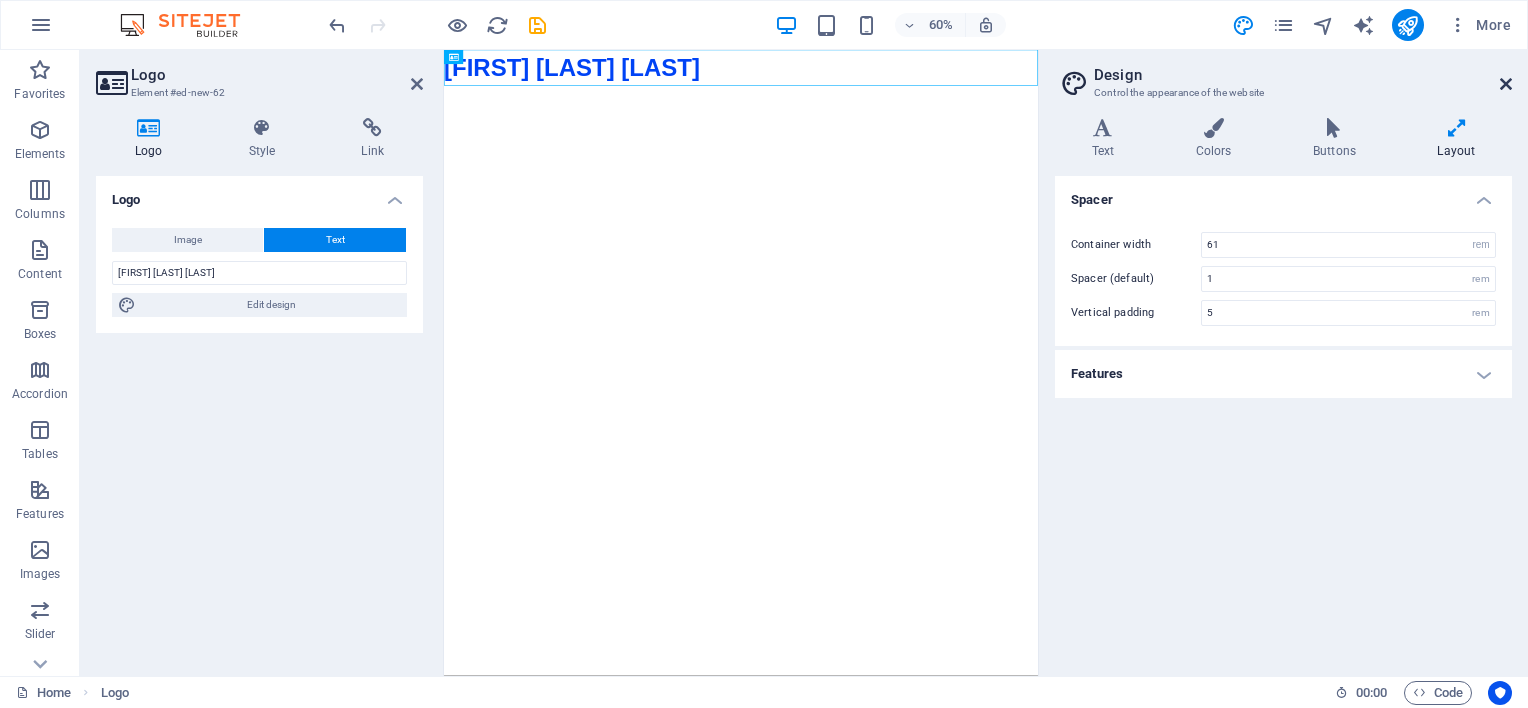 click at bounding box center (1506, 84) 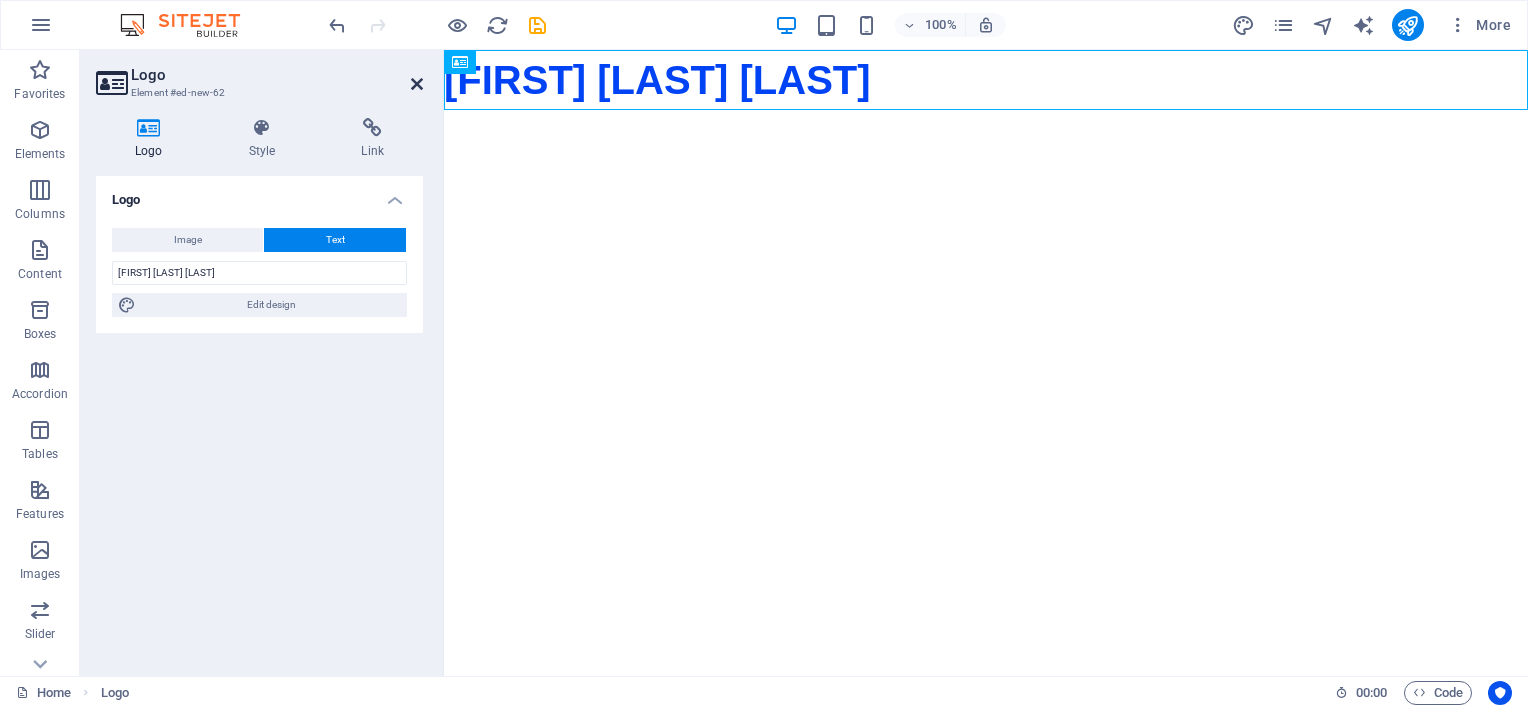 drag, startPoint x: 412, startPoint y: 80, endPoint x: 328, endPoint y: 30, distance: 97.7548 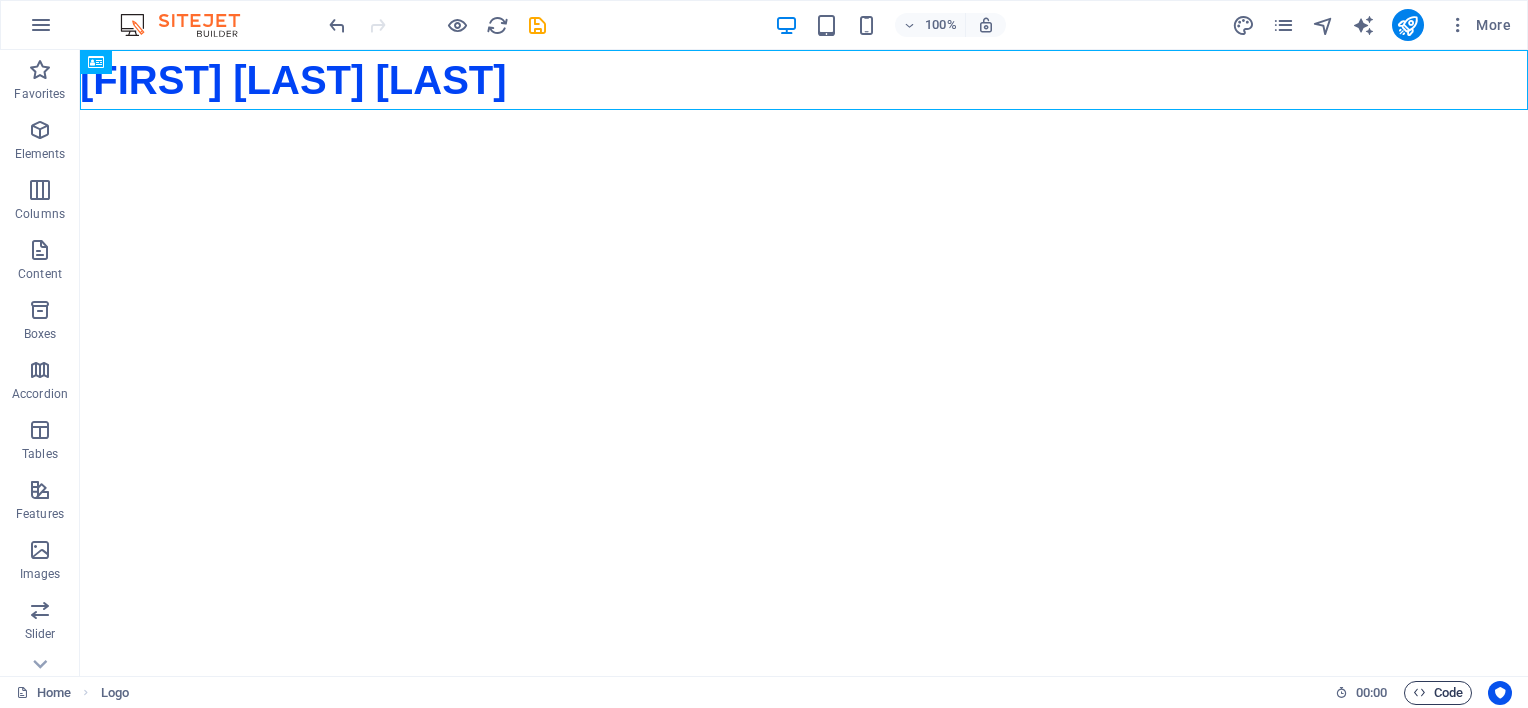 click on "Code" at bounding box center [1438, 693] 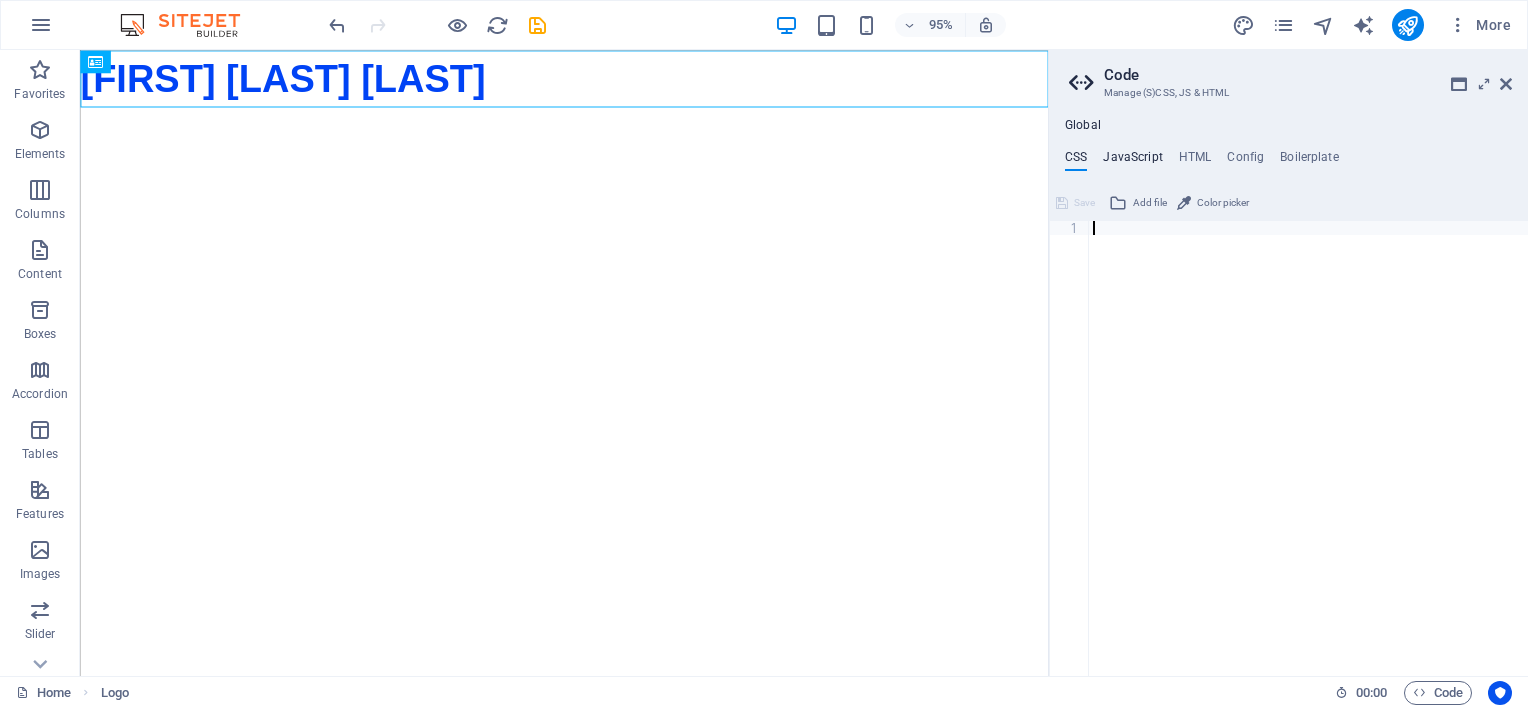 click on "JavaScript" at bounding box center [1132, 161] 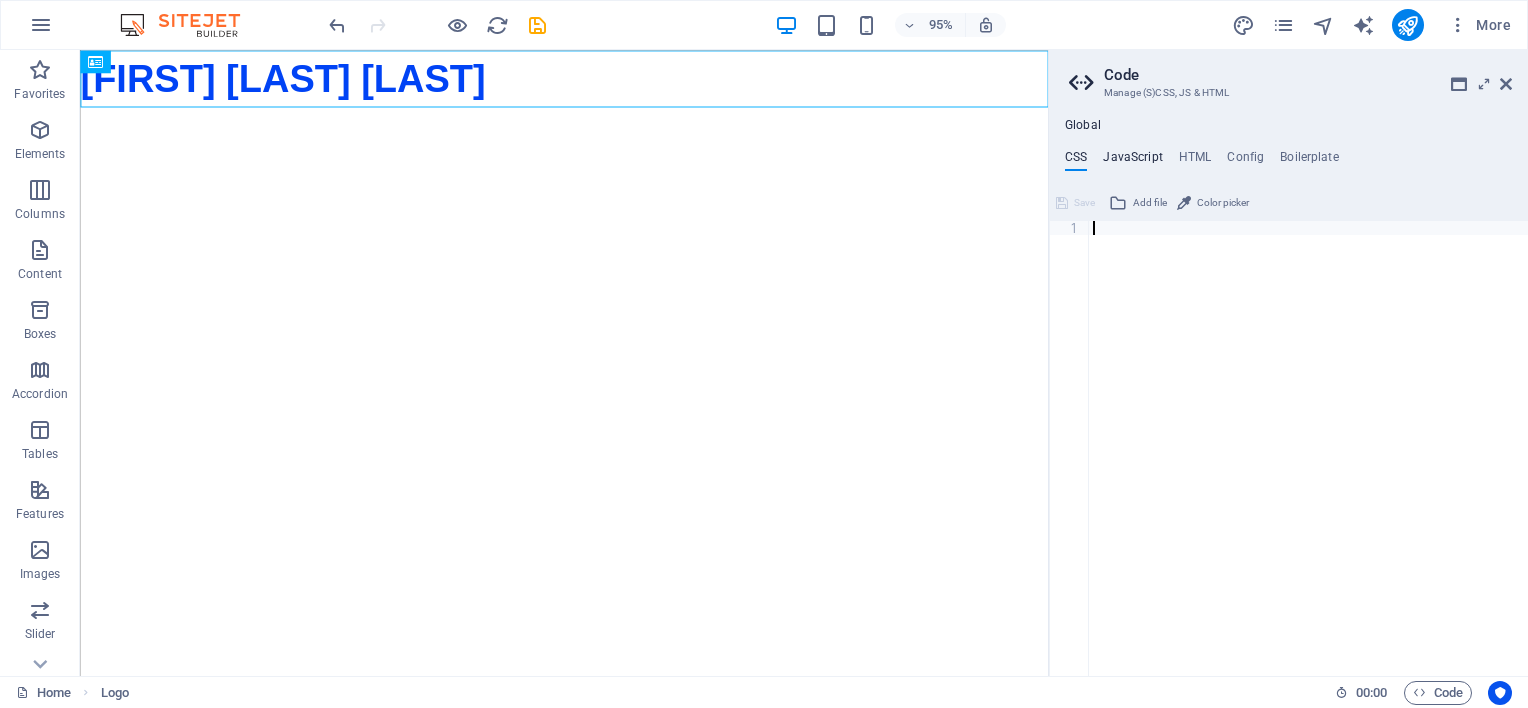 type 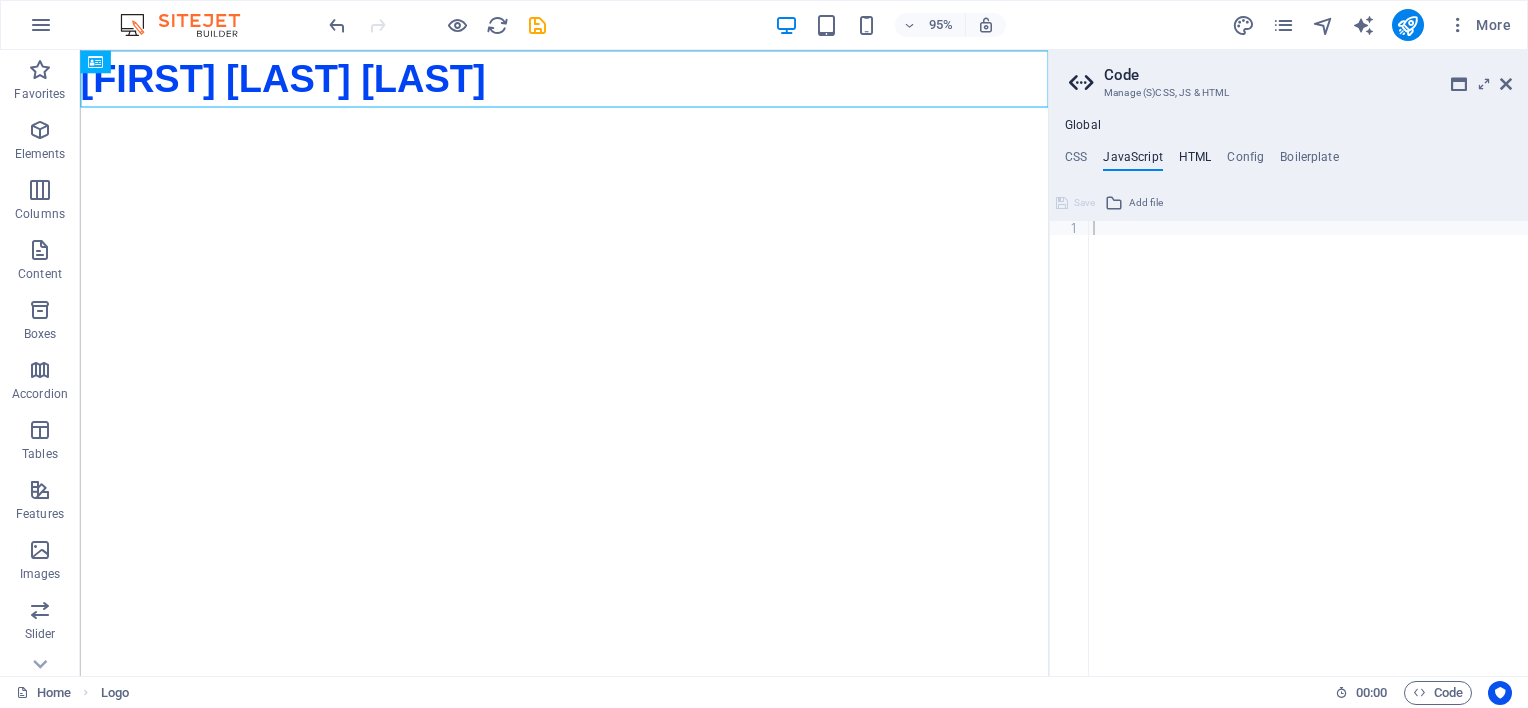 click on "HTML" at bounding box center [1195, 161] 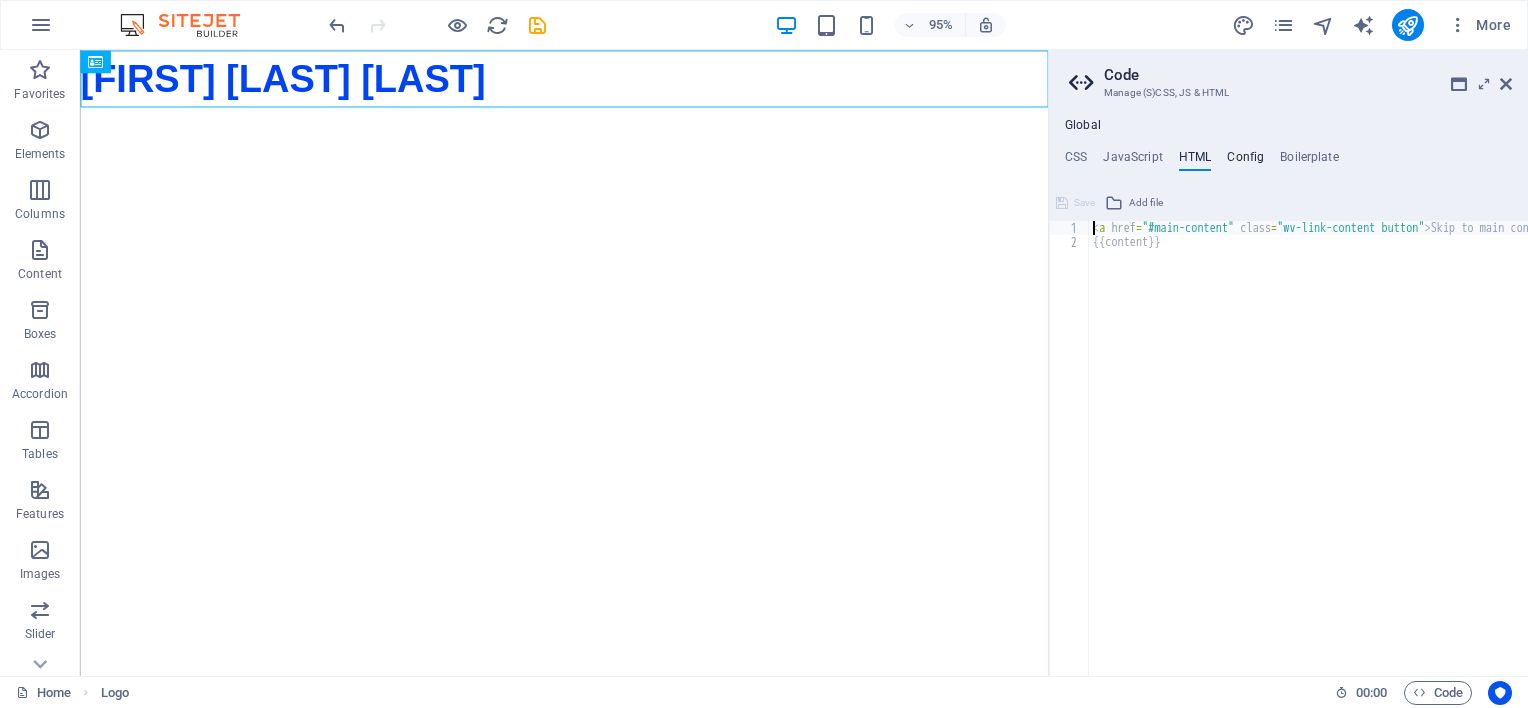 click on "Config" at bounding box center (1245, 161) 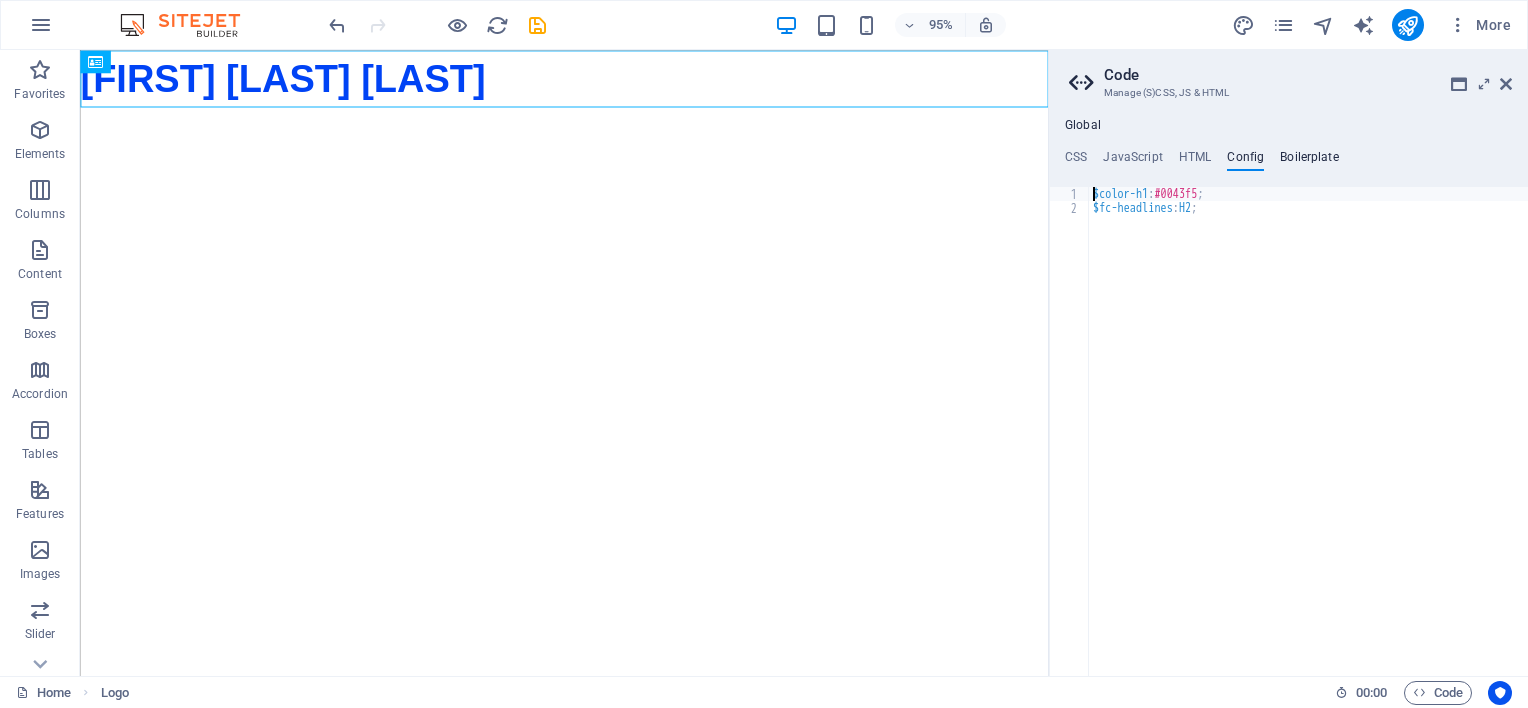click on "Boilerplate" at bounding box center [1309, 161] 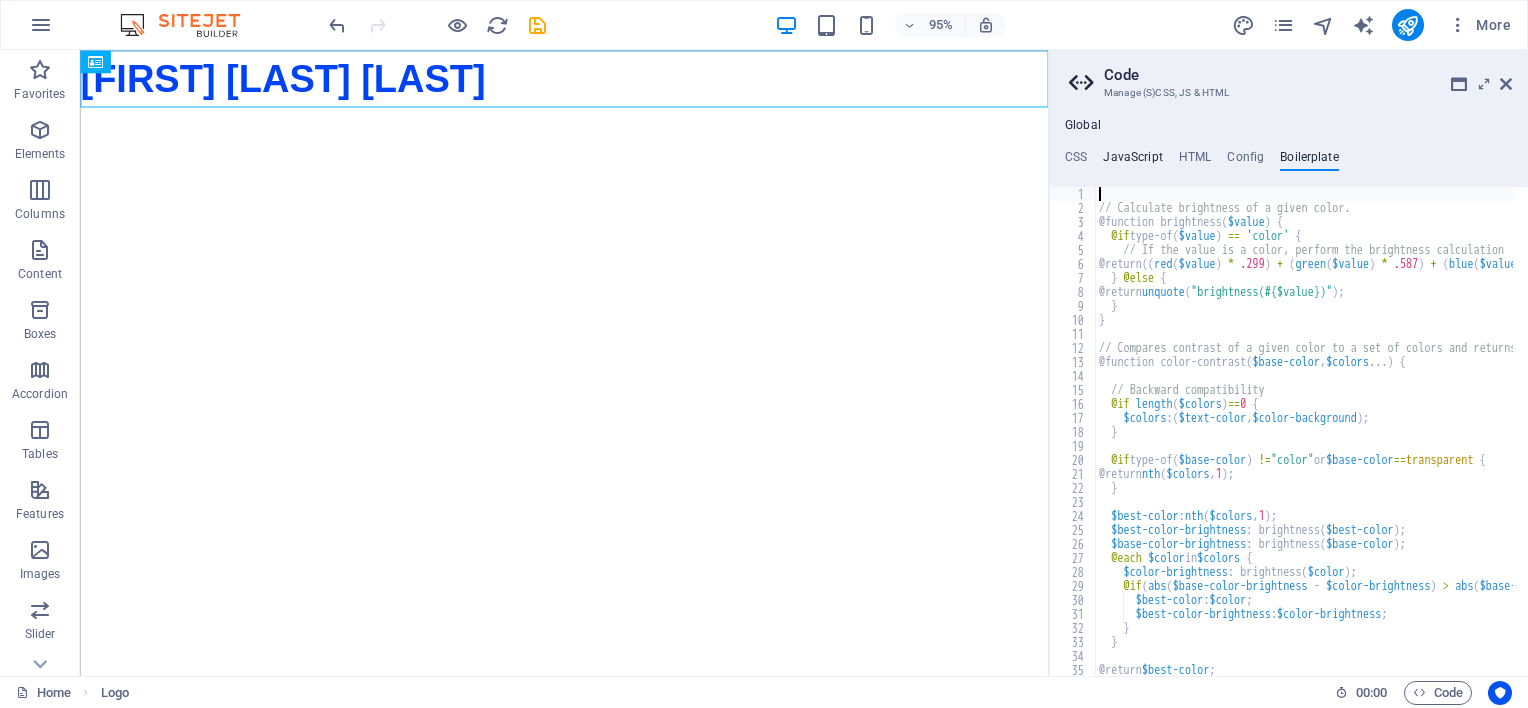 click on "JavaScript" at bounding box center (1132, 161) 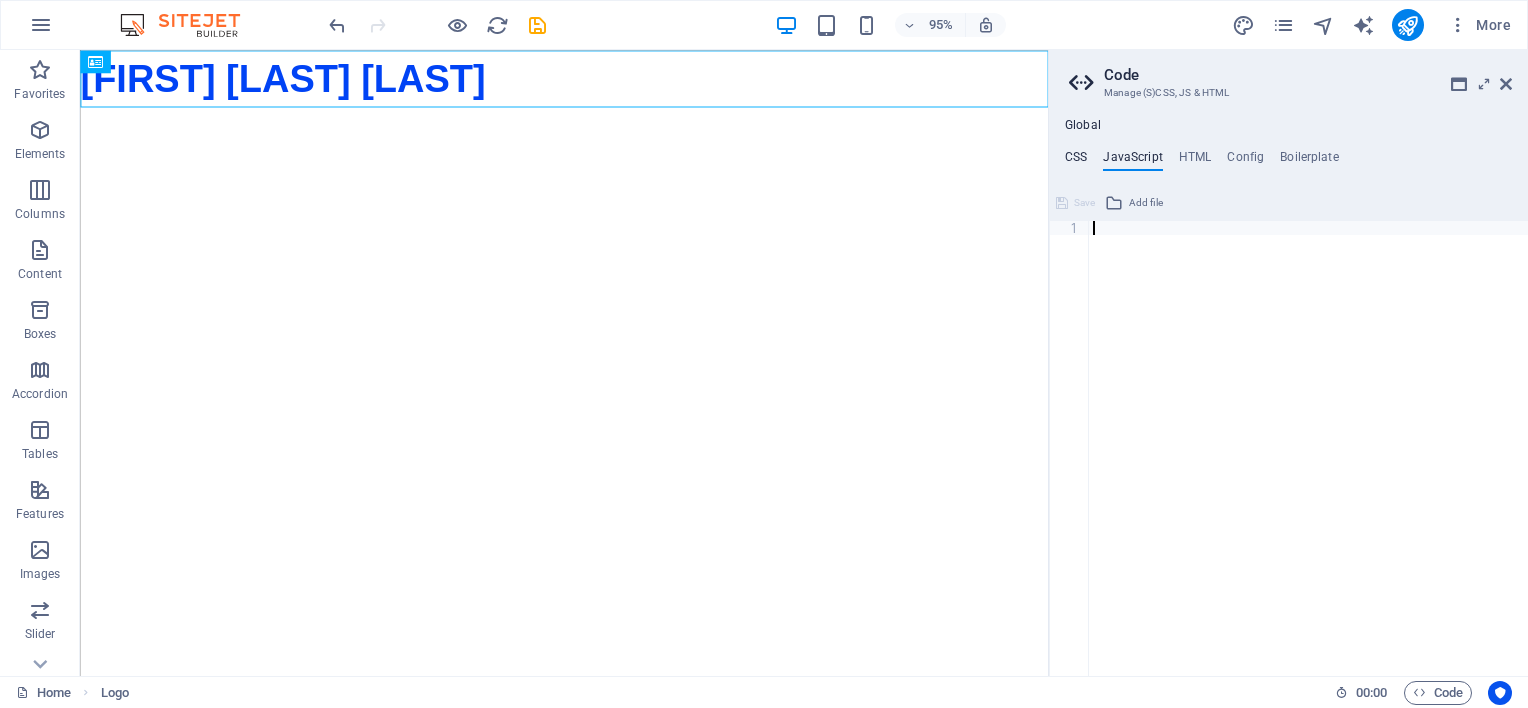click on "CSS" at bounding box center [1076, 161] 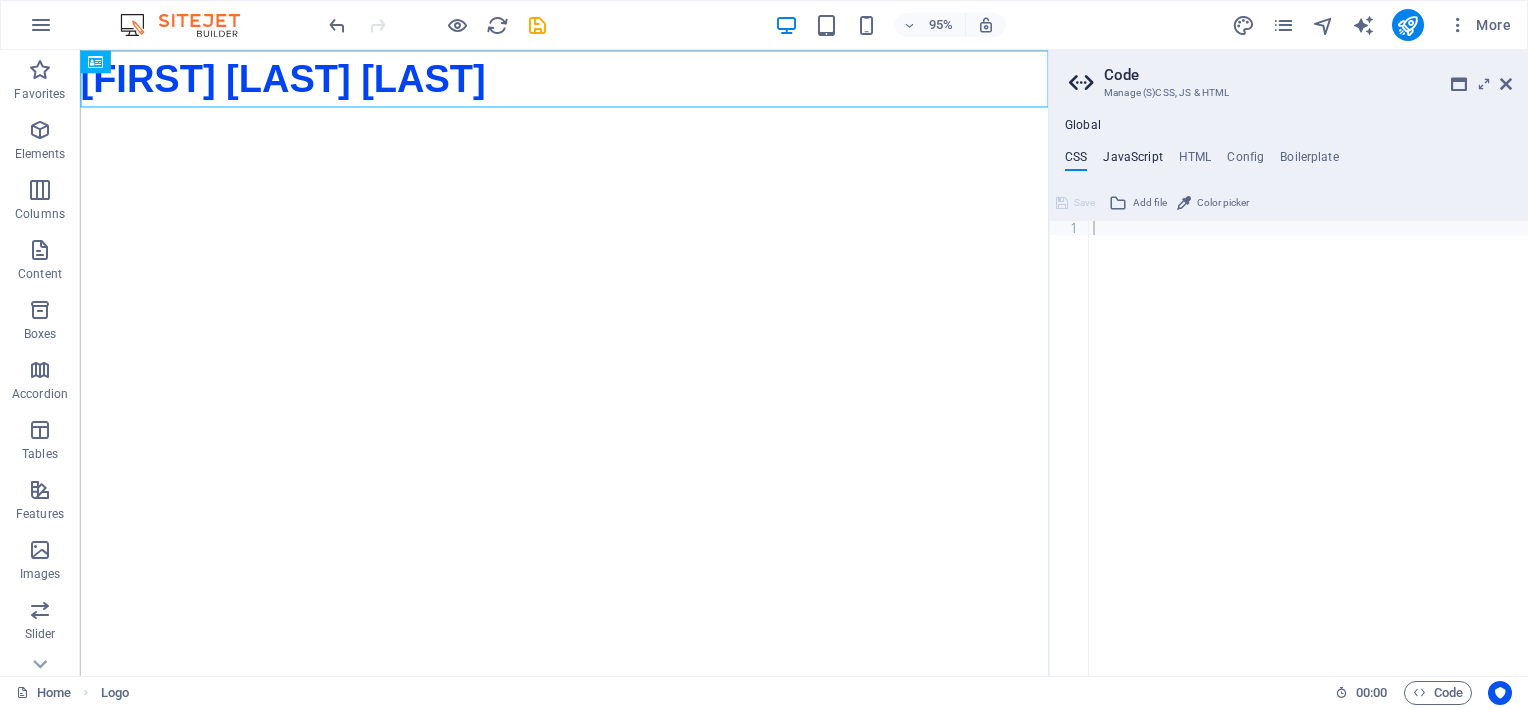 click on "JavaScript" at bounding box center (1132, 161) 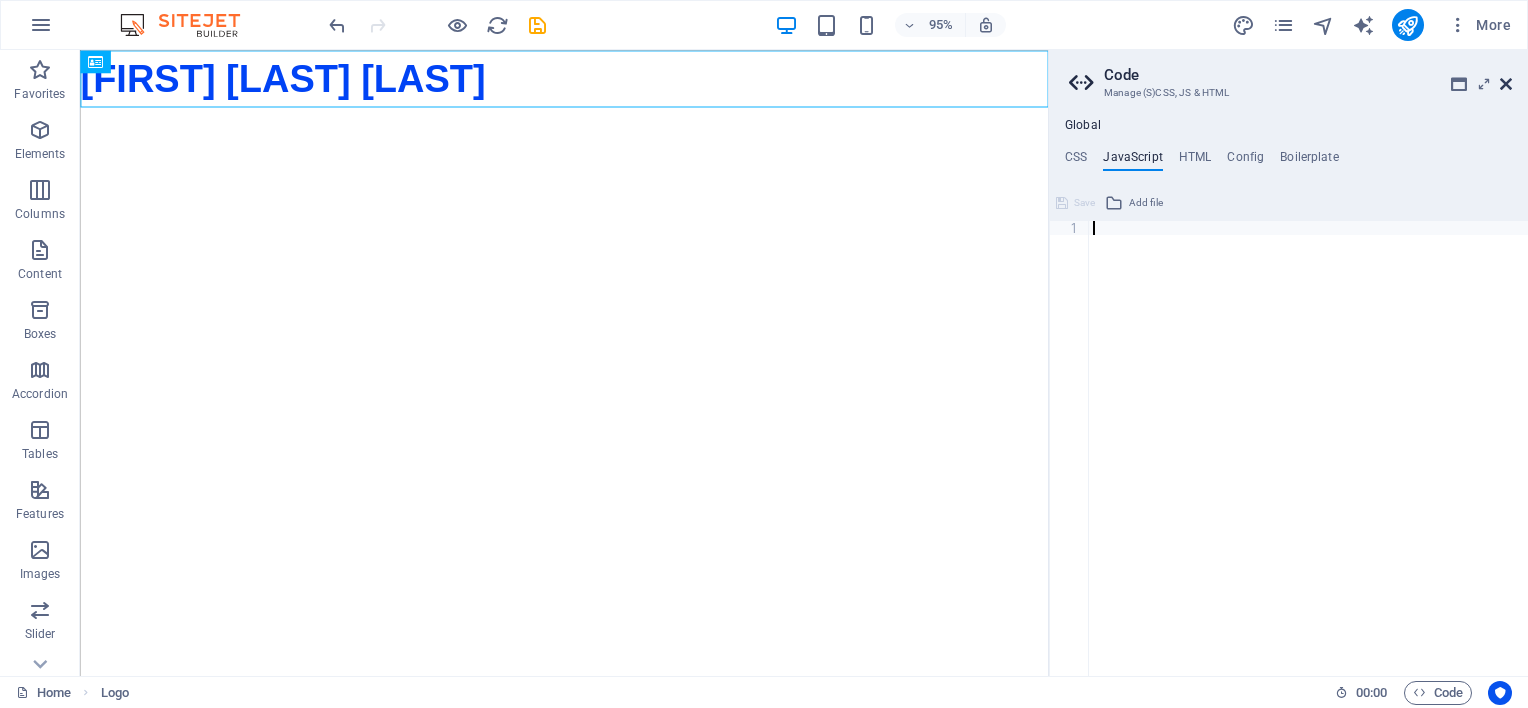 click at bounding box center [1506, 84] 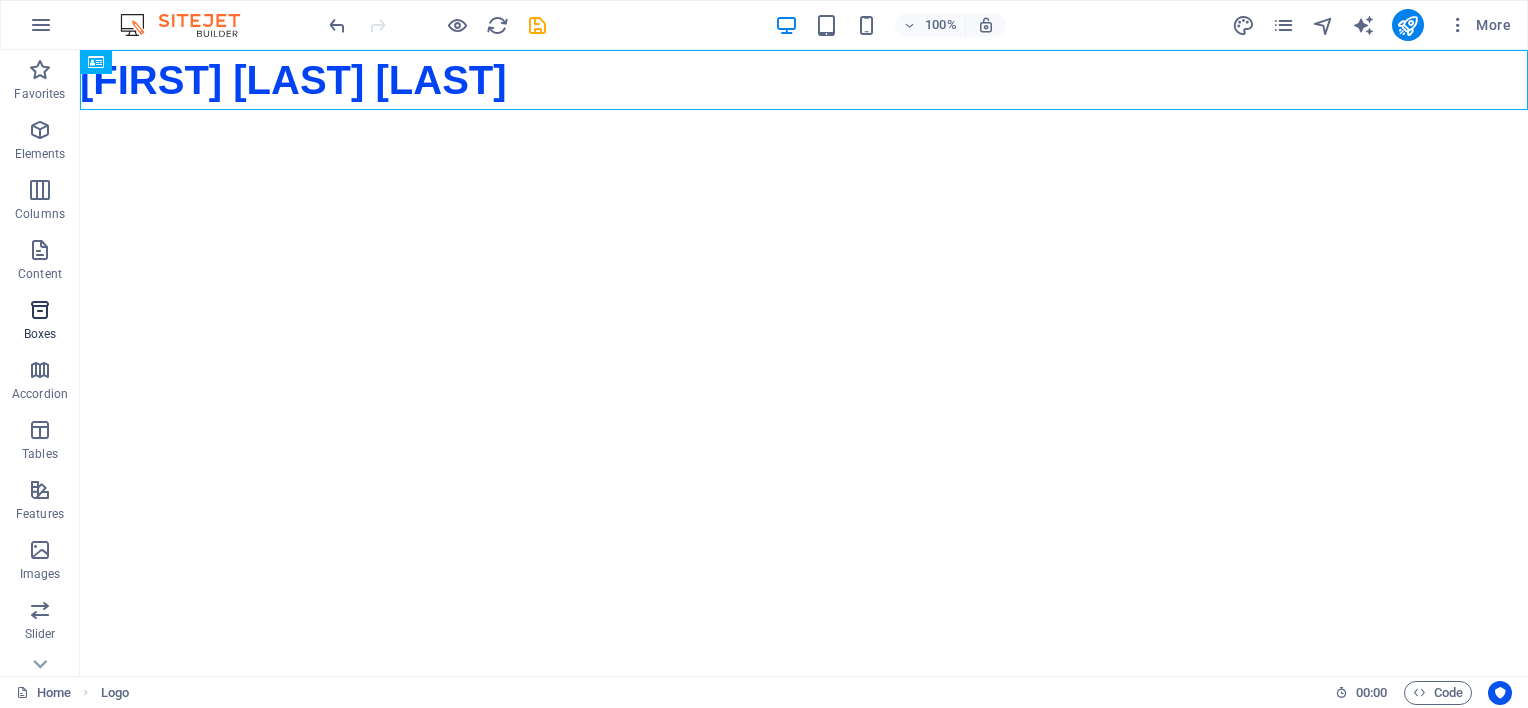 click at bounding box center [40, 310] 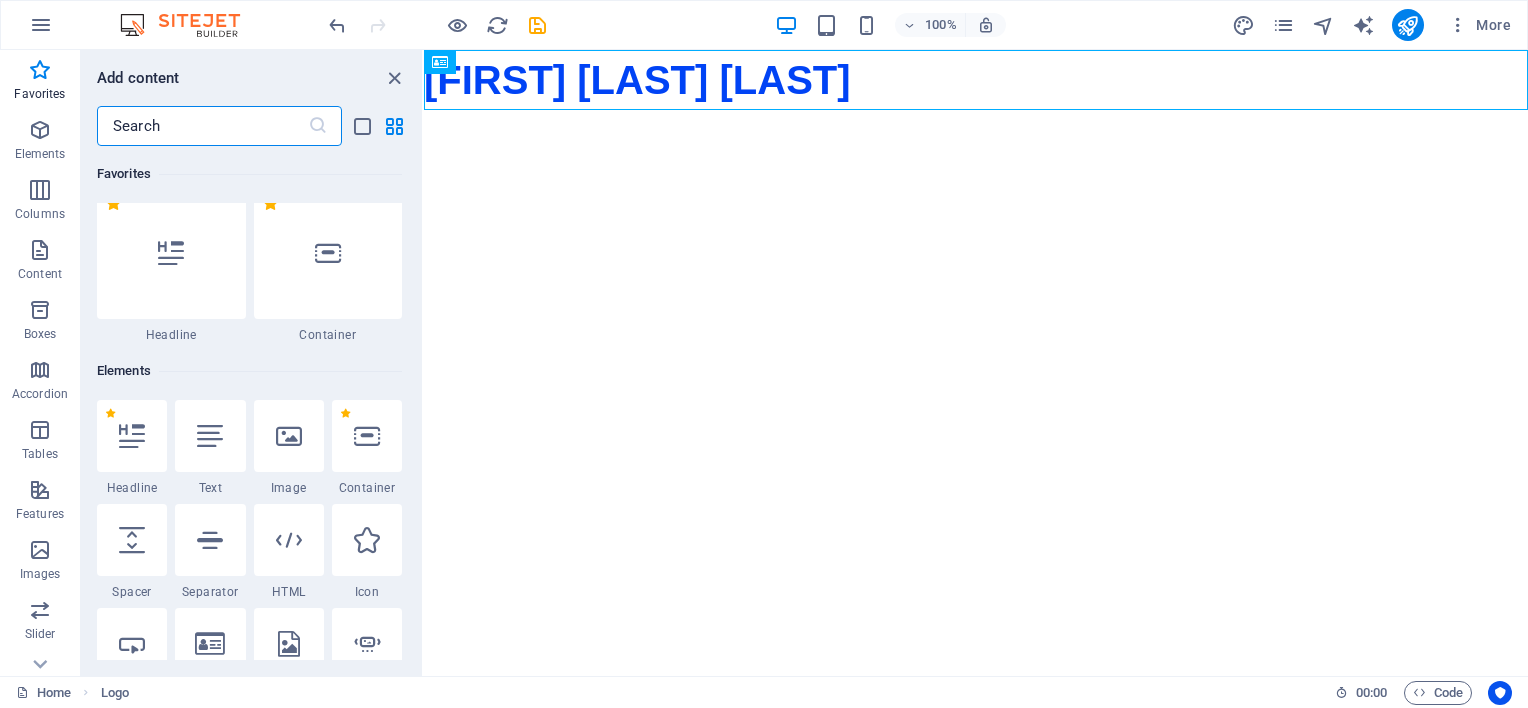 scroll, scrollTop: 0, scrollLeft: 0, axis: both 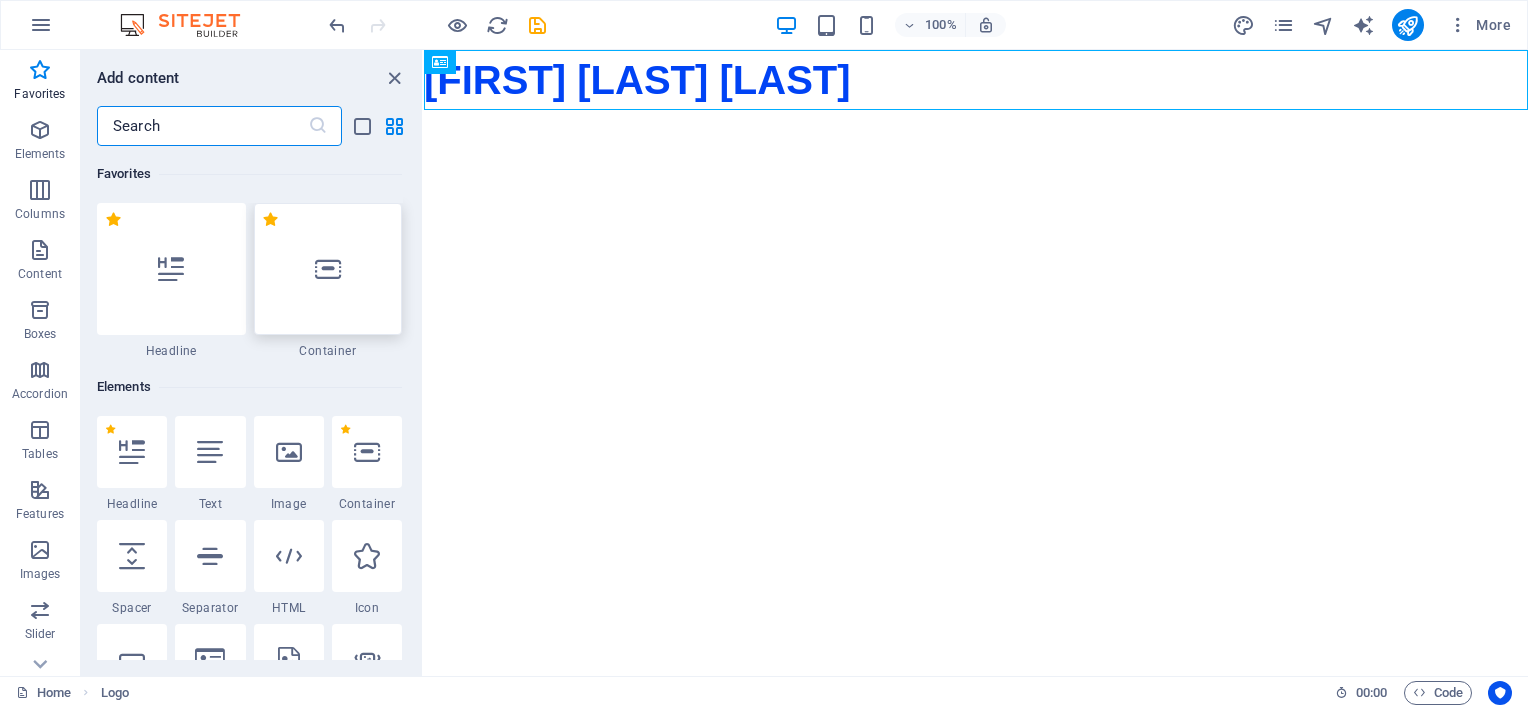 click at bounding box center [328, 269] 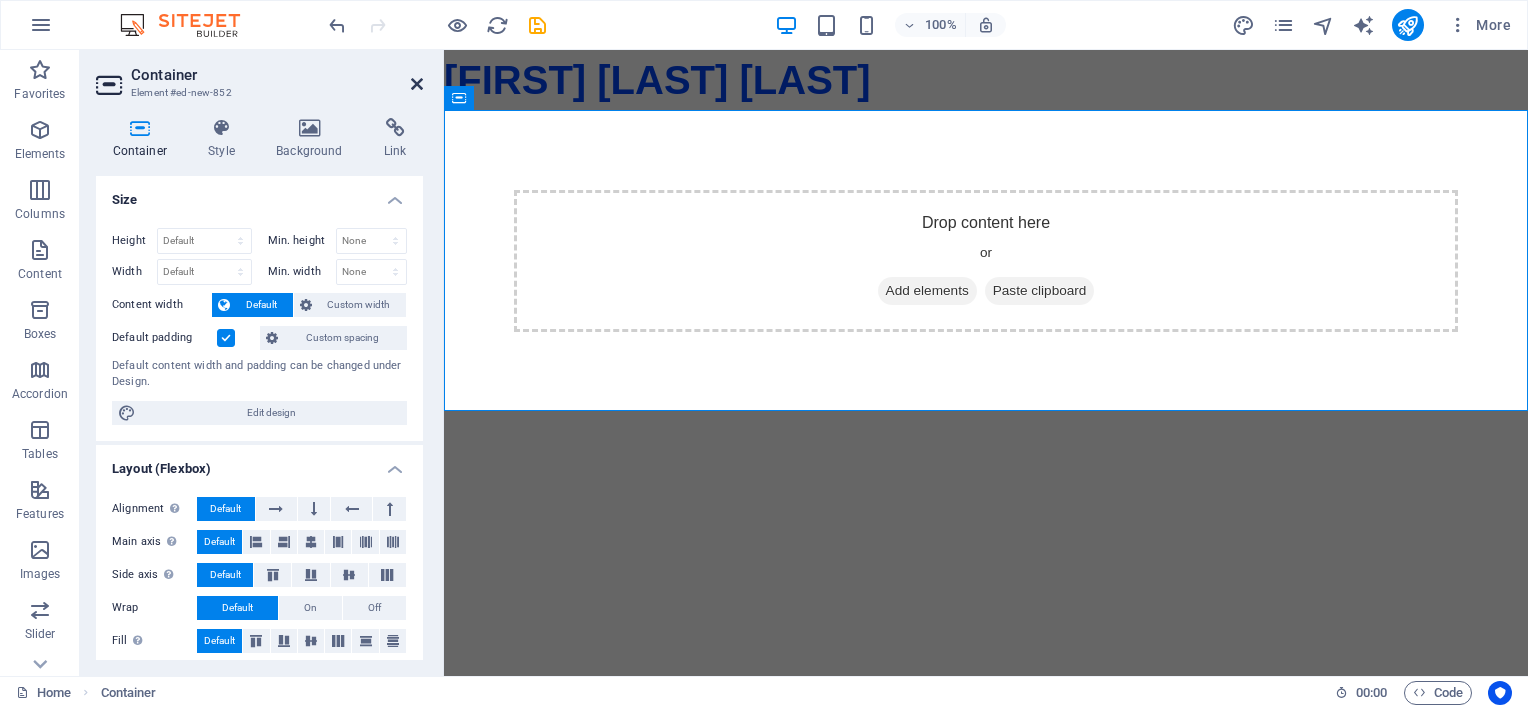 click at bounding box center [417, 84] 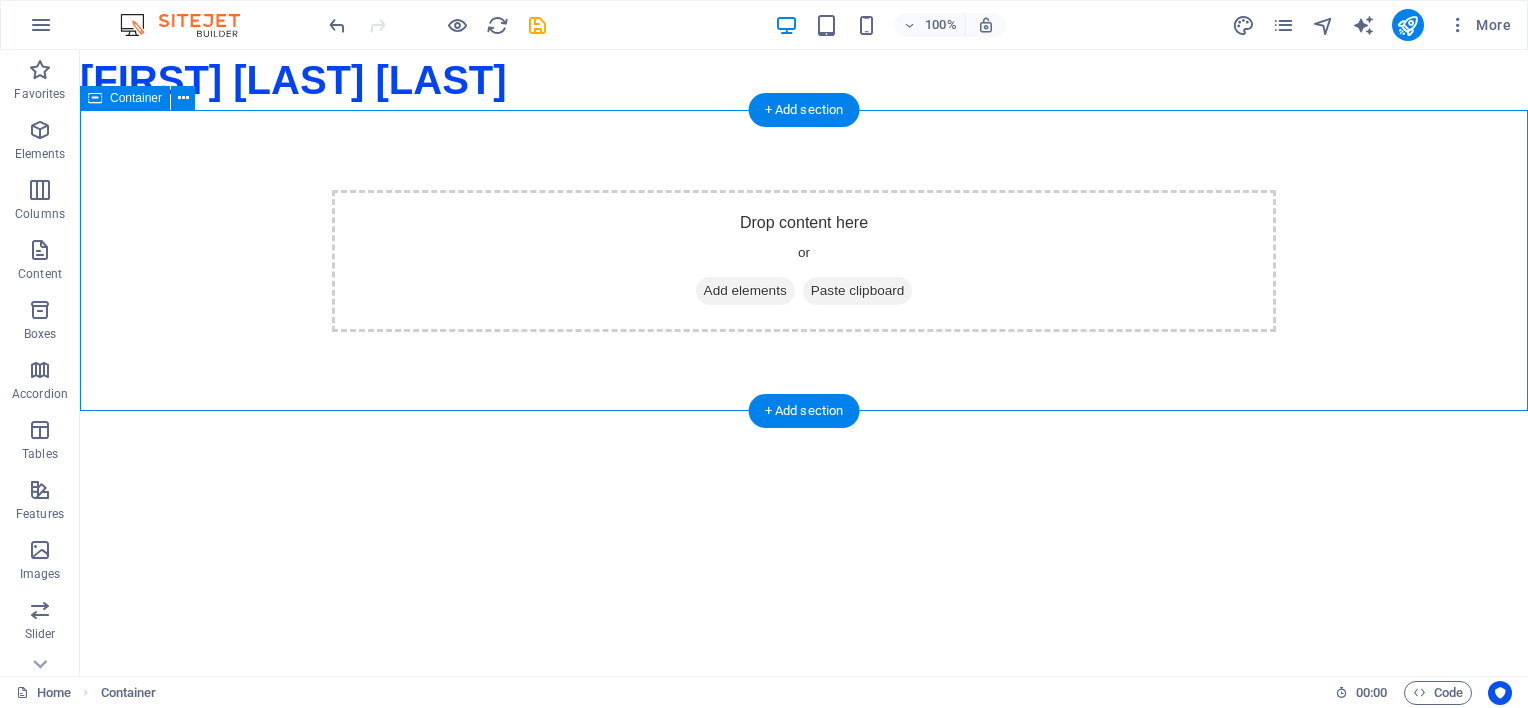 click on "Drop content here or  Add elements  Paste clipboard" at bounding box center (804, 261) 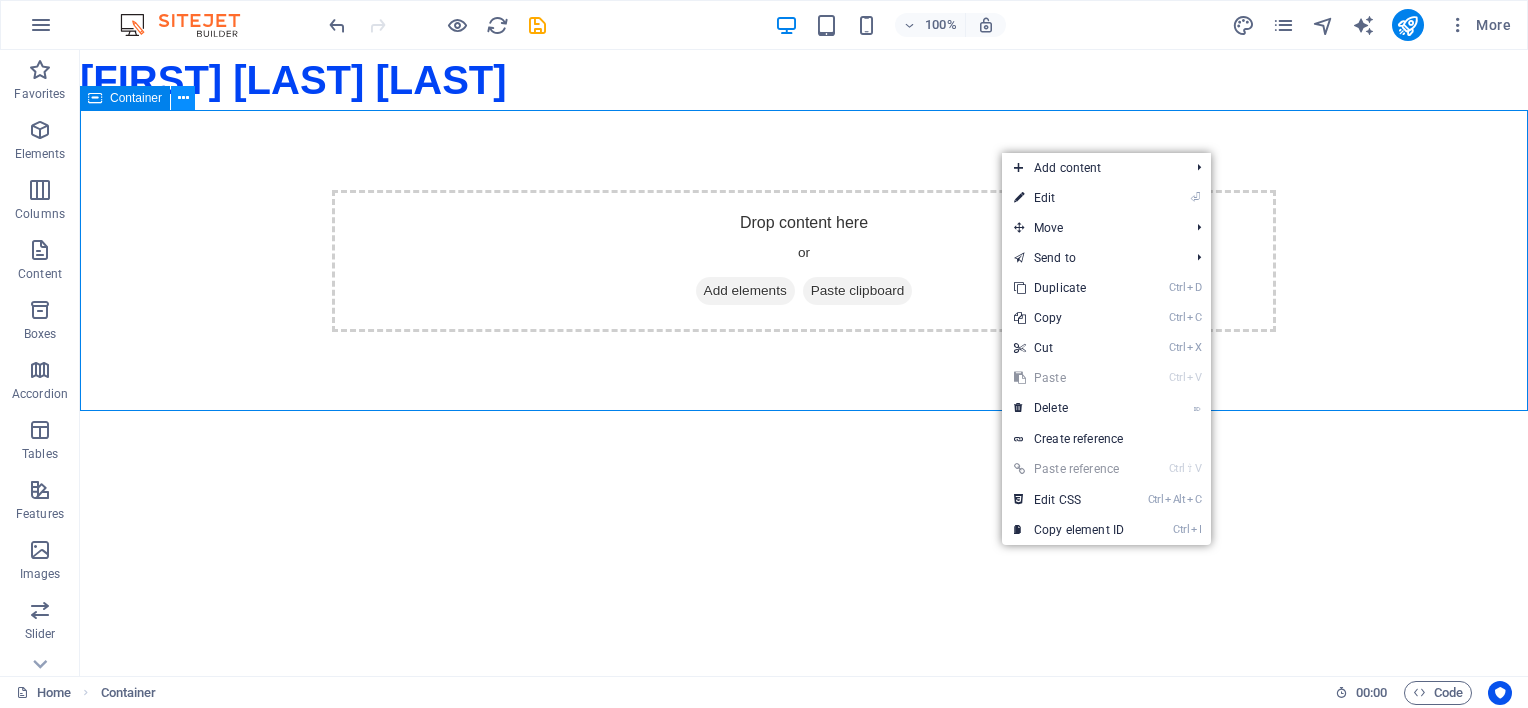 click at bounding box center [183, 98] 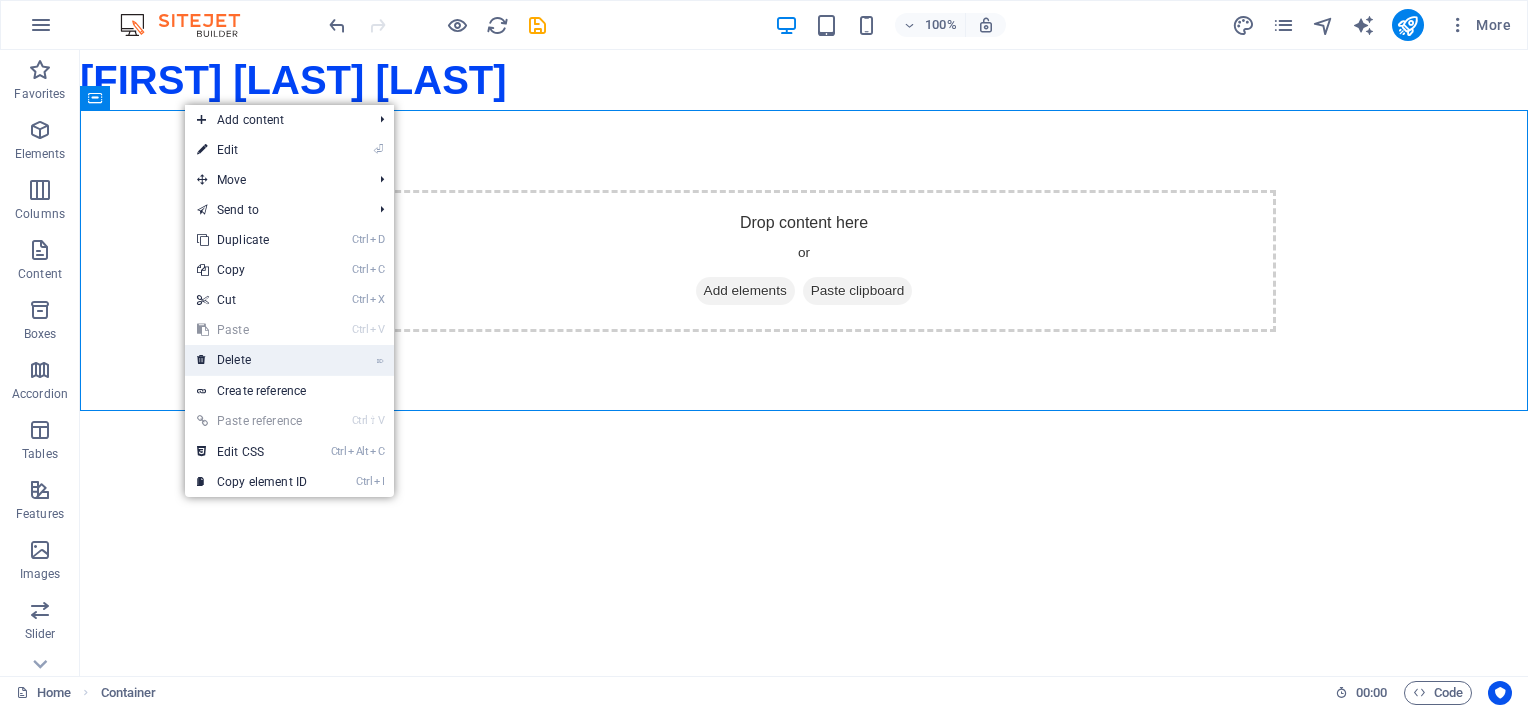 click on "⌦  Delete" at bounding box center (252, 360) 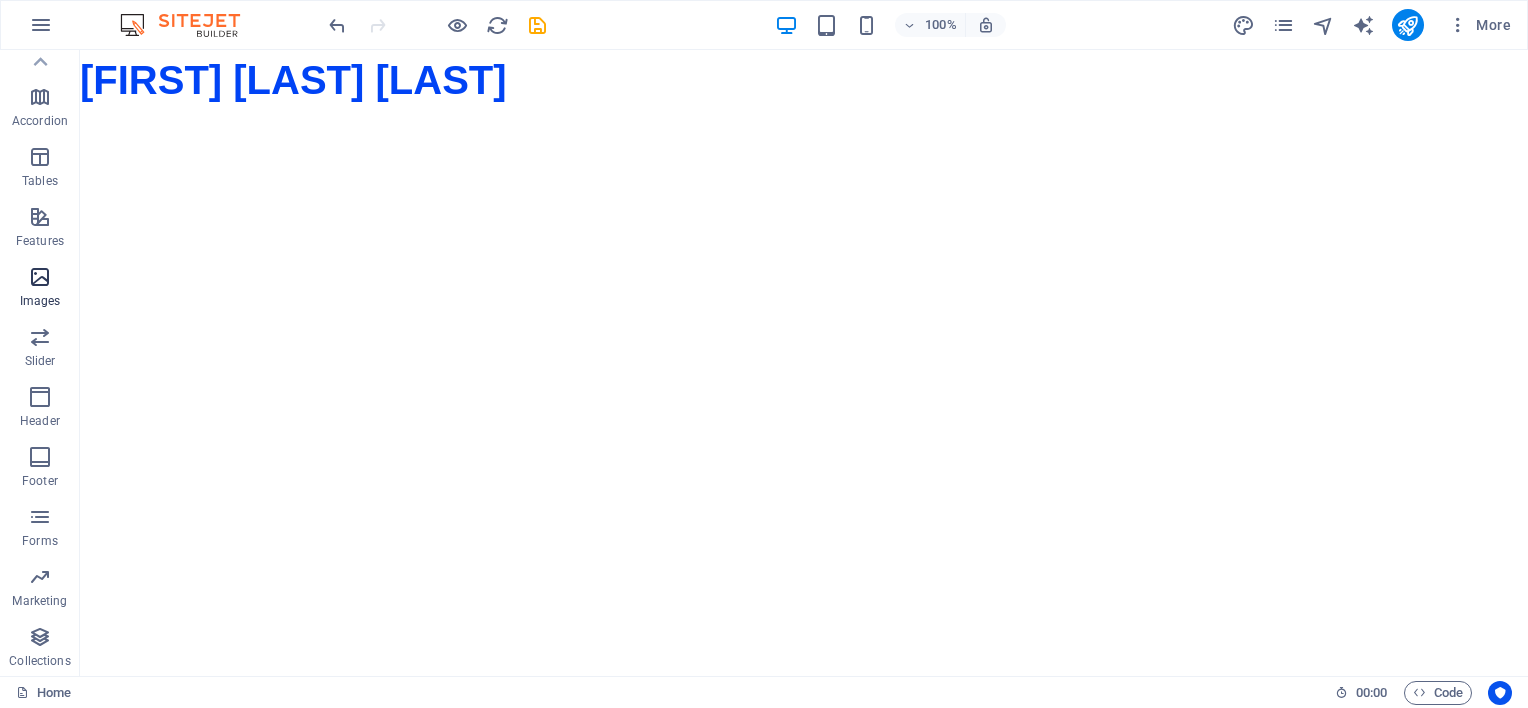 scroll, scrollTop: 0, scrollLeft: 0, axis: both 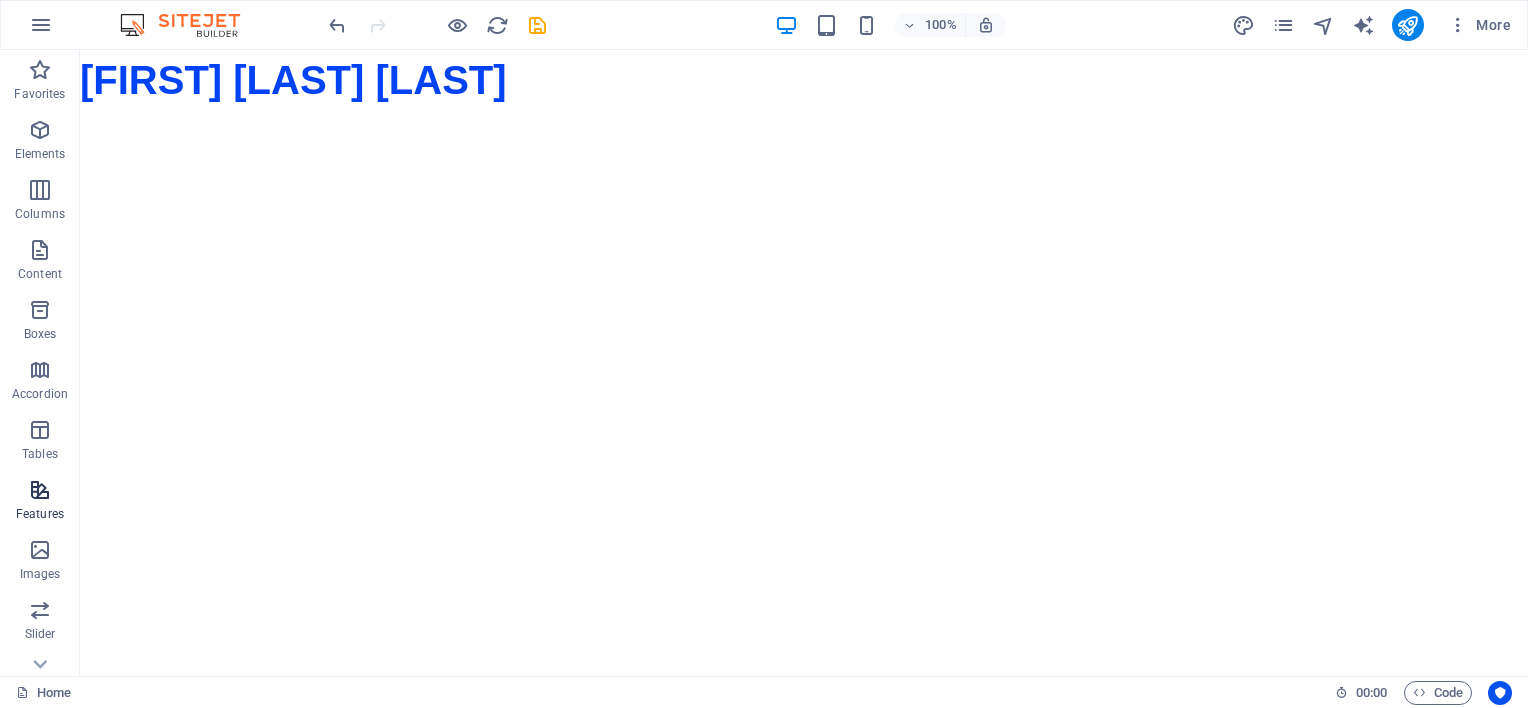 click at bounding box center [40, 490] 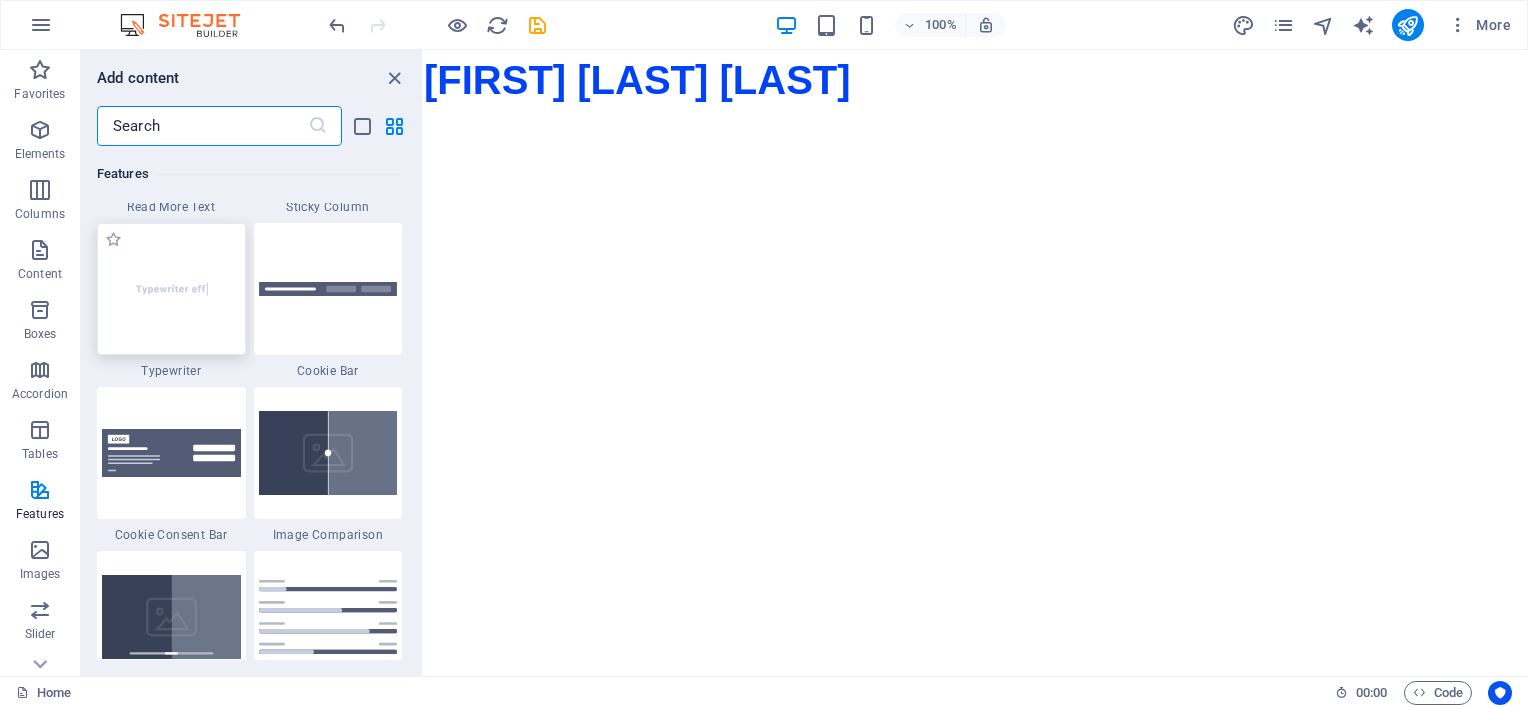 scroll, scrollTop: 7995, scrollLeft: 0, axis: vertical 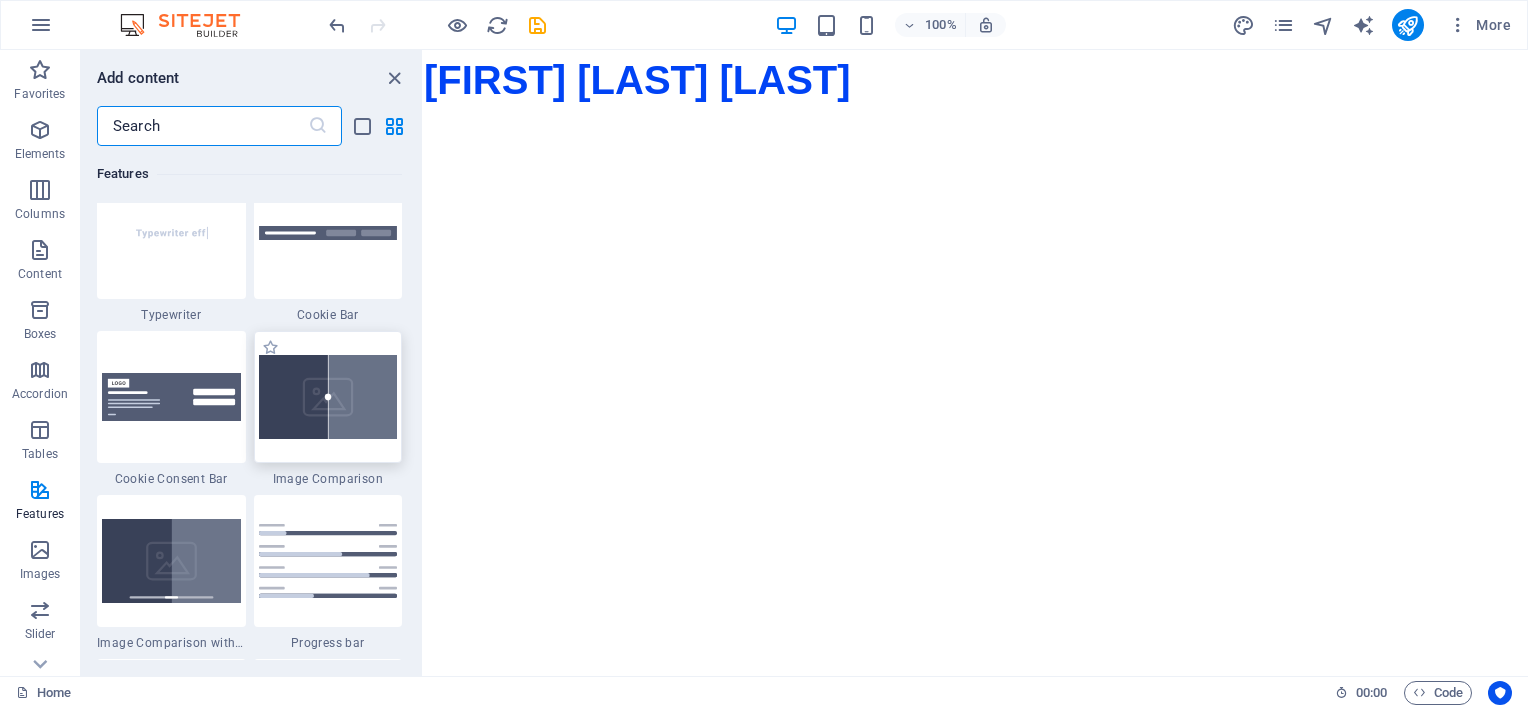 click at bounding box center [328, 397] 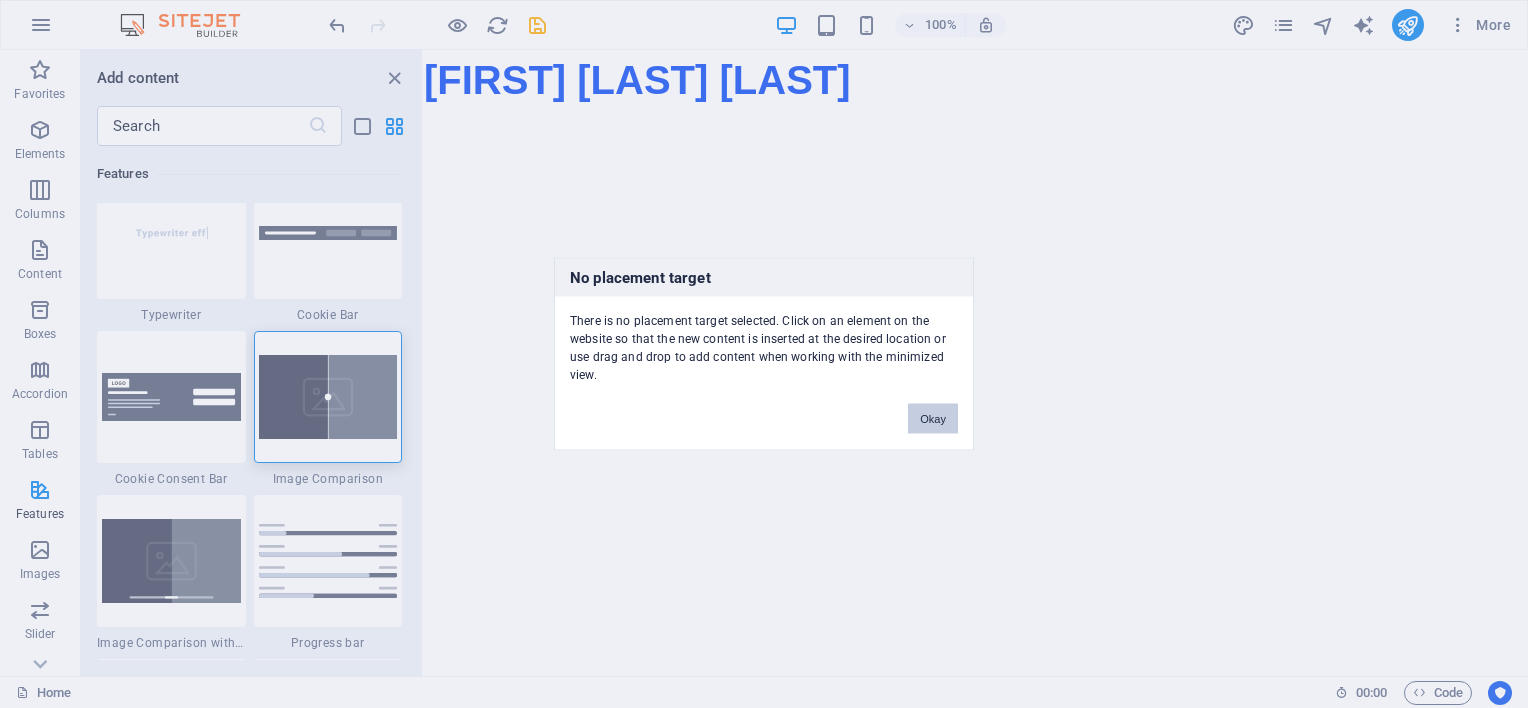 drag, startPoint x: 938, startPoint y: 422, endPoint x: 460, endPoint y: 315, distance: 489.82956 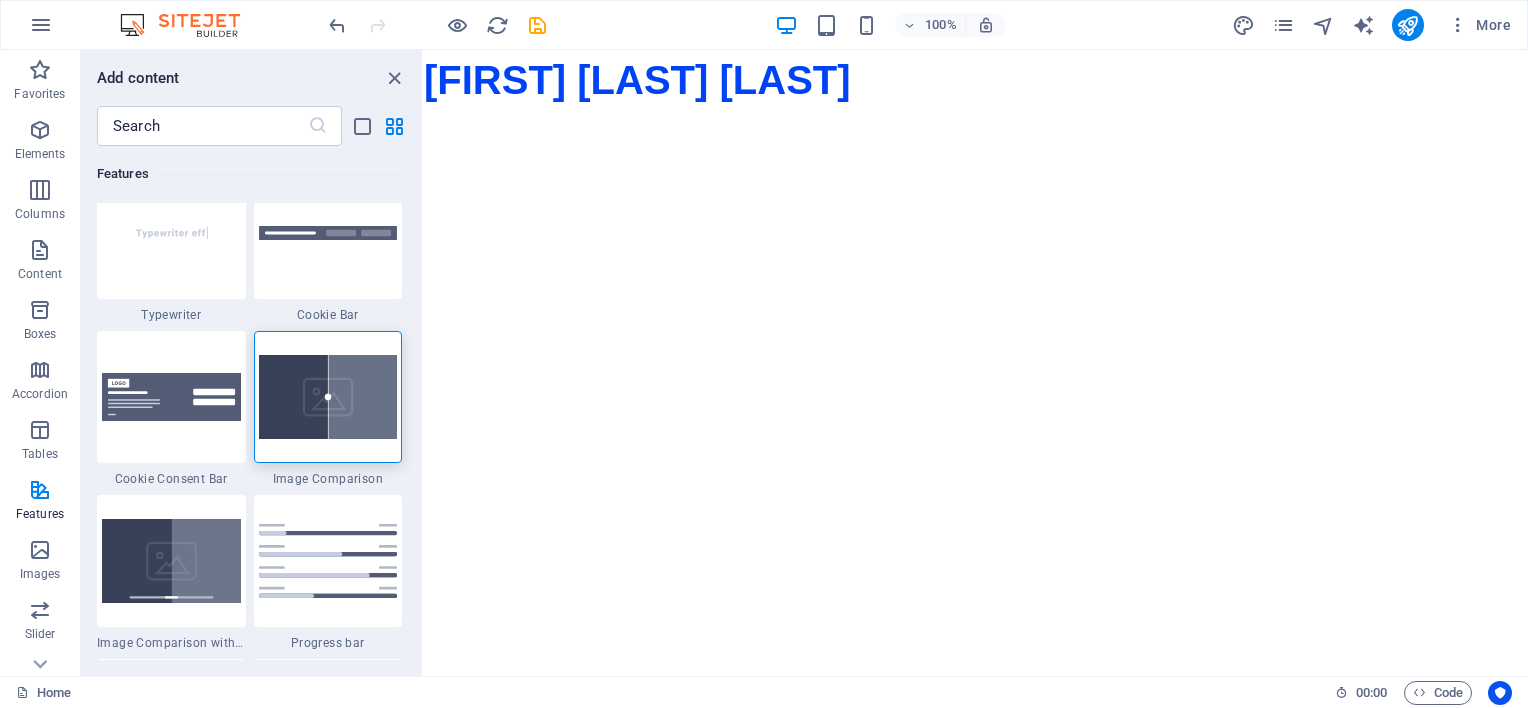 click on "Skip to main content
ALAKAR DOKAN" at bounding box center (976, 80) 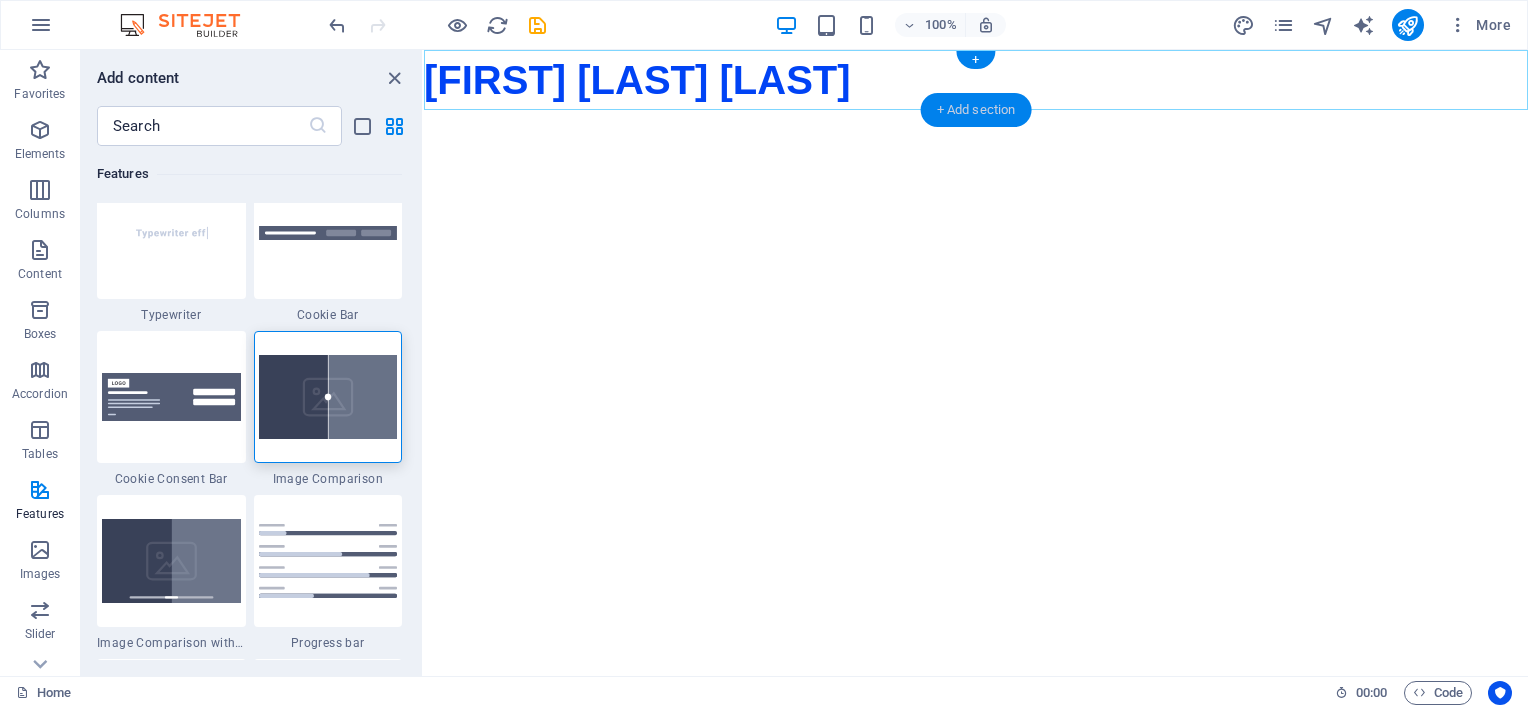 click on "+ Add section" at bounding box center [976, 110] 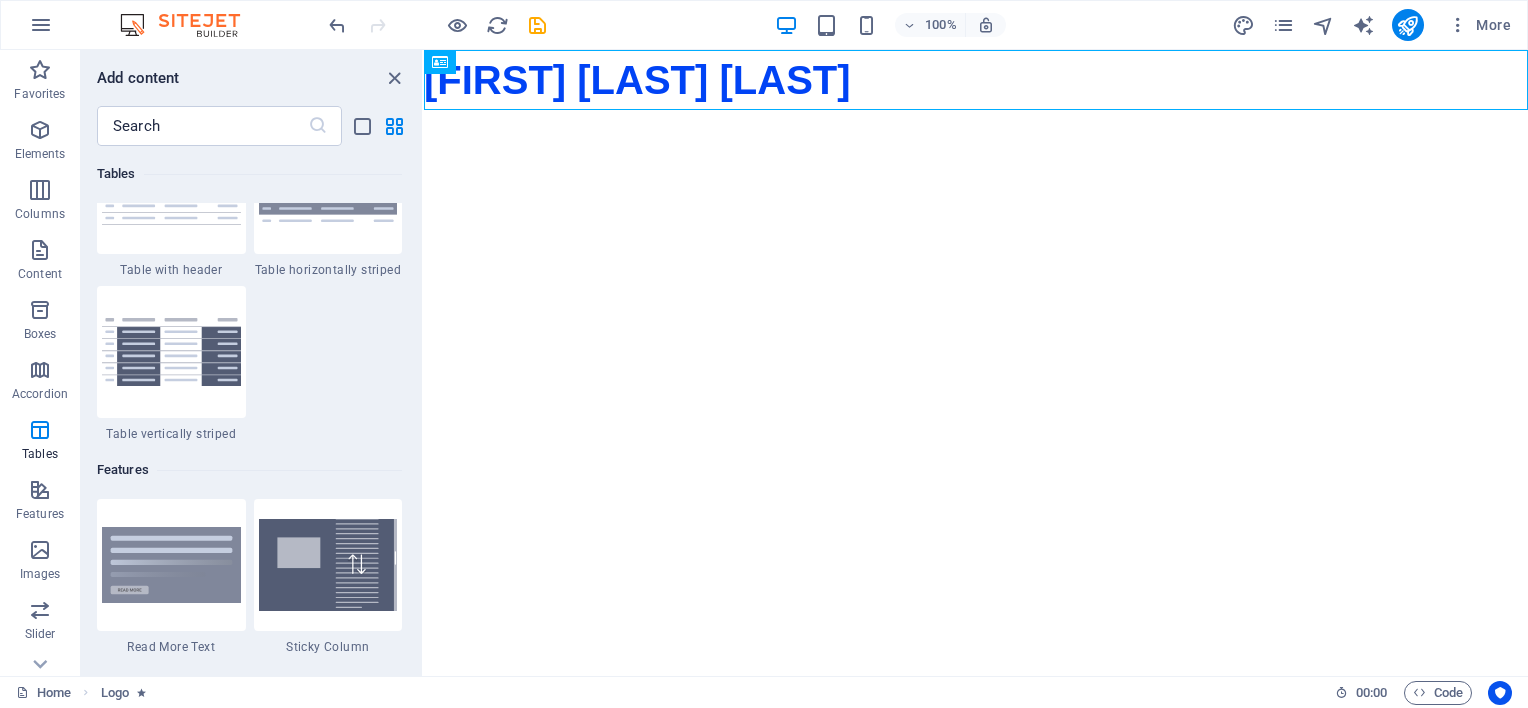 scroll, scrollTop: 7599, scrollLeft: 0, axis: vertical 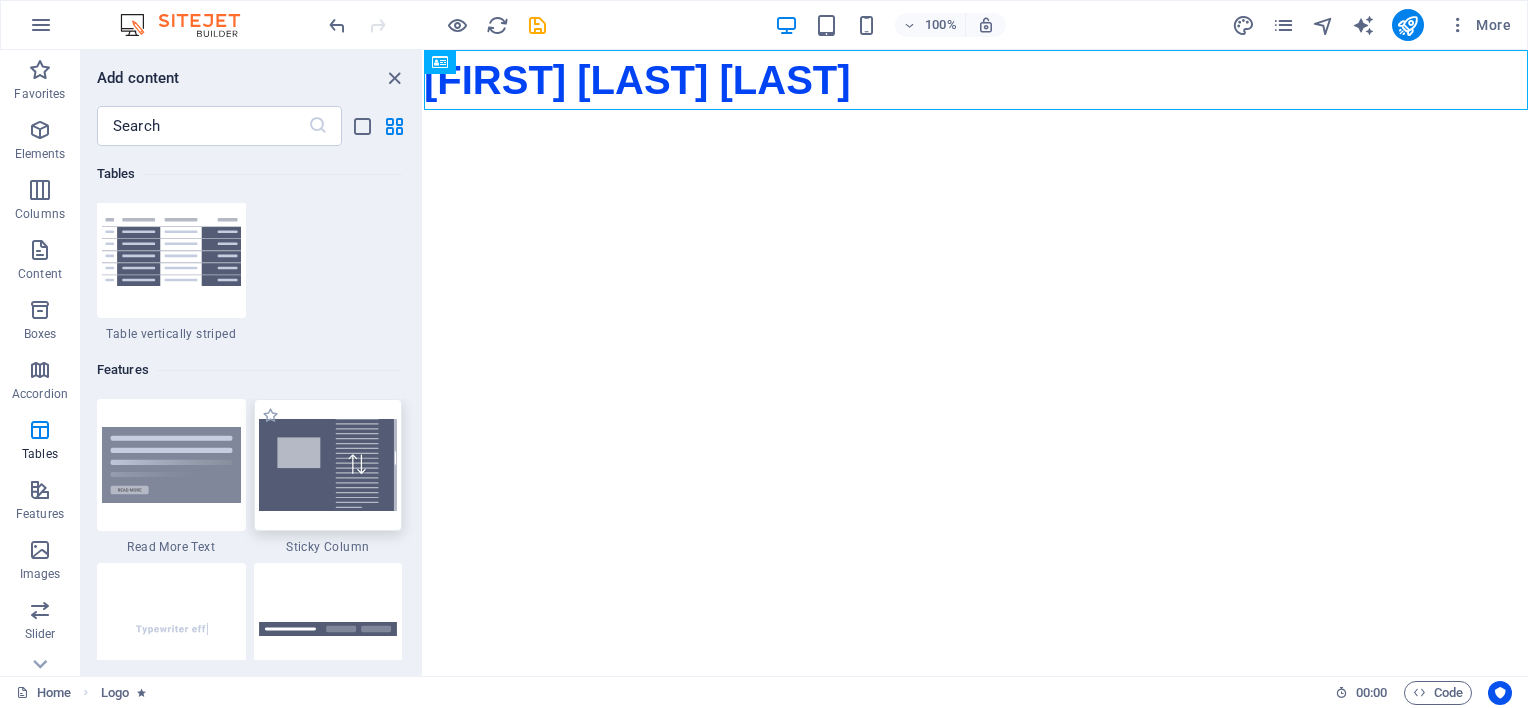 click at bounding box center [328, 465] 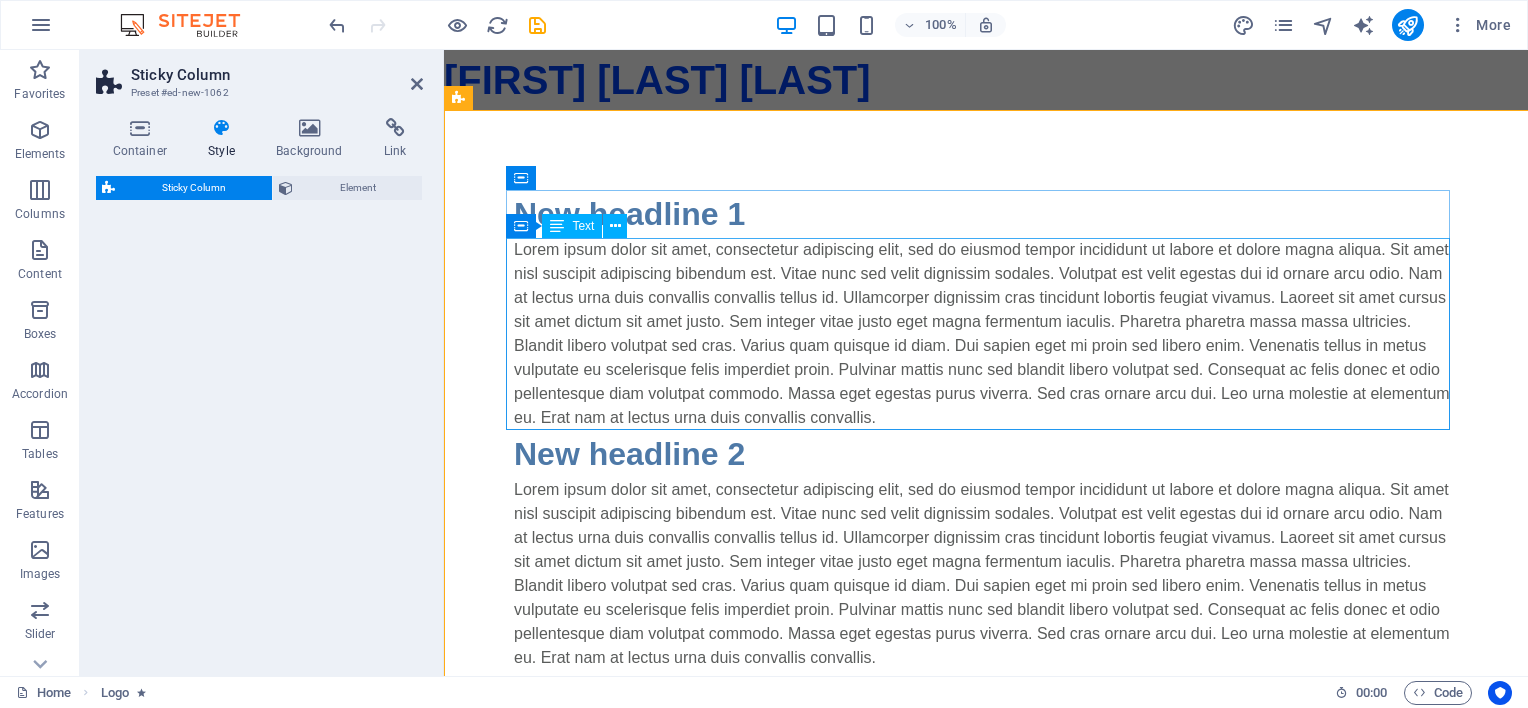 select on "%" 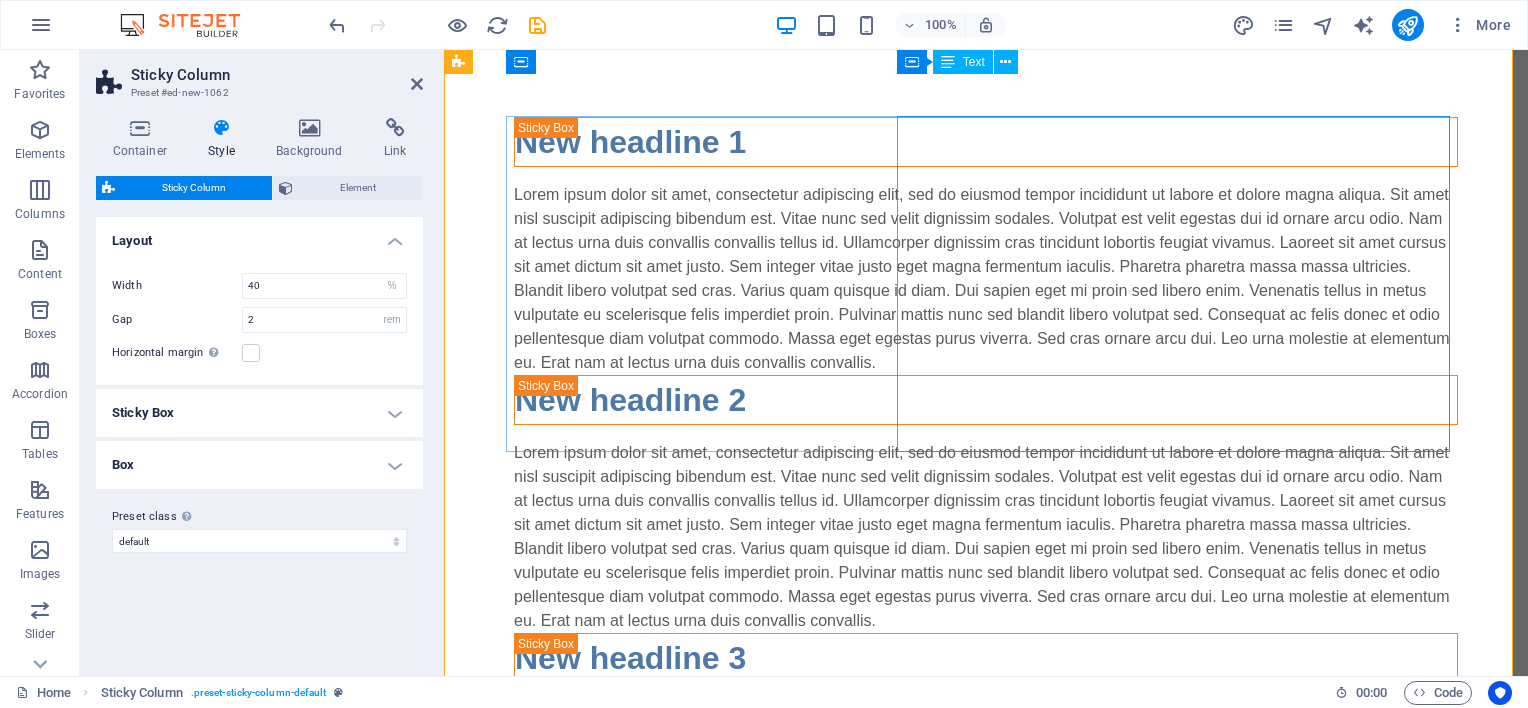 scroll, scrollTop: 0, scrollLeft: 0, axis: both 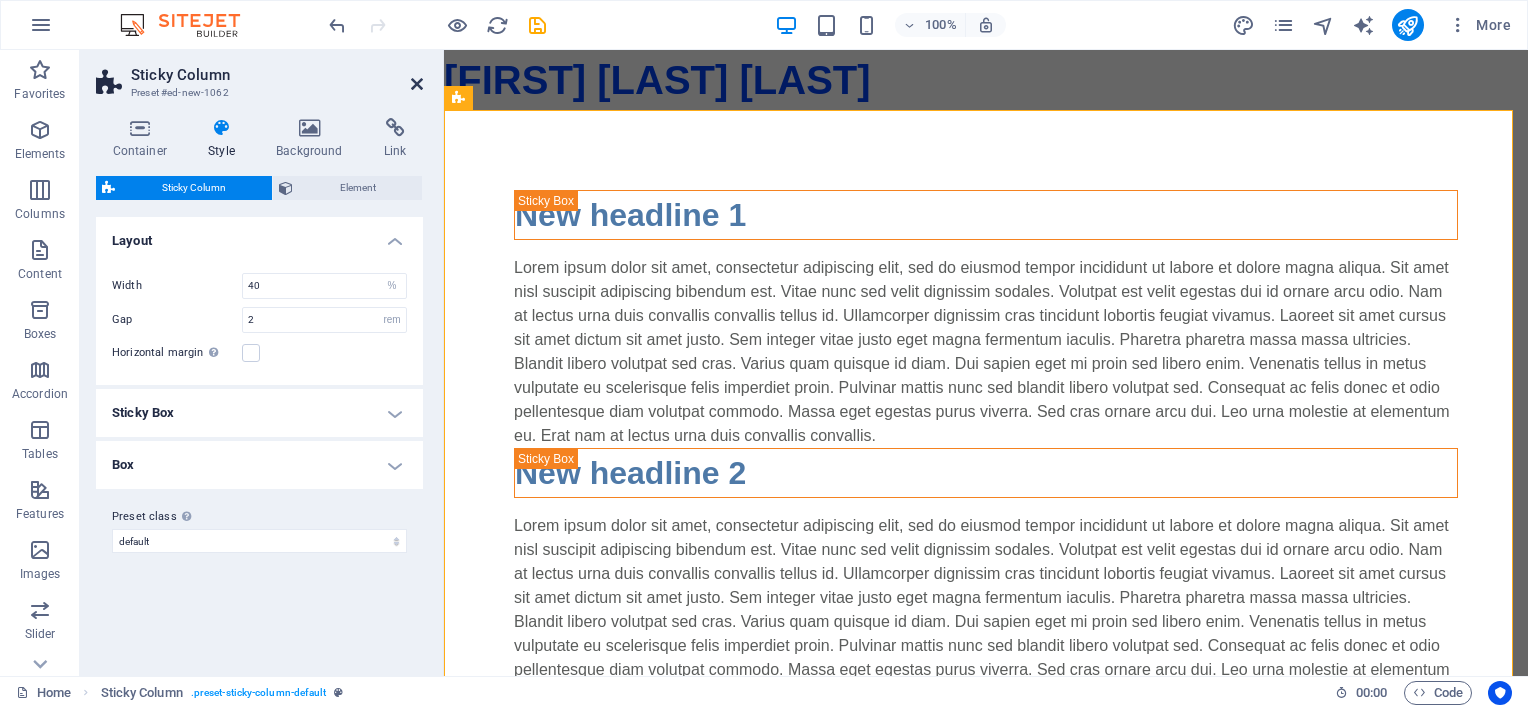 click at bounding box center [417, 84] 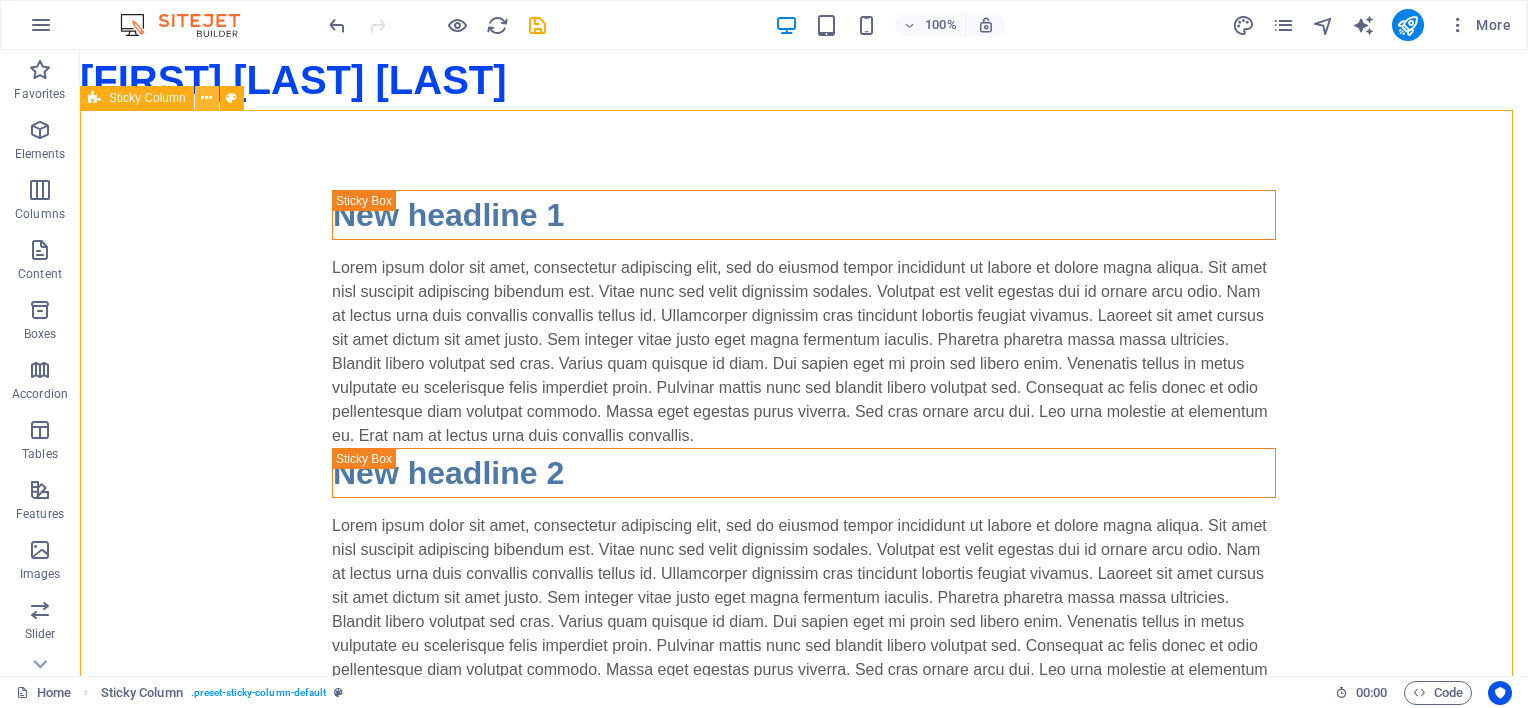 click at bounding box center (206, 98) 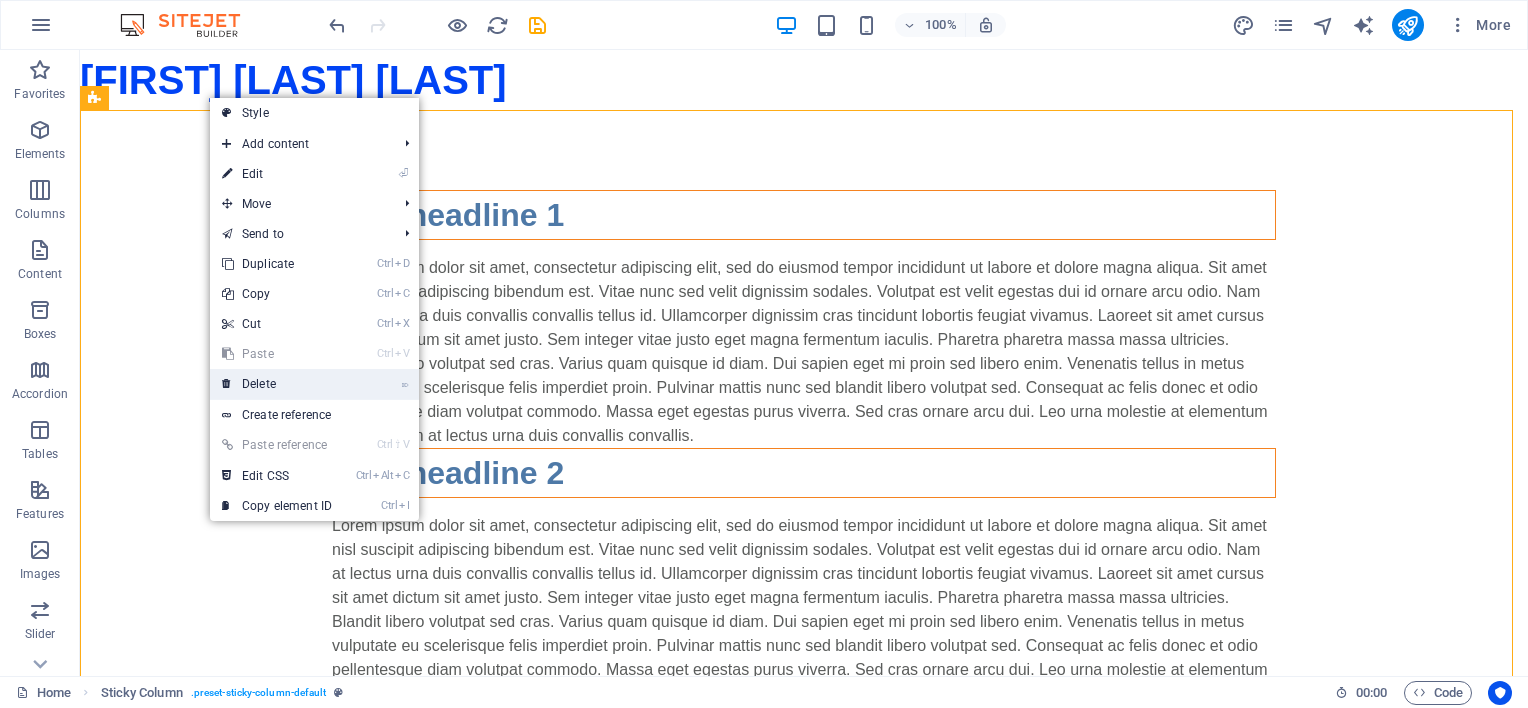 click on "⌦  Delete" at bounding box center [277, 384] 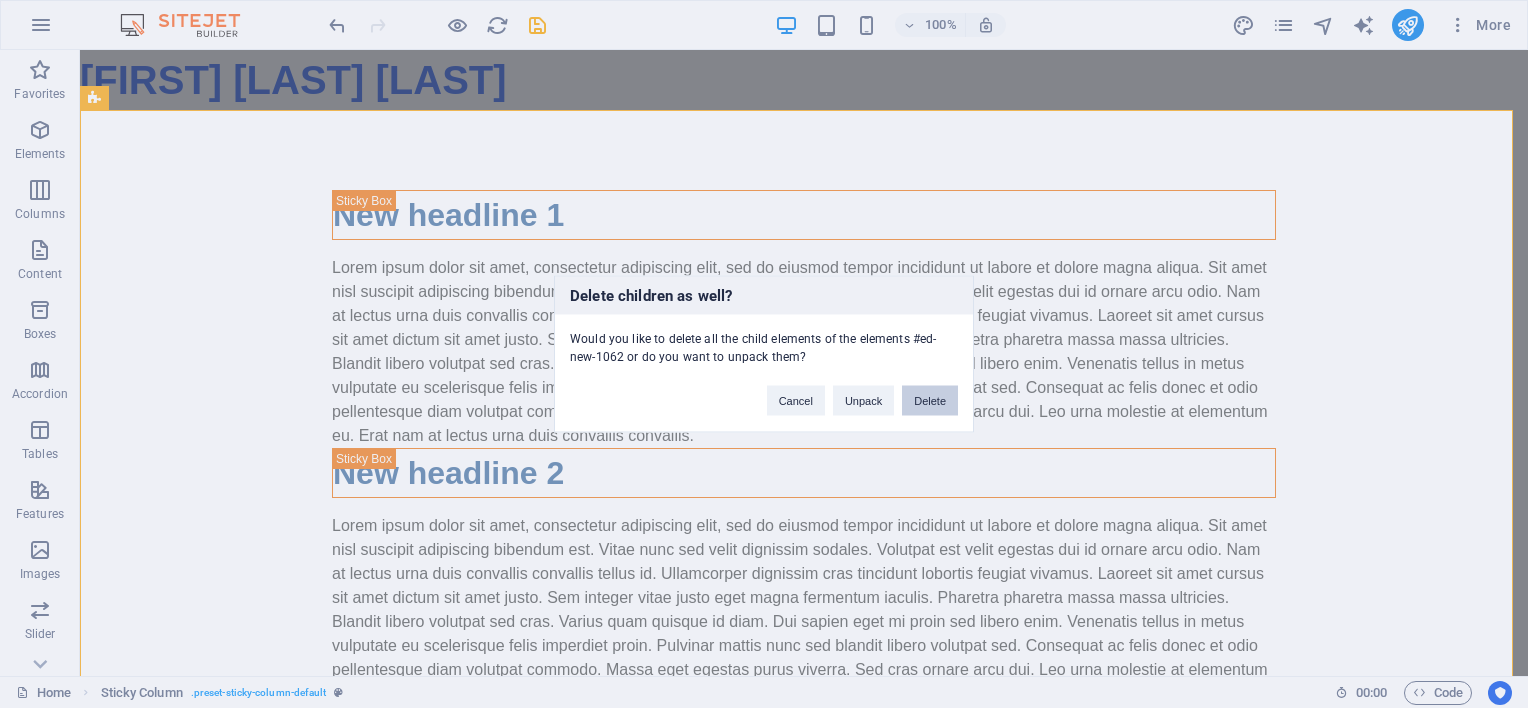 drag, startPoint x: 940, startPoint y: 399, endPoint x: 793, endPoint y: 330, distance: 162.38843 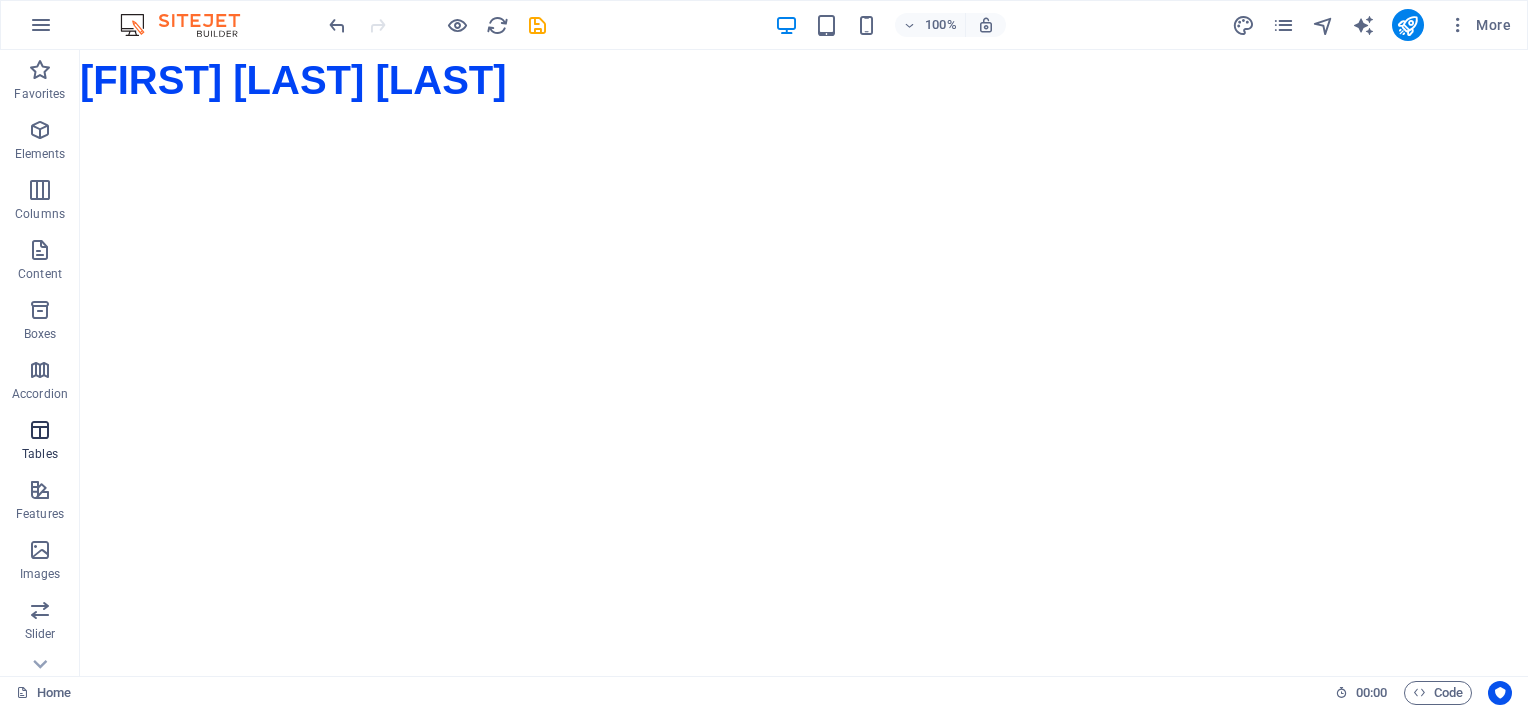 click on "Tables" at bounding box center (40, 454) 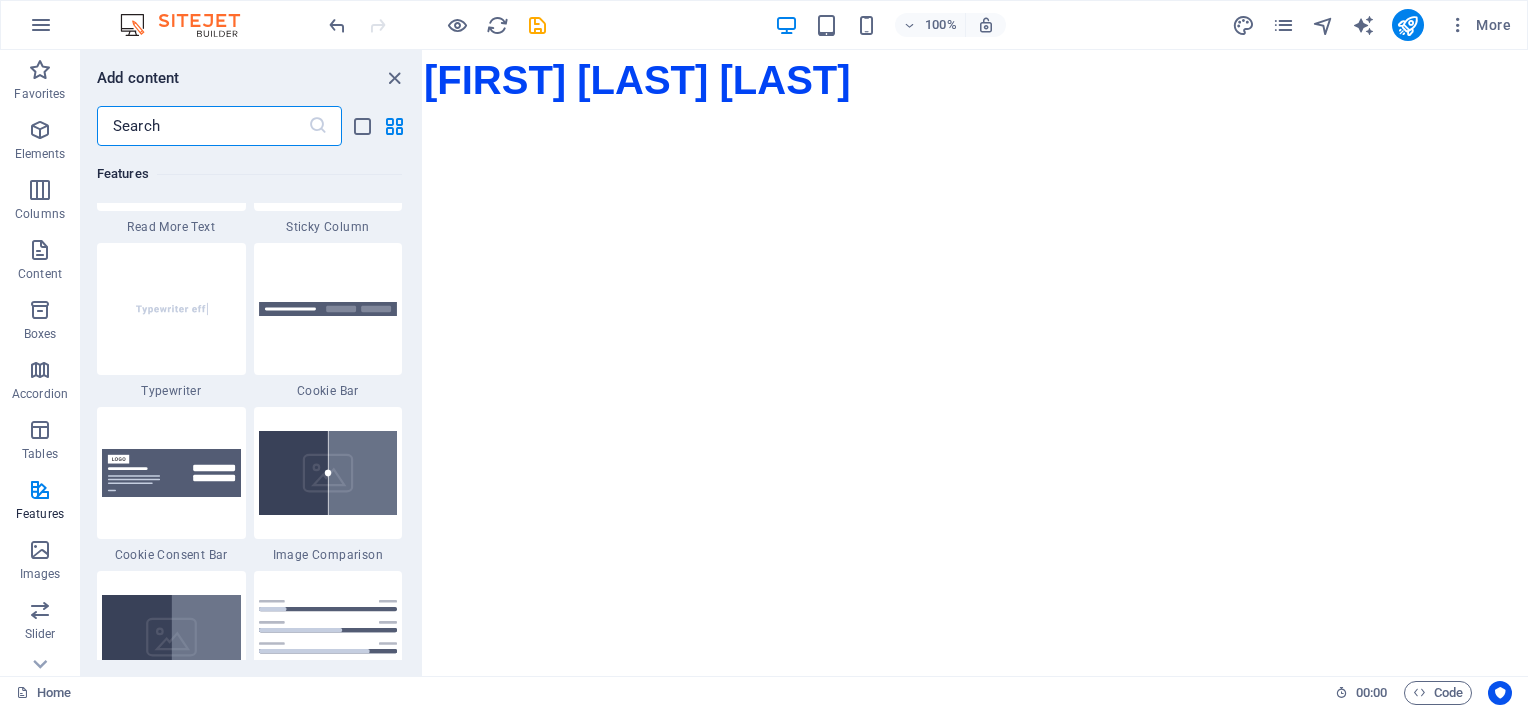 scroll, scrollTop: 8026, scrollLeft: 0, axis: vertical 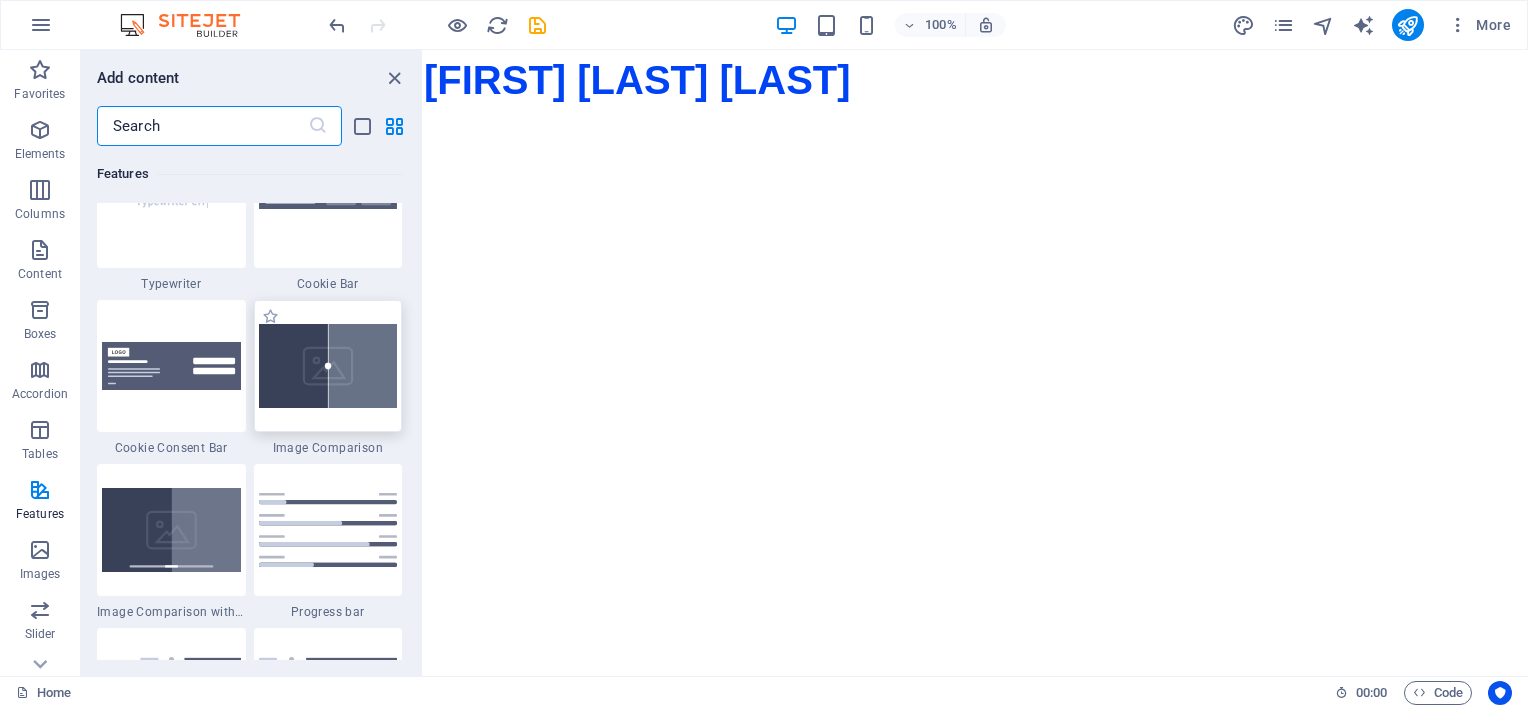 click at bounding box center (328, 366) 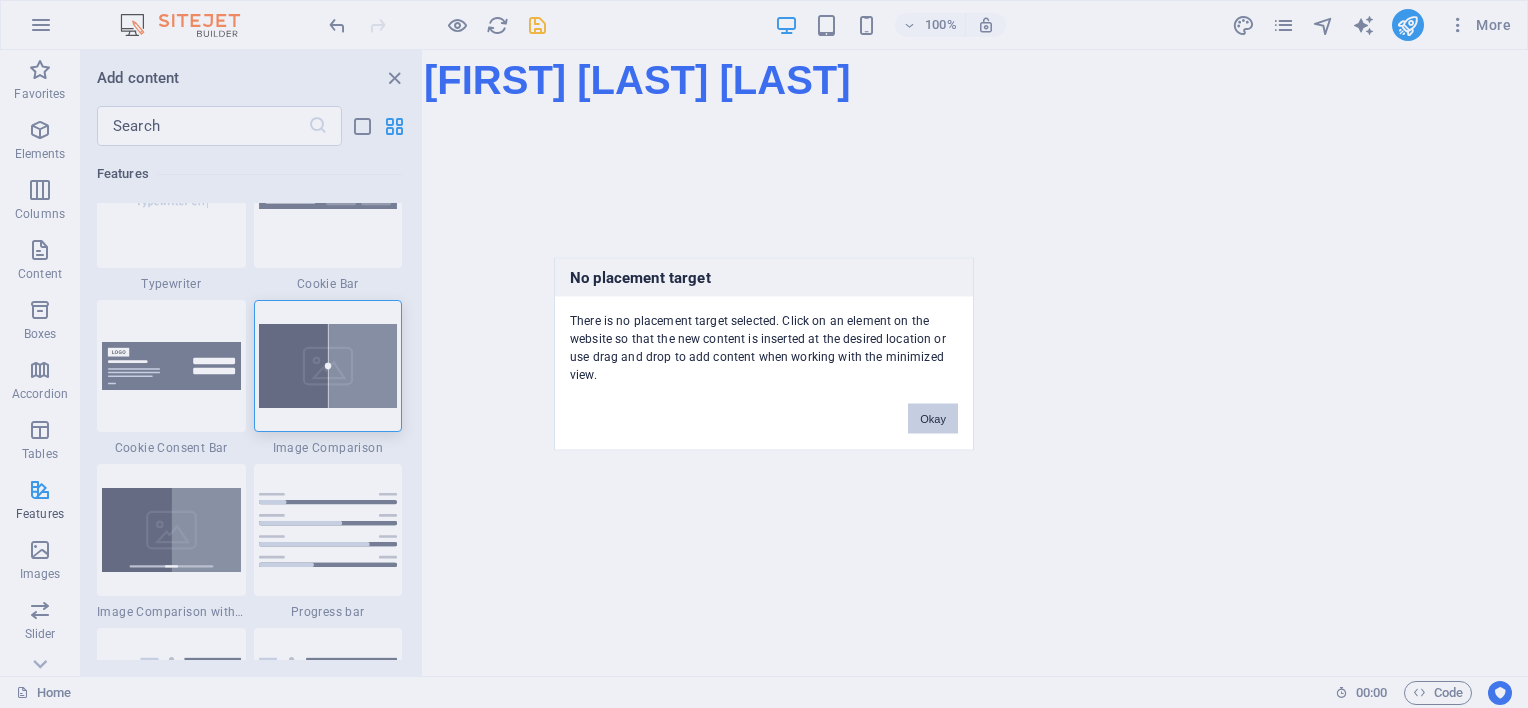 click on "Okay" at bounding box center [933, 419] 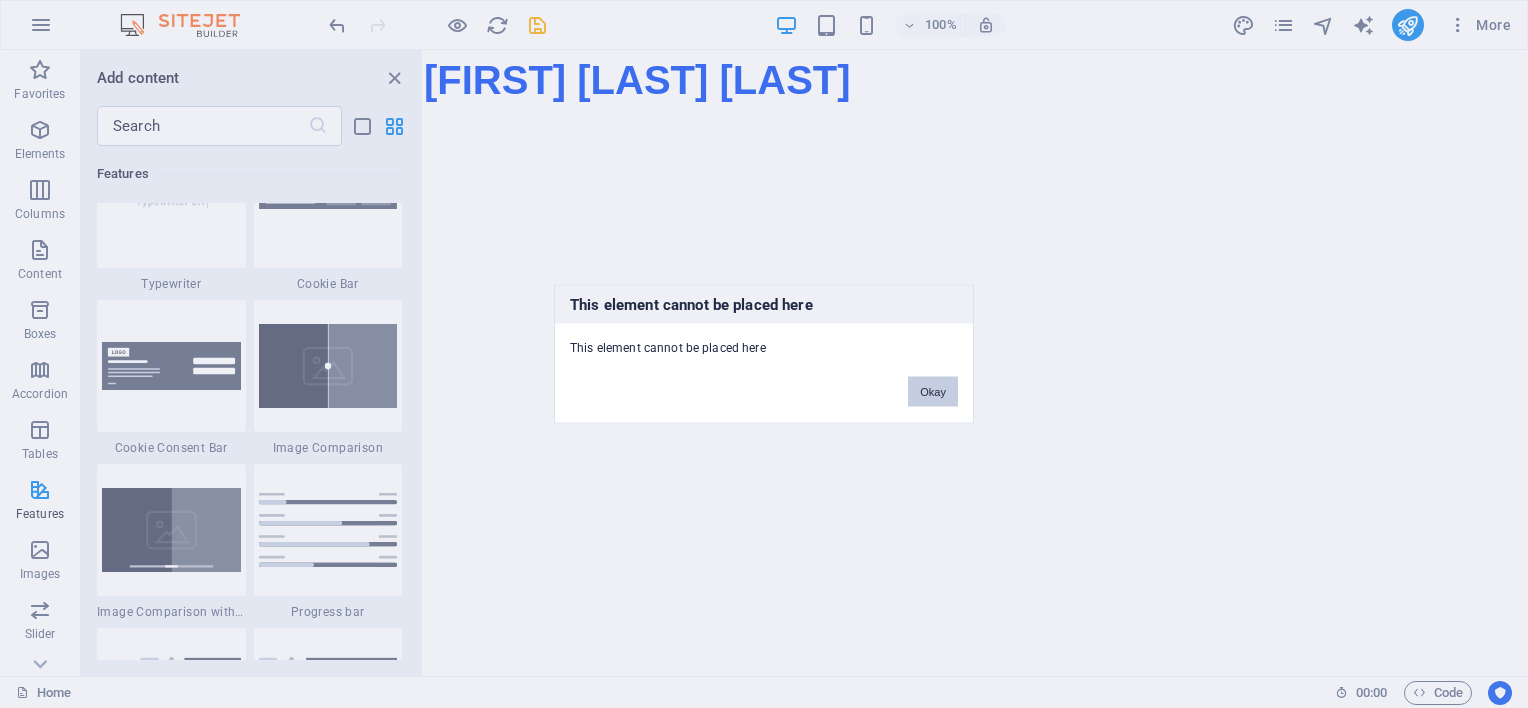 click on "Okay" at bounding box center (933, 392) 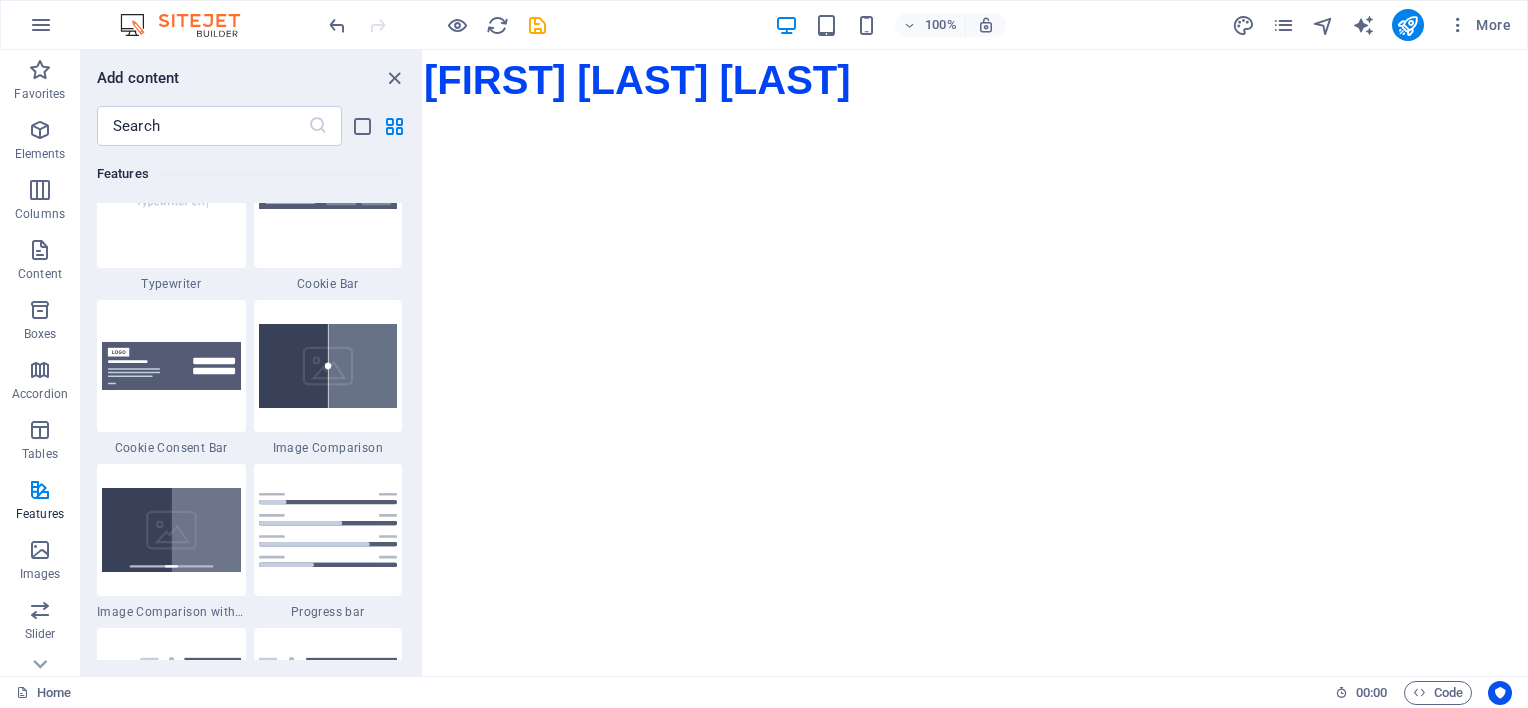 click on "Skip to main content
ALAKAR DOKAN" at bounding box center (976, 80) 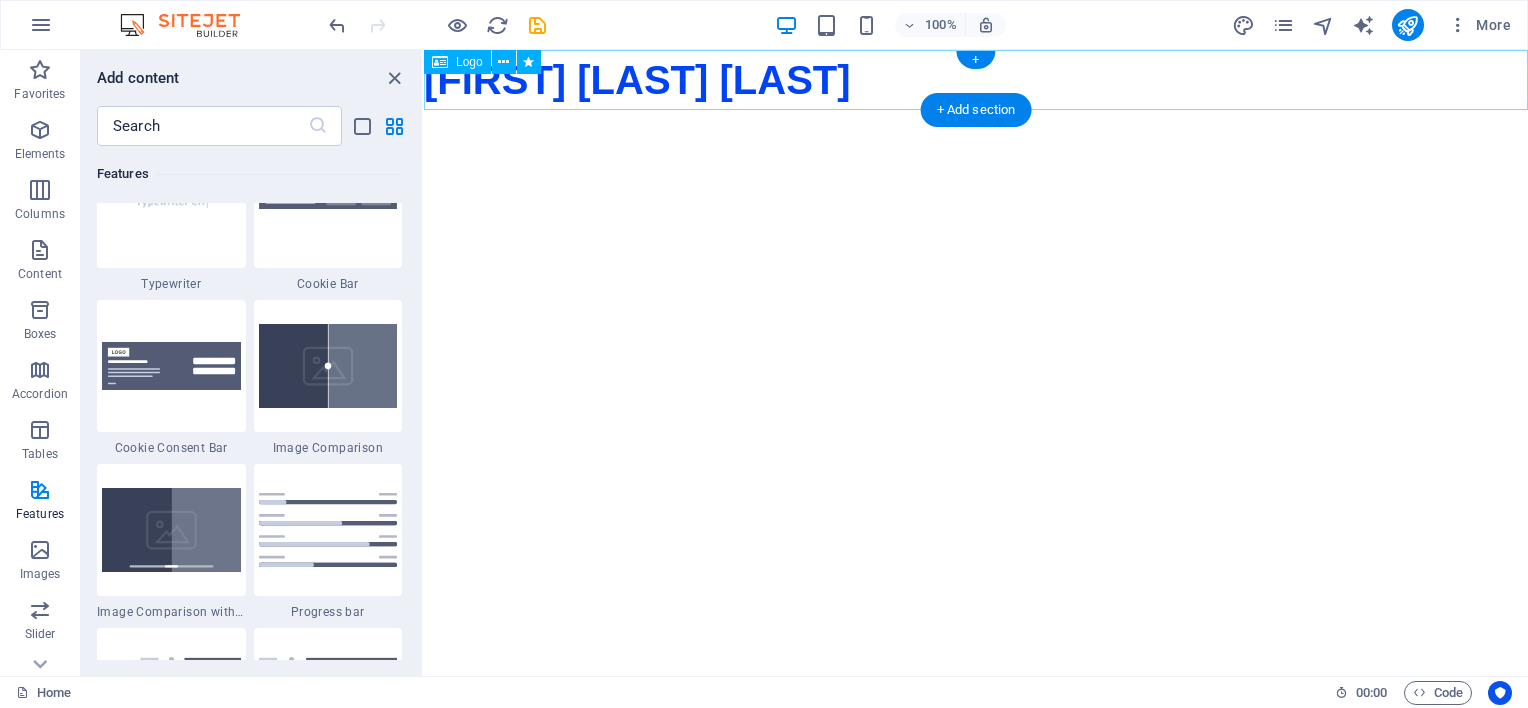 click on "ALAKAR DOKAN" at bounding box center [976, 80] 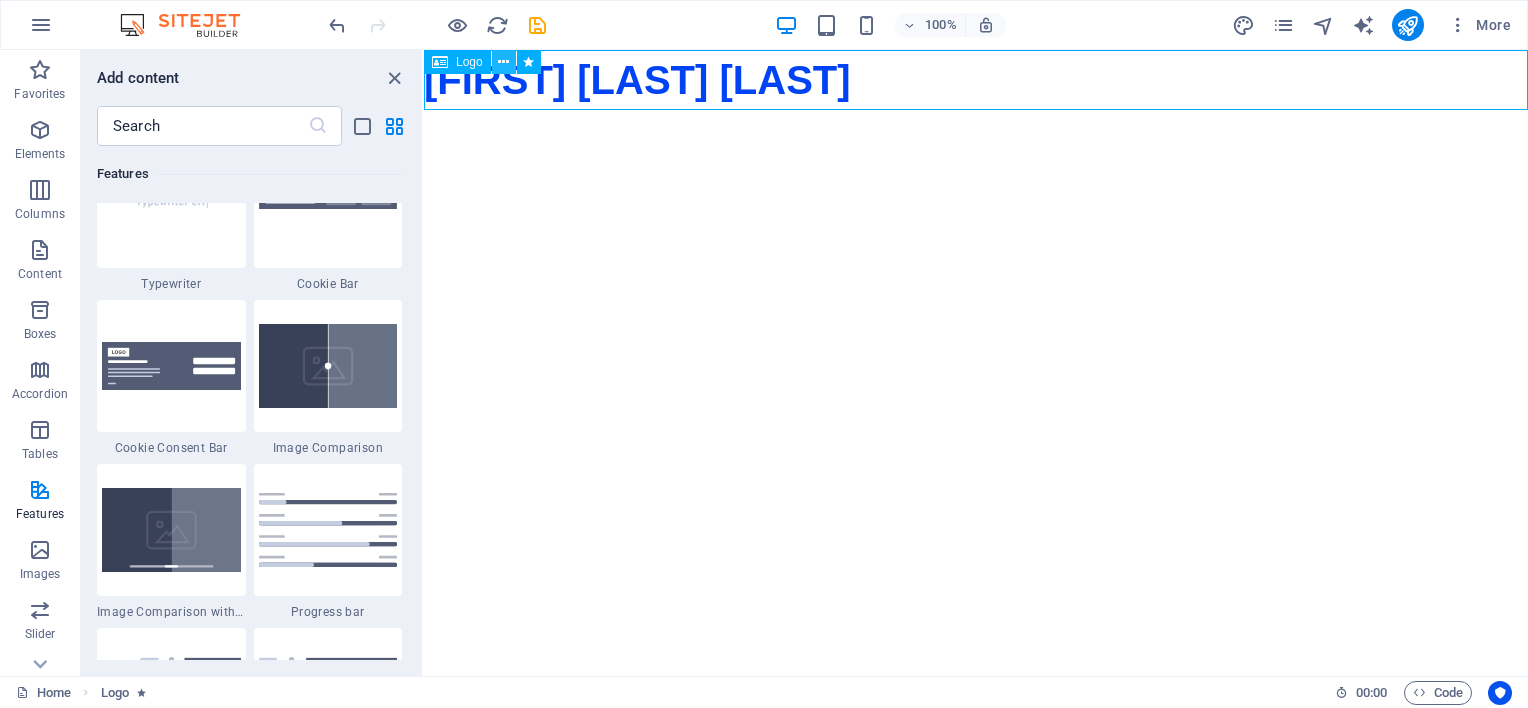 click at bounding box center (503, 62) 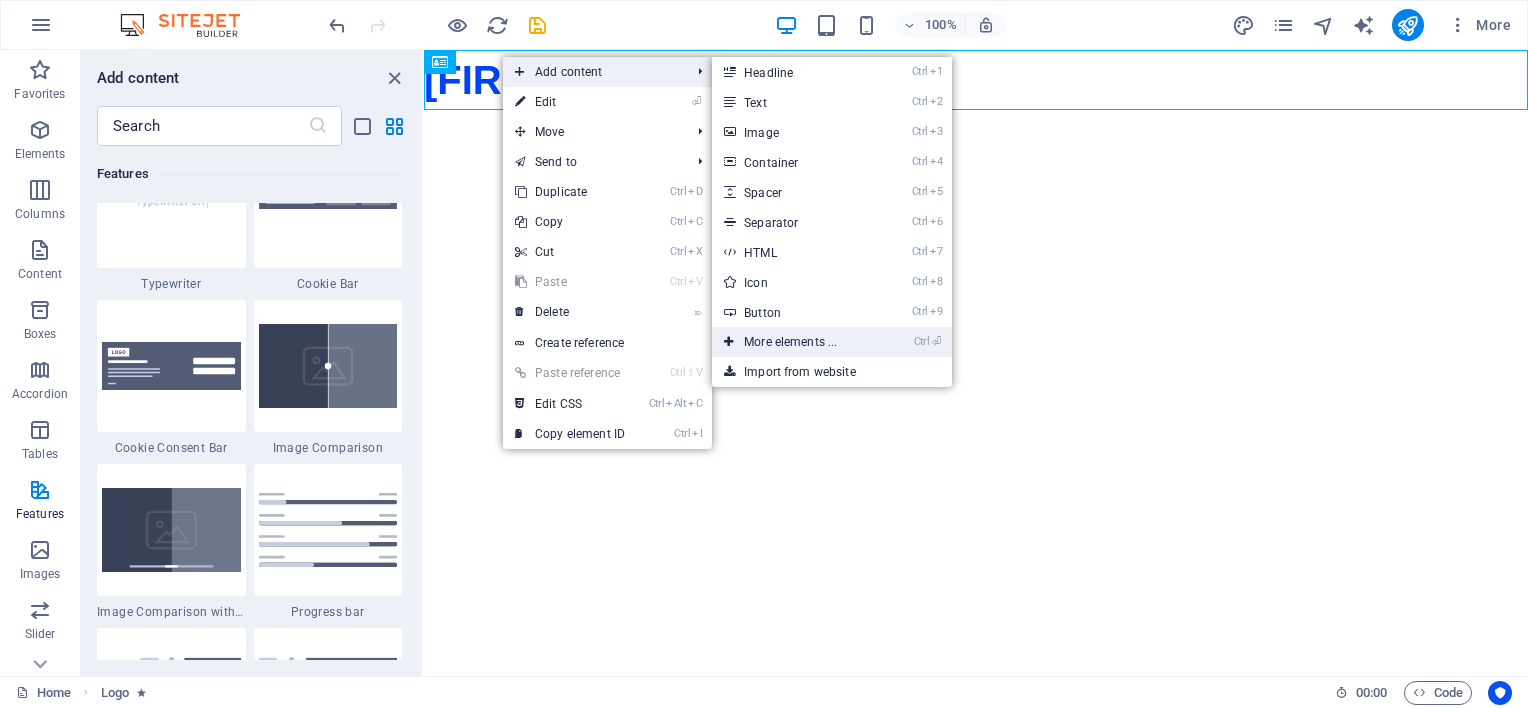 click on "Ctrl ⏎  More elements ..." at bounding box center (794, 342) 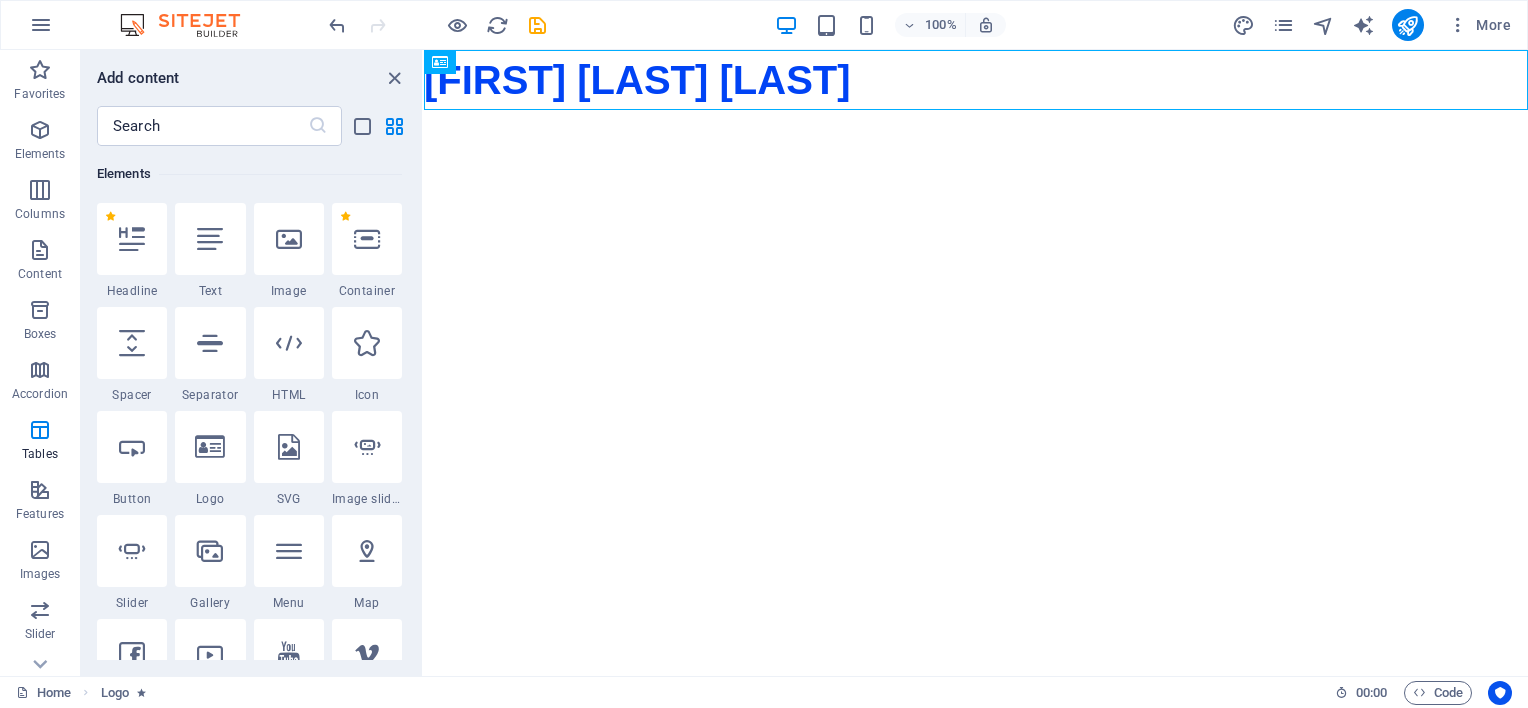 scroll, scrollTop: 213, scrollLeft: 0, axis: vertical 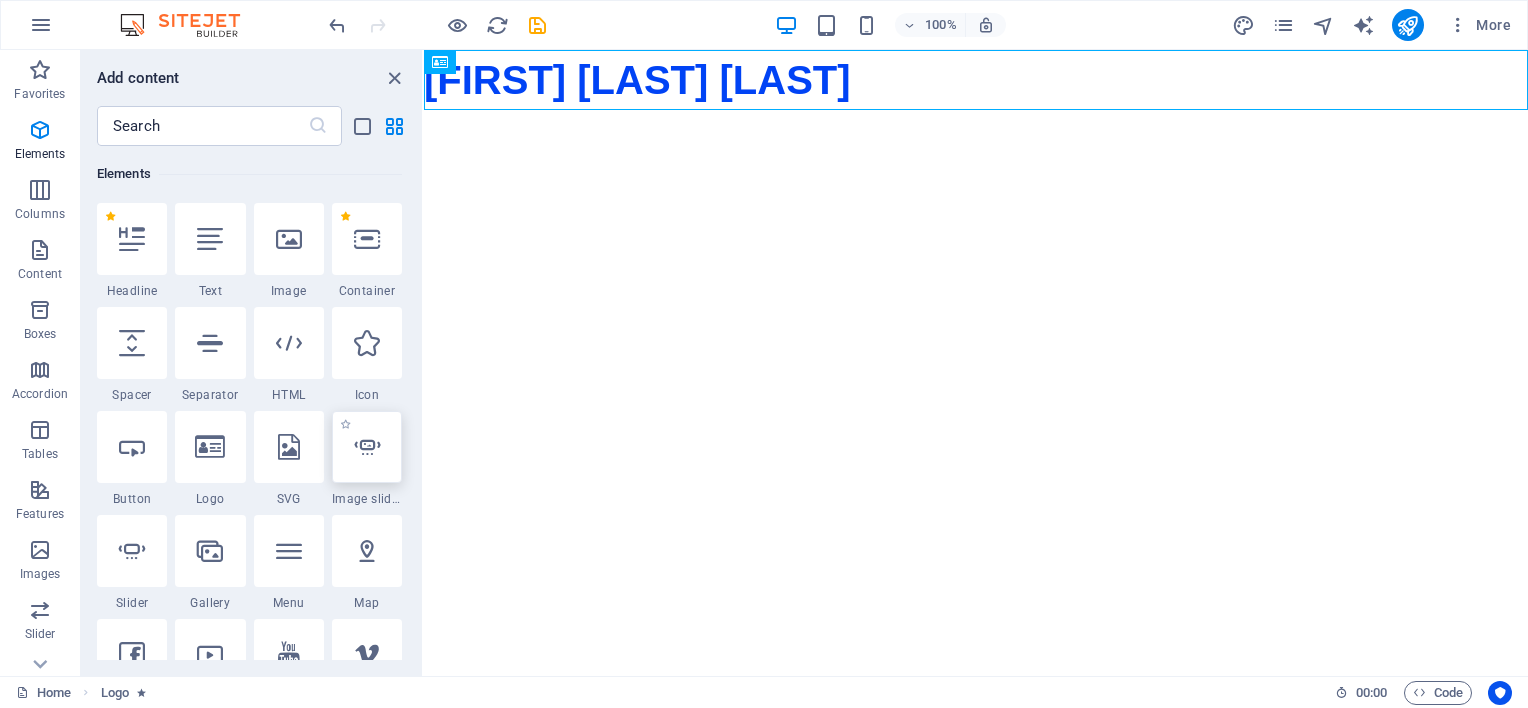 click at bounding box center (367, 447) 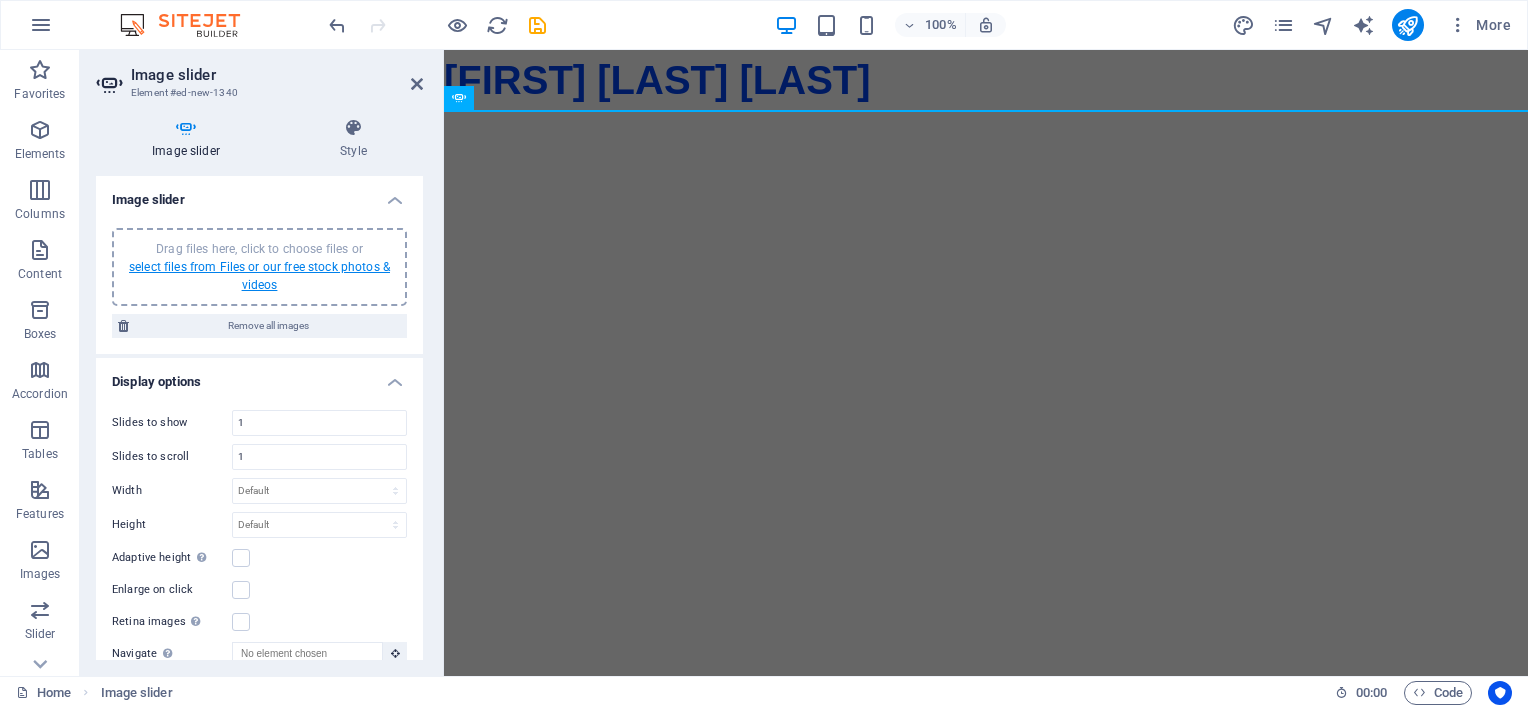 click on "select files from Files or our free stock photos & videos" at bounding box center (259, 276) 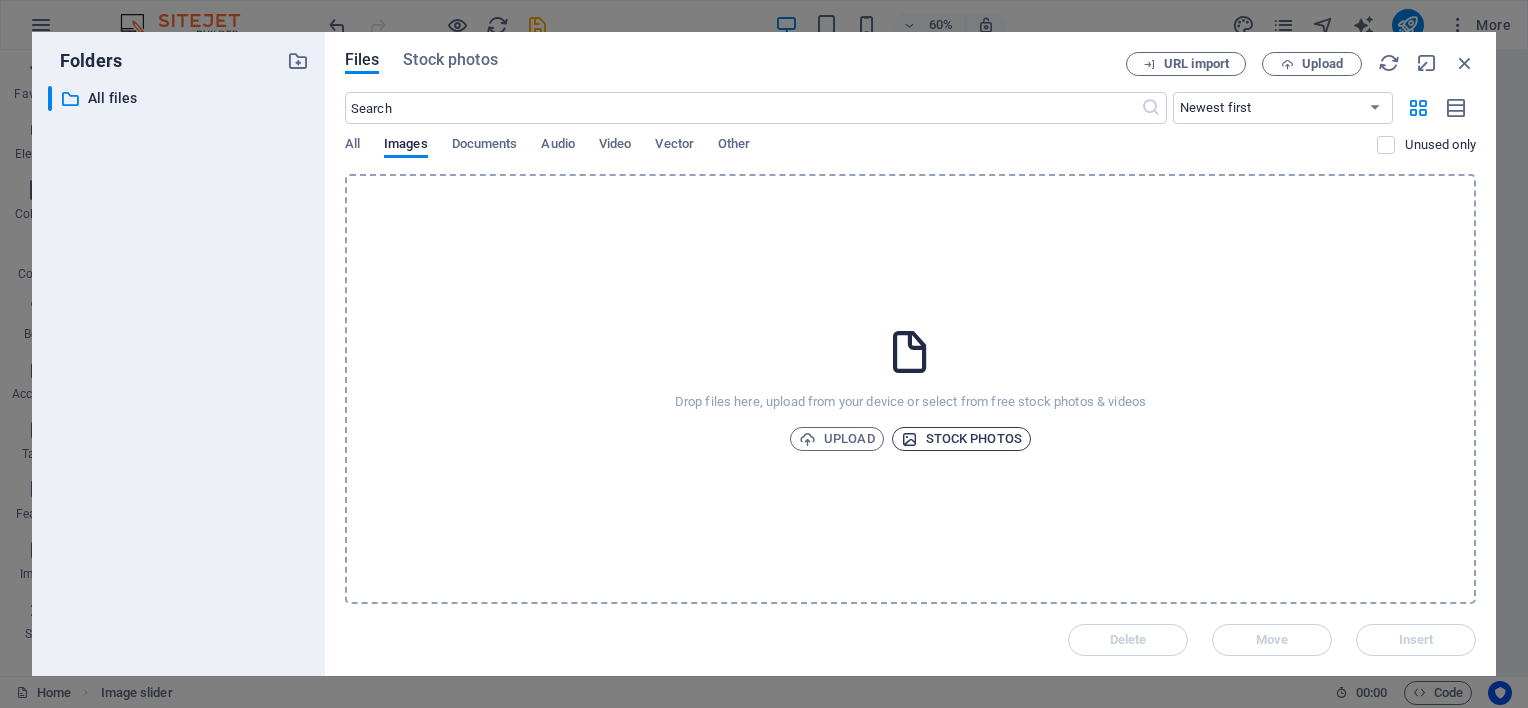 click on "Stock photos" at bounding box center (961, 439) 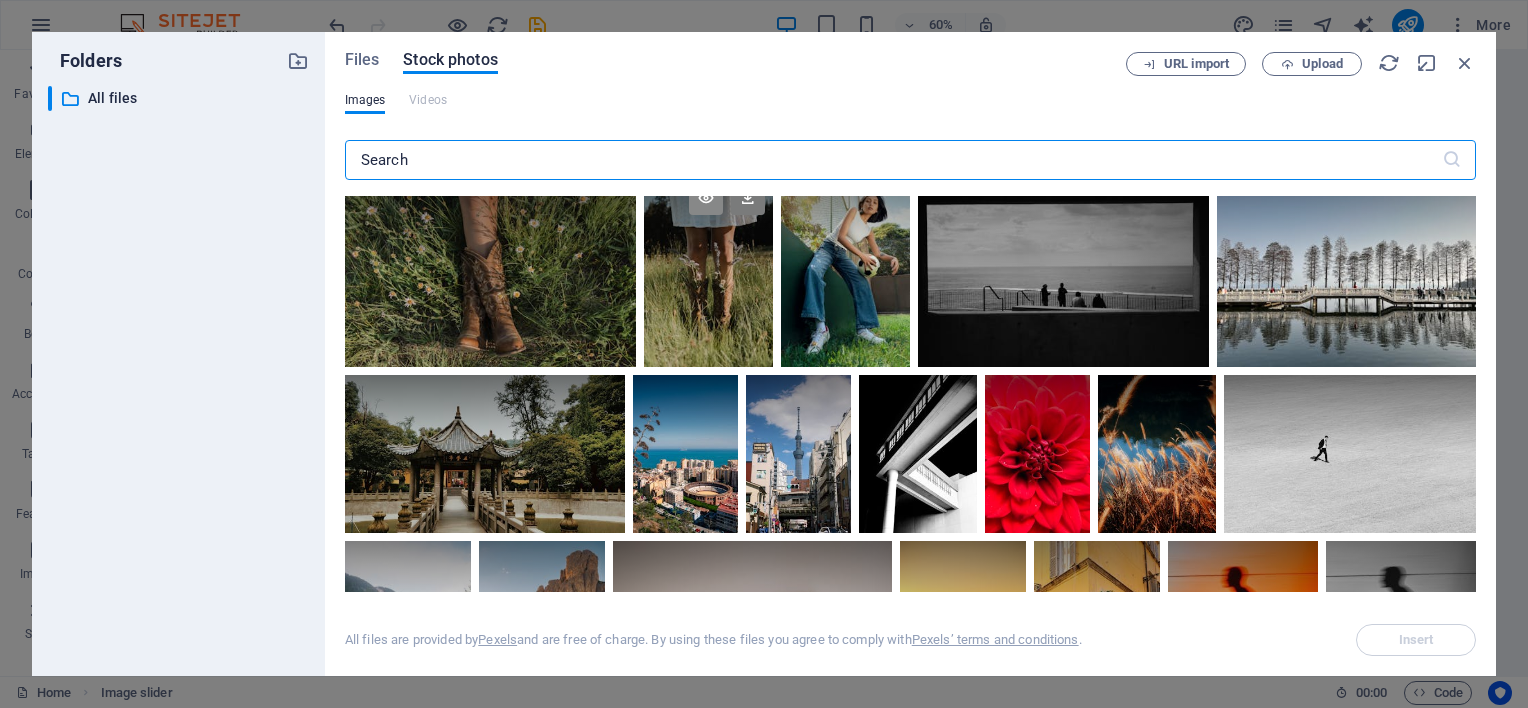 scroll, scrollTop: 1600, scrollLeft: 0, axis: vertical 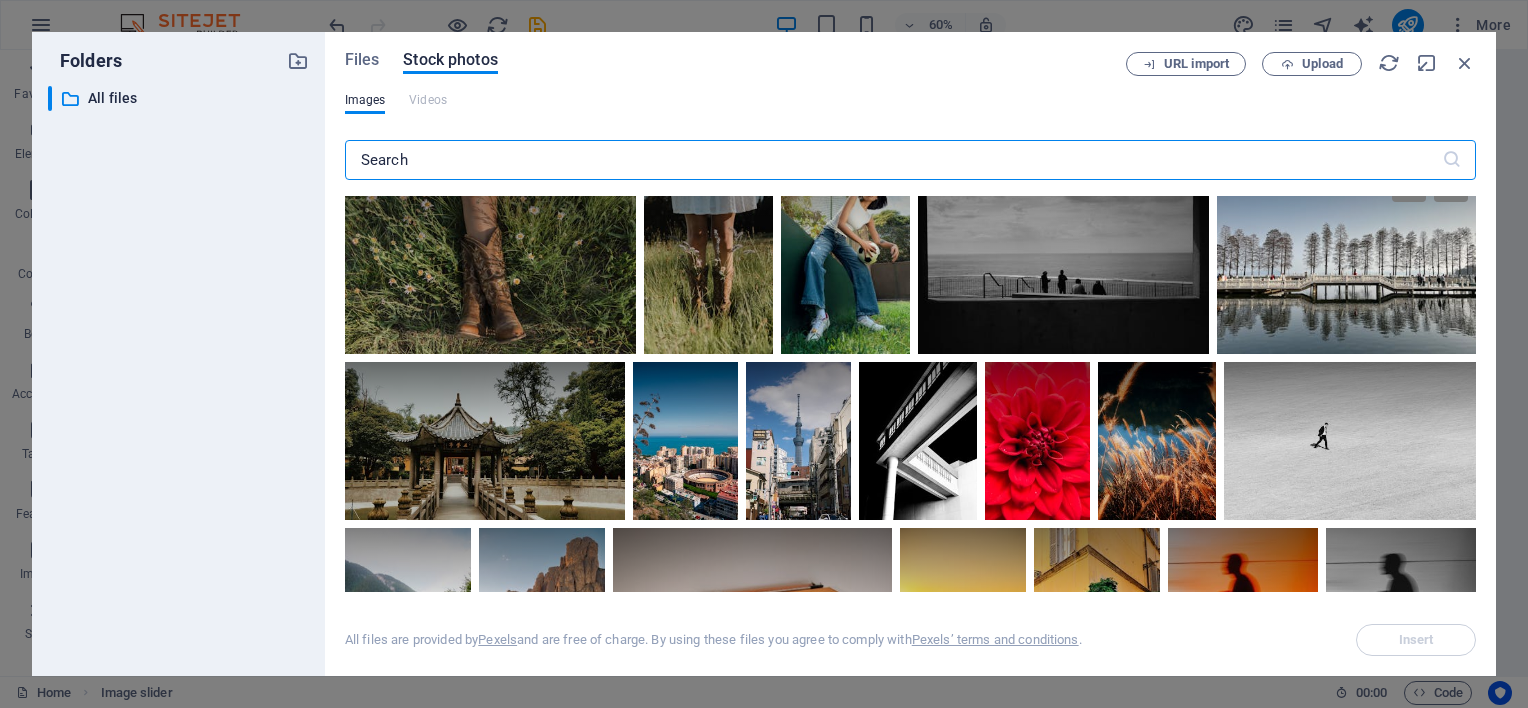 click at bounding box center (1346, 257) 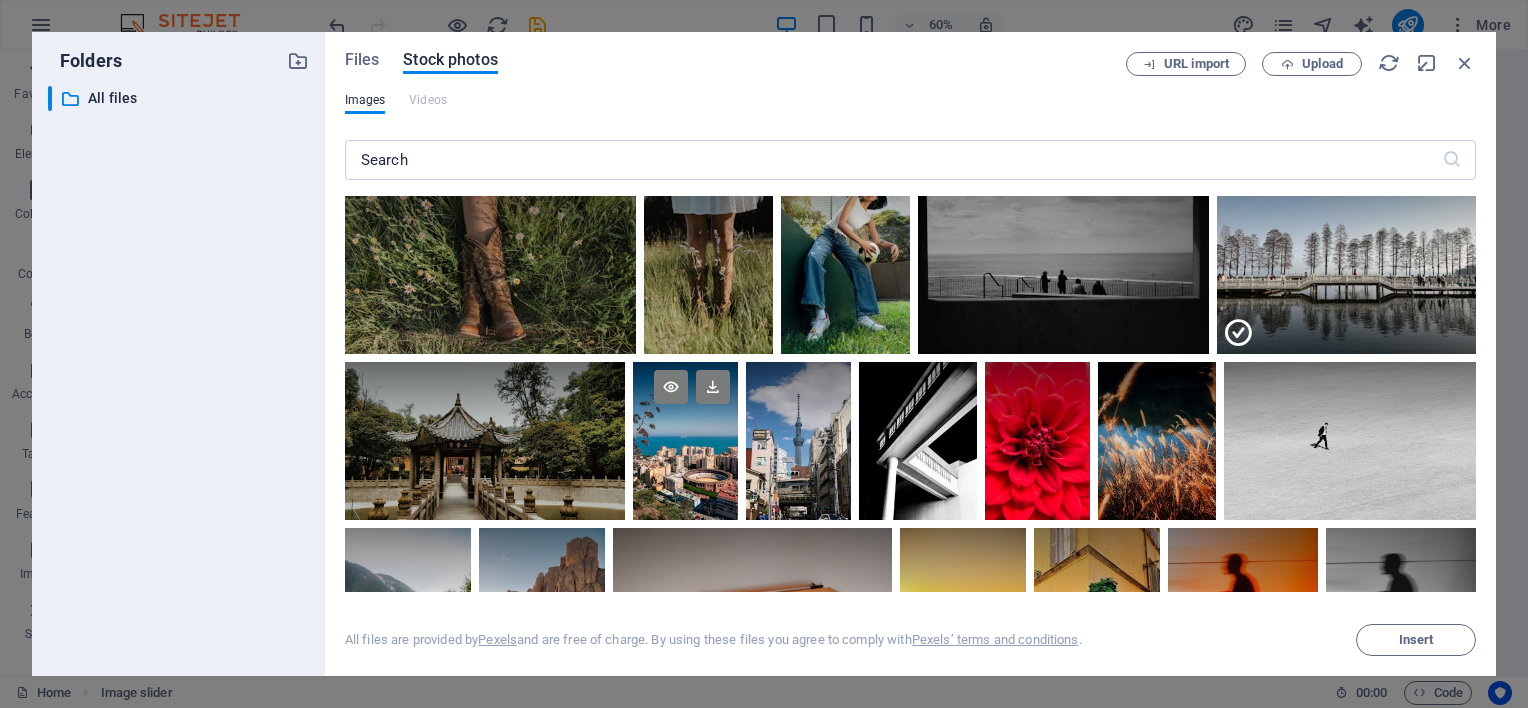 scroll, scrollTop: 1700, scrollLeft: 0, axis: vertical 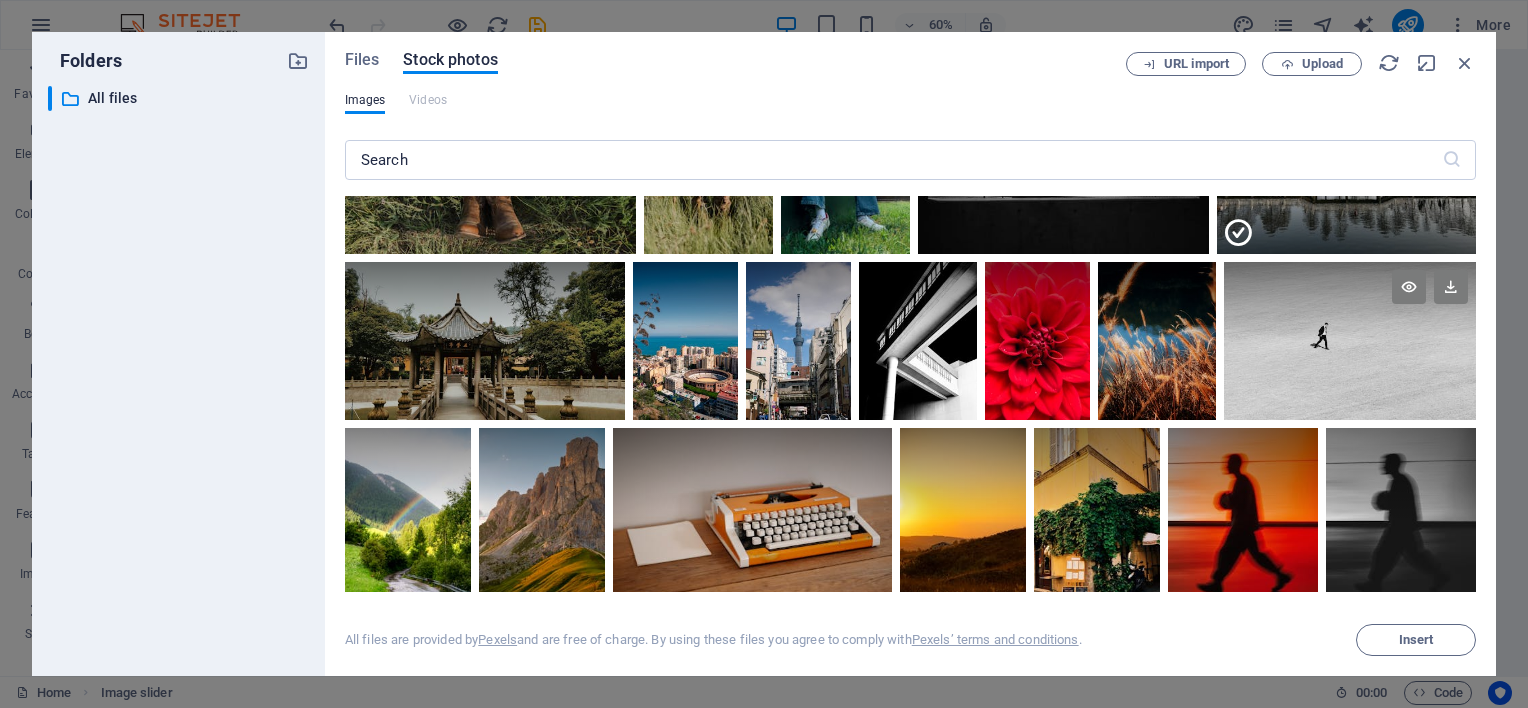 click at bounding box center [1350, 341] 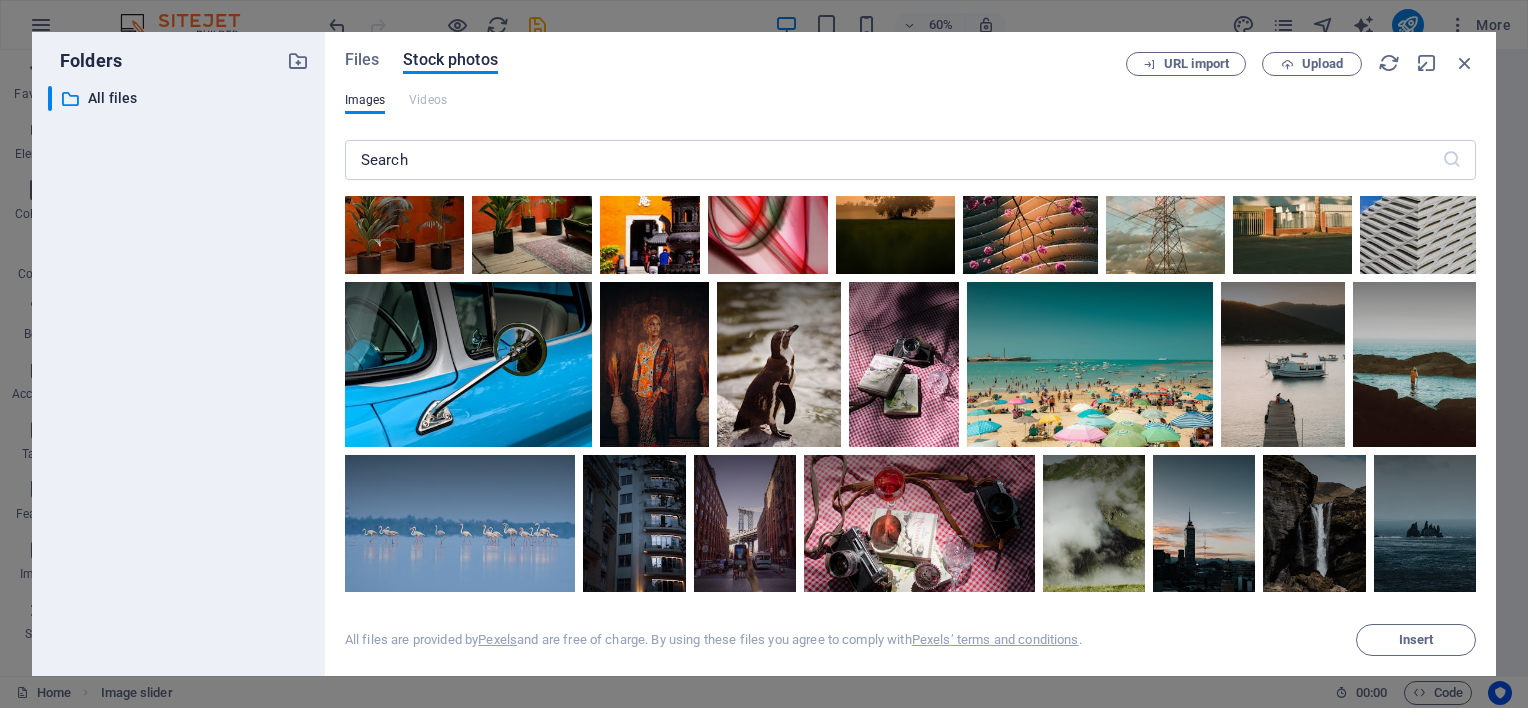 scroll, scrollTop: 2400, scrollLeft: 0, axis: vertical 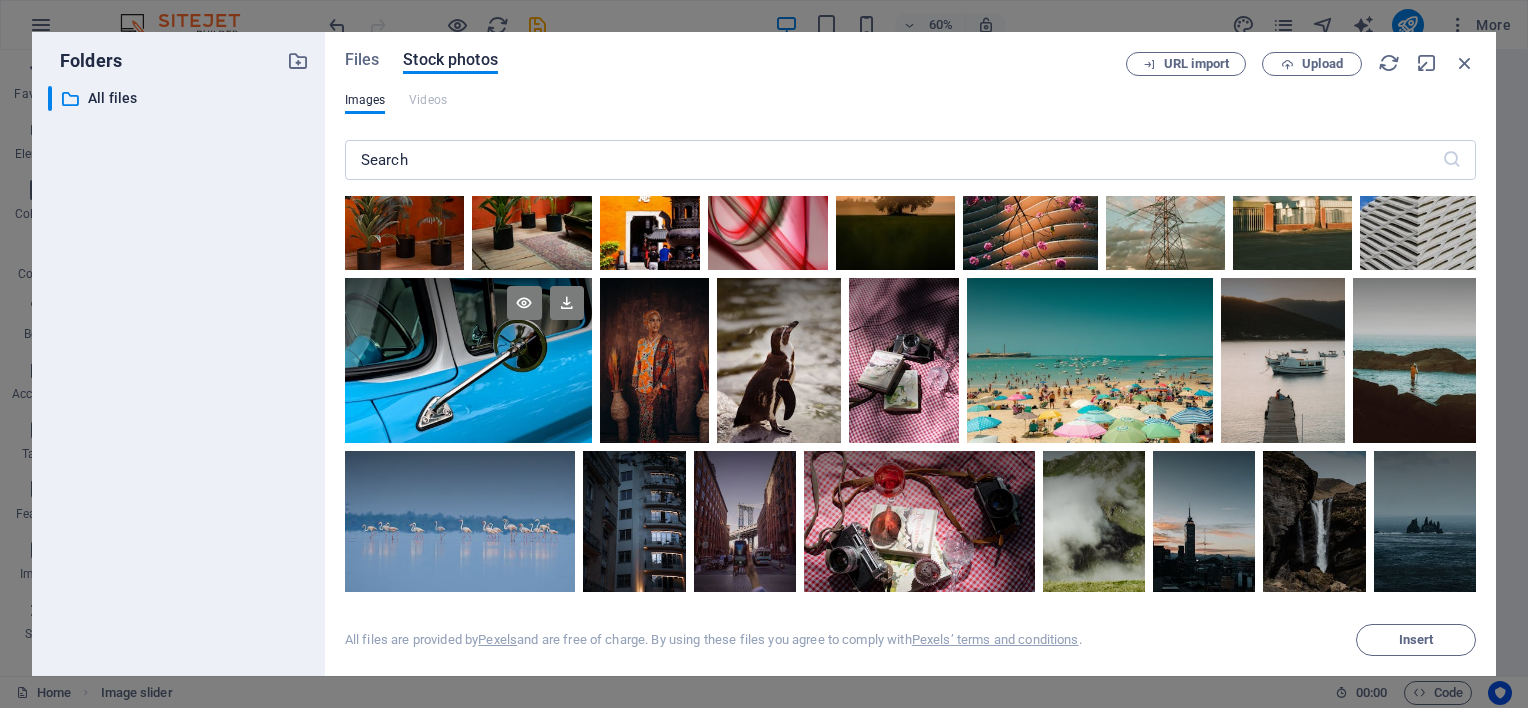 click at bounding box center (468, 360) 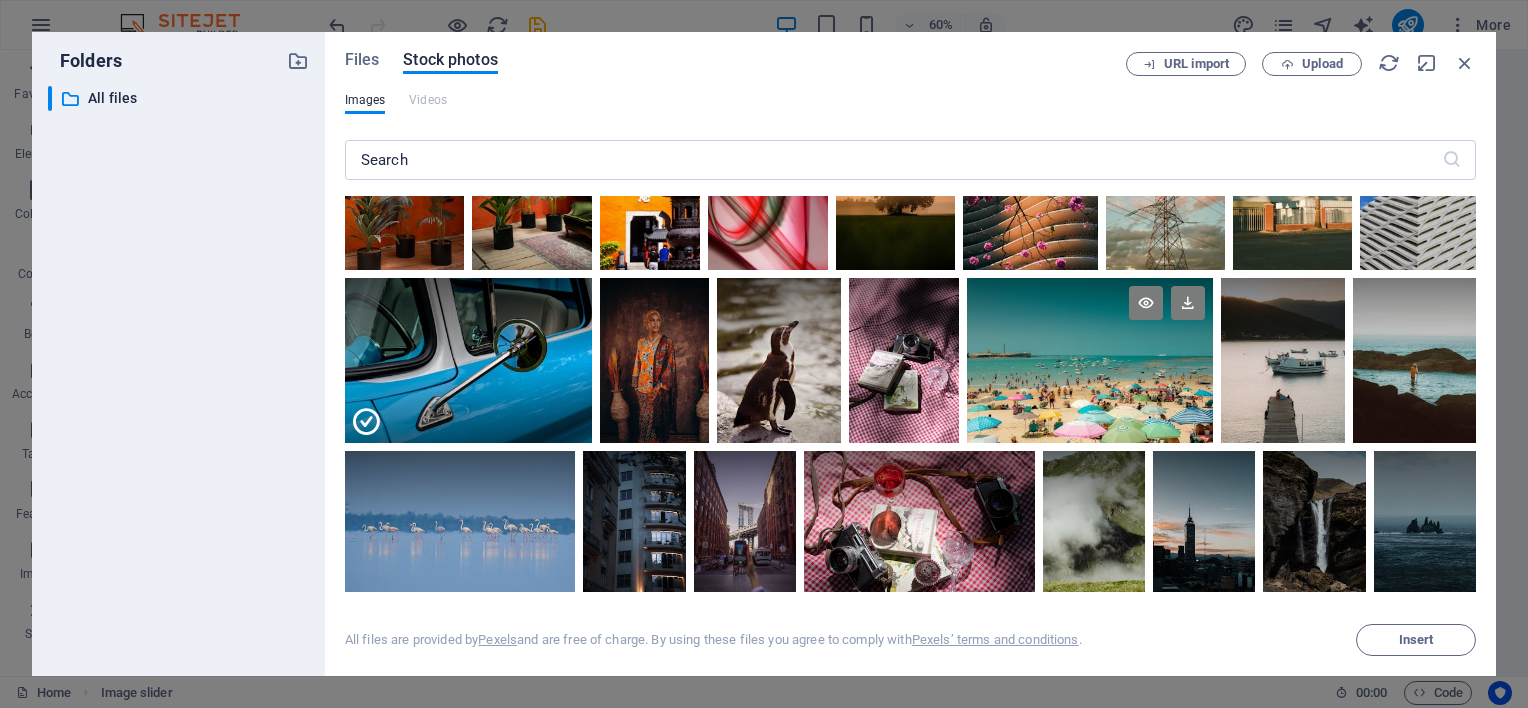 click at bounding box center [1090, 360] 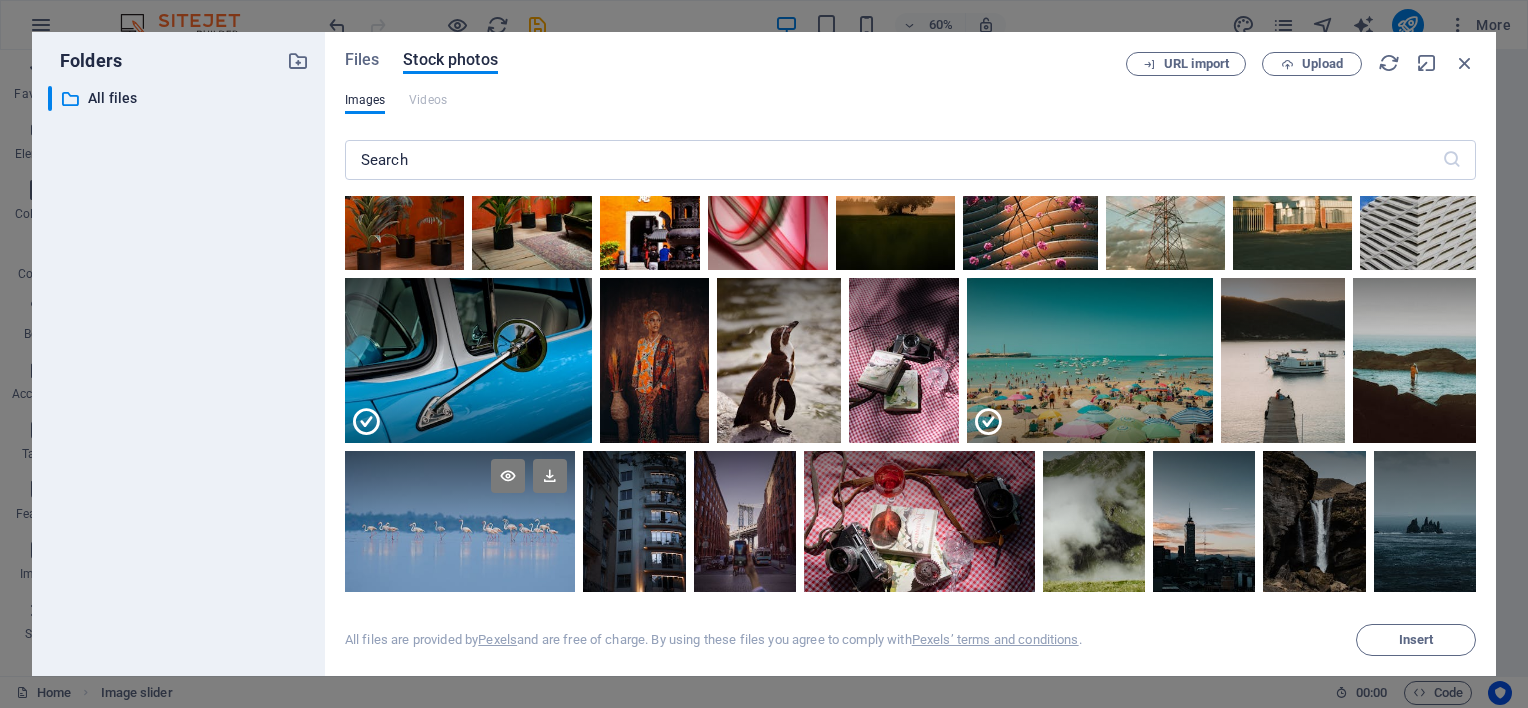 click at bounding box center [460, 489] 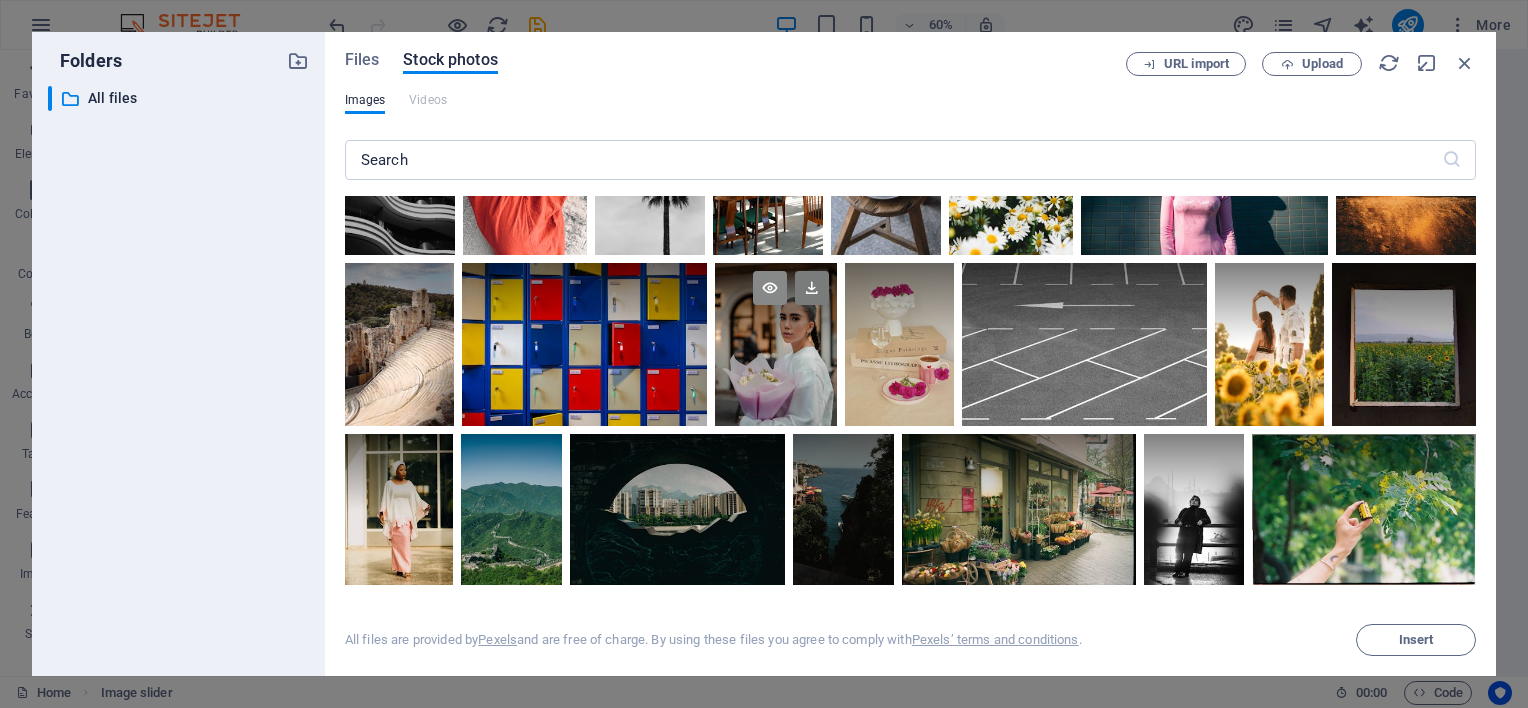 scroll, scrollTop: 3800, scrollLeft: 0, axis: vertical 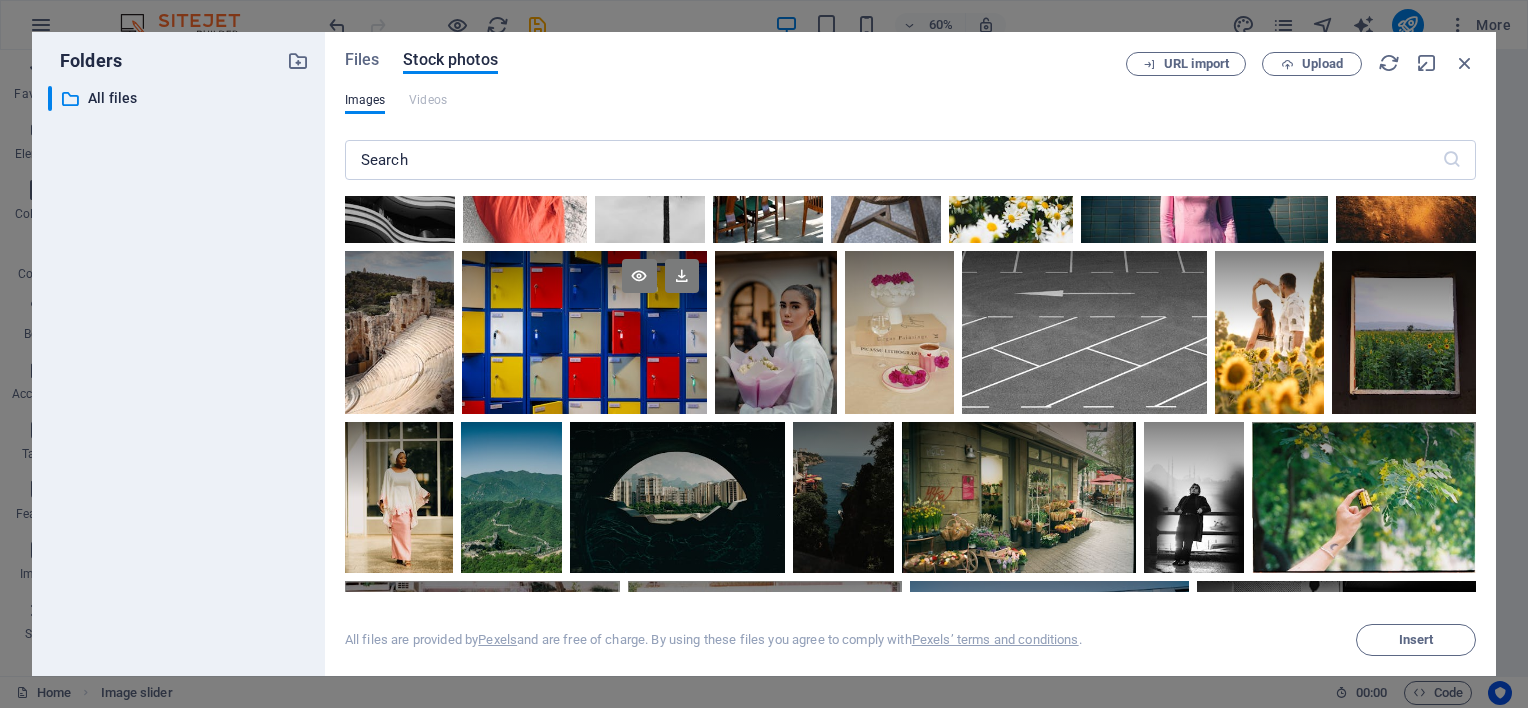 click at bounding box center (584, 332) 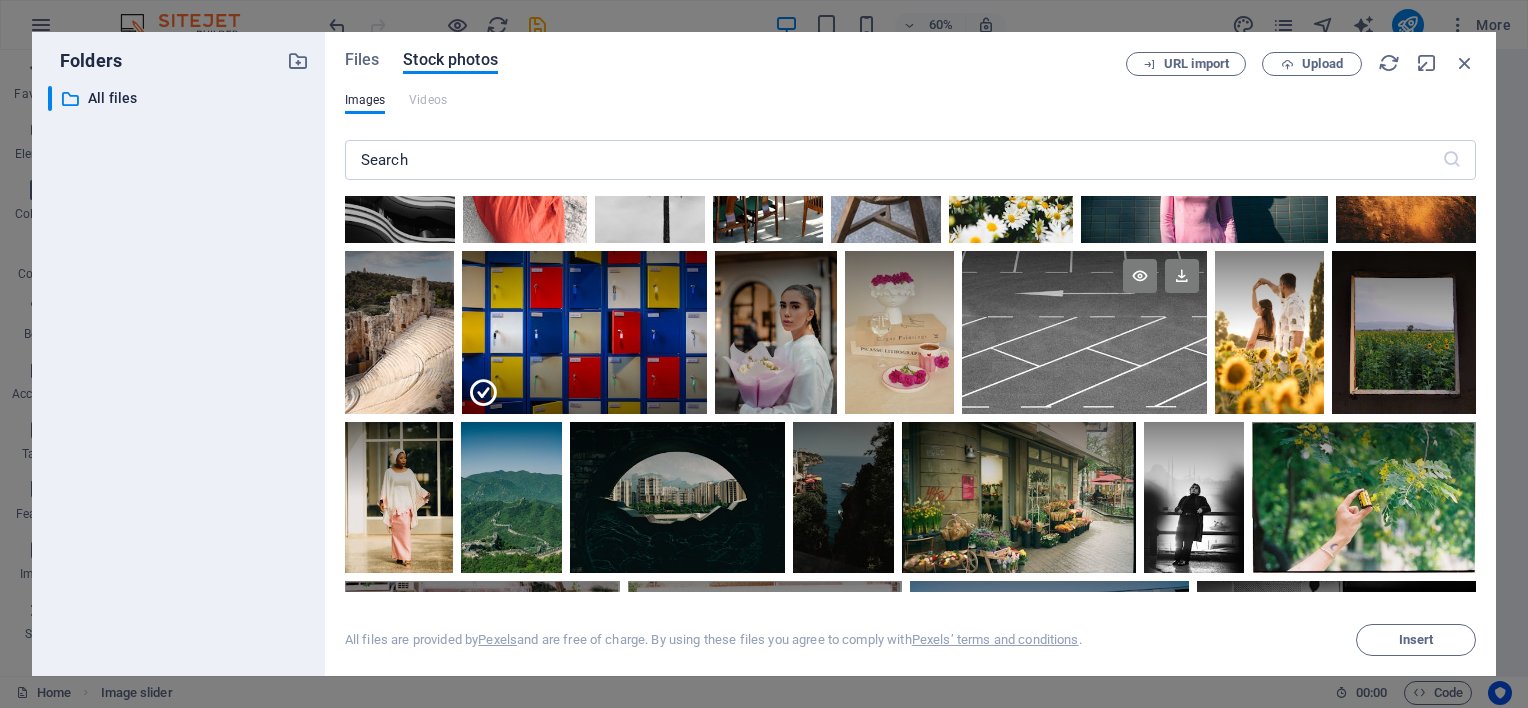 click at bounding box center (1084, 332) 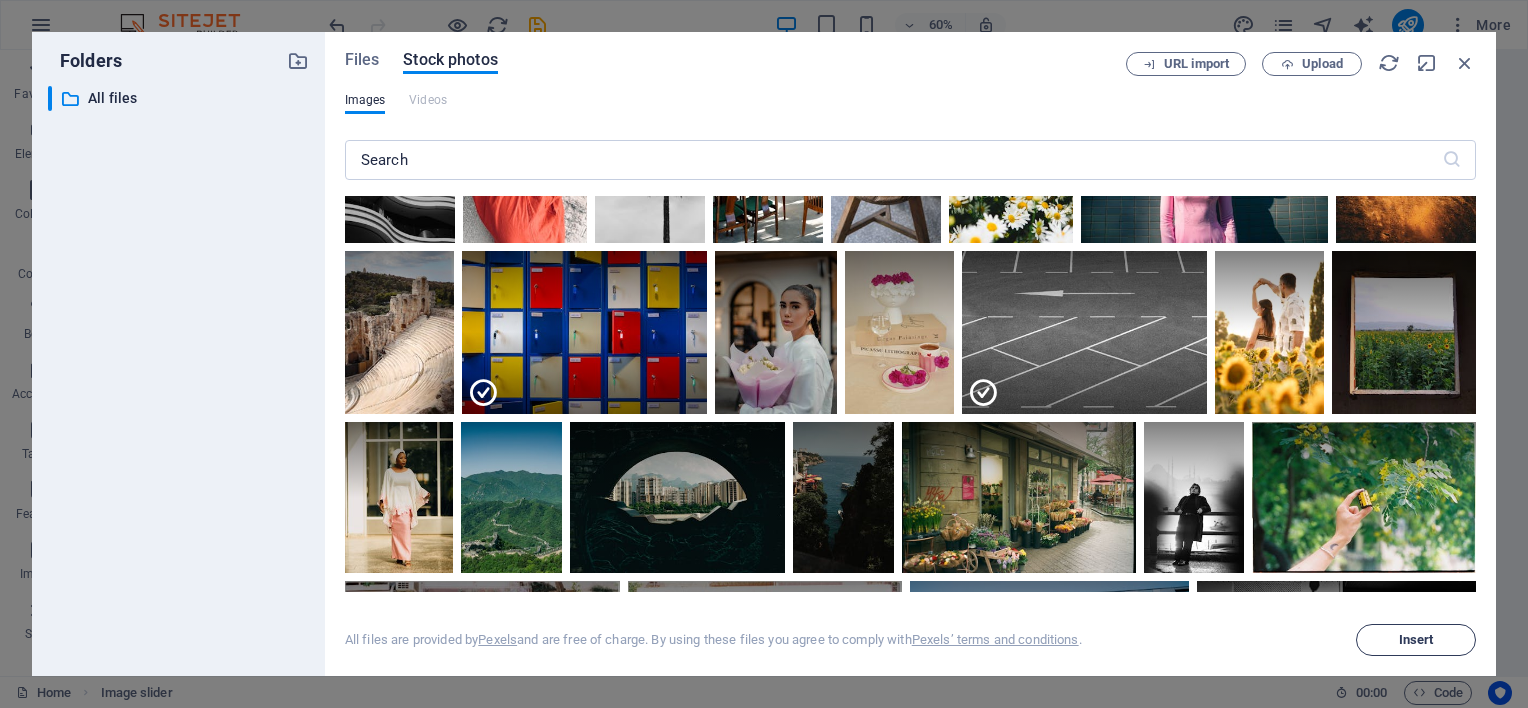 click on "Insert" at bounding box center [1416, 640] 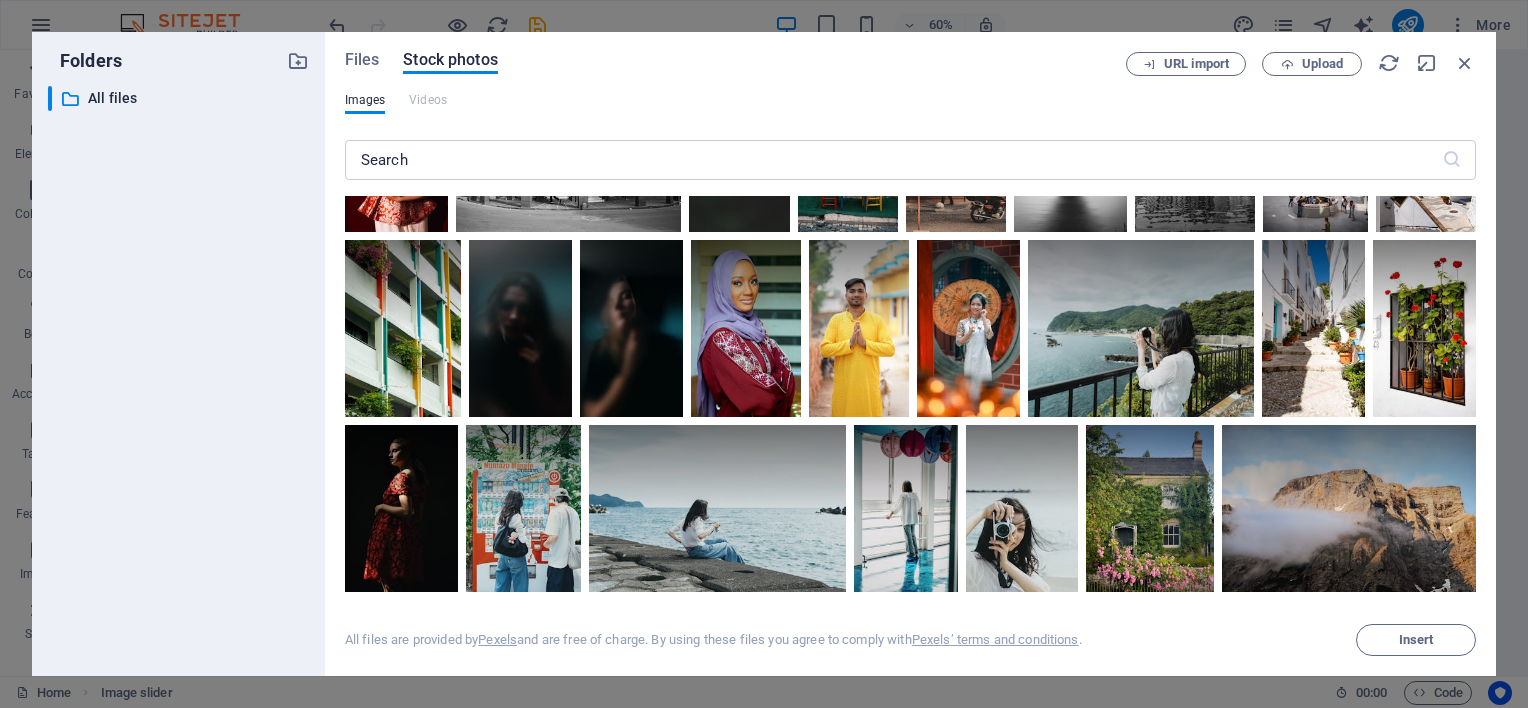 scroll, scrollTop: 5900, scrollLeft: 0, axis: vertical 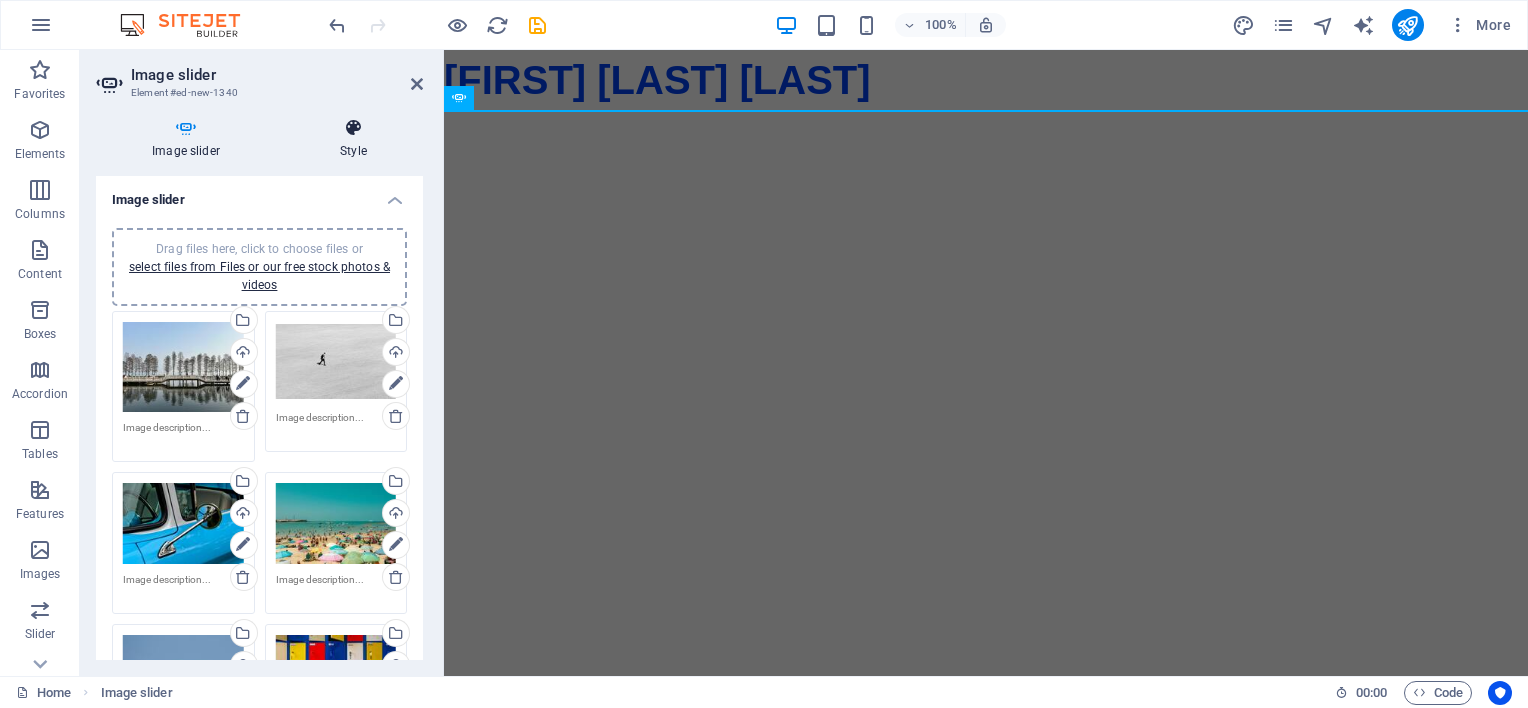 click on "Style" at bounding box center [353, 139] 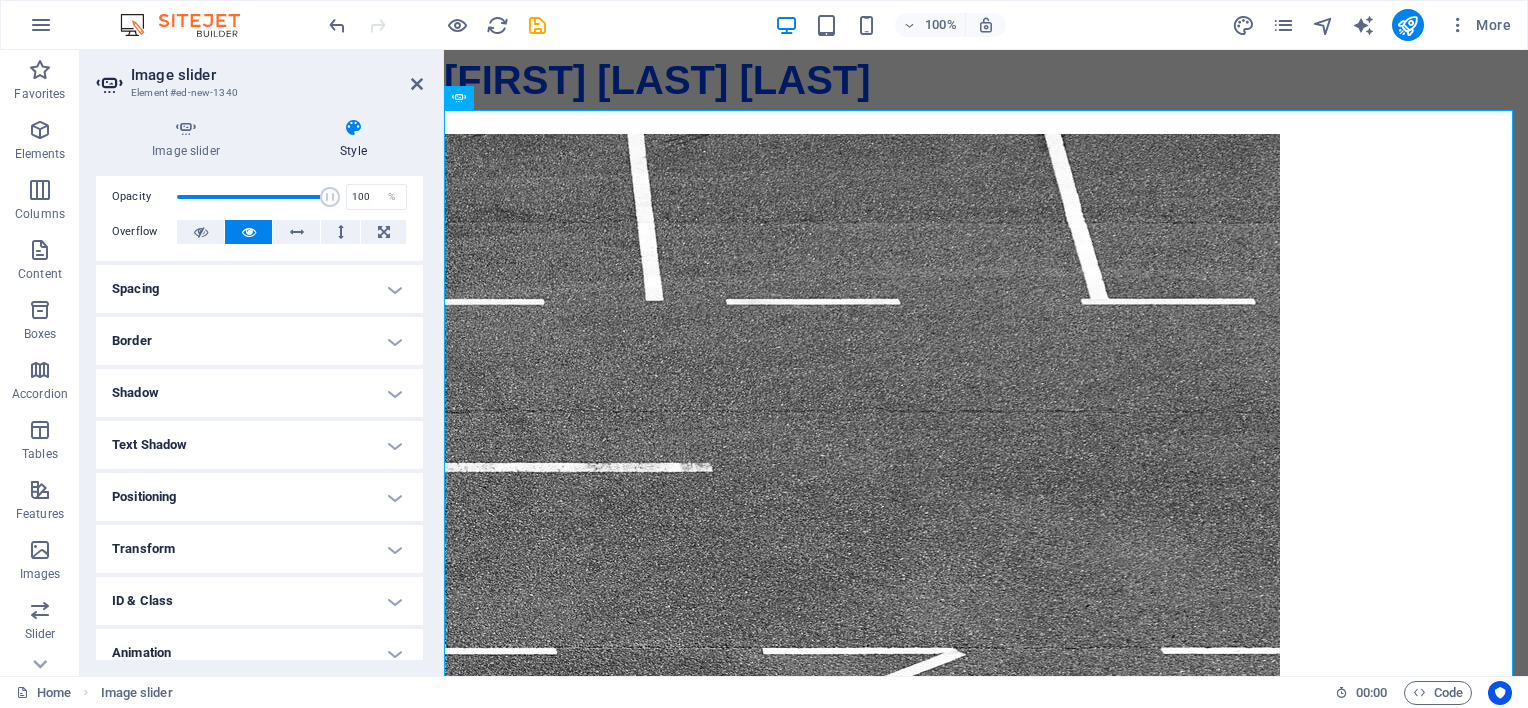 scroll, scrollTop: 146, scrollLeft: 0, axis: vertical 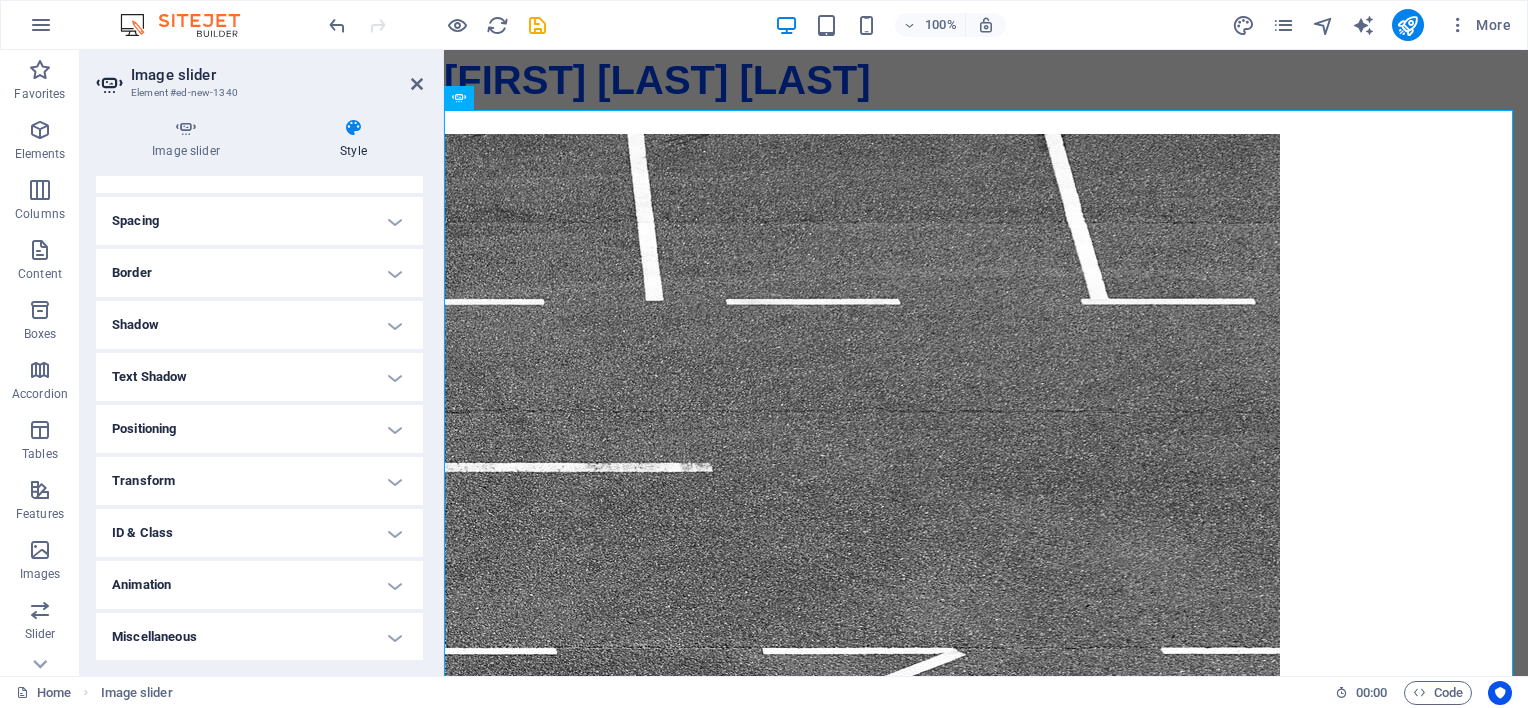 click on "Animation" at bounding box center [259, 585] 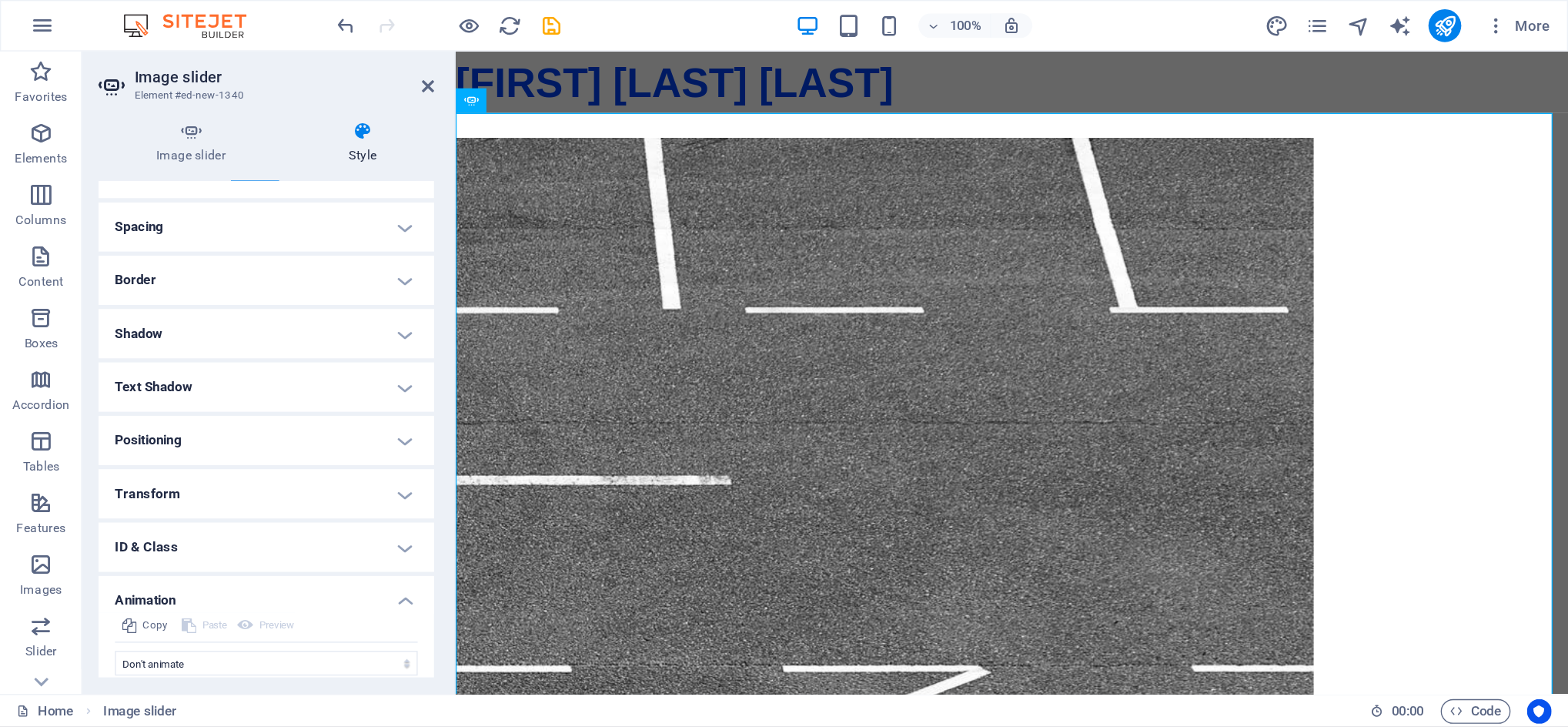 scroll, scrollTop: 162, scrollLeft: 0, axis: vertical 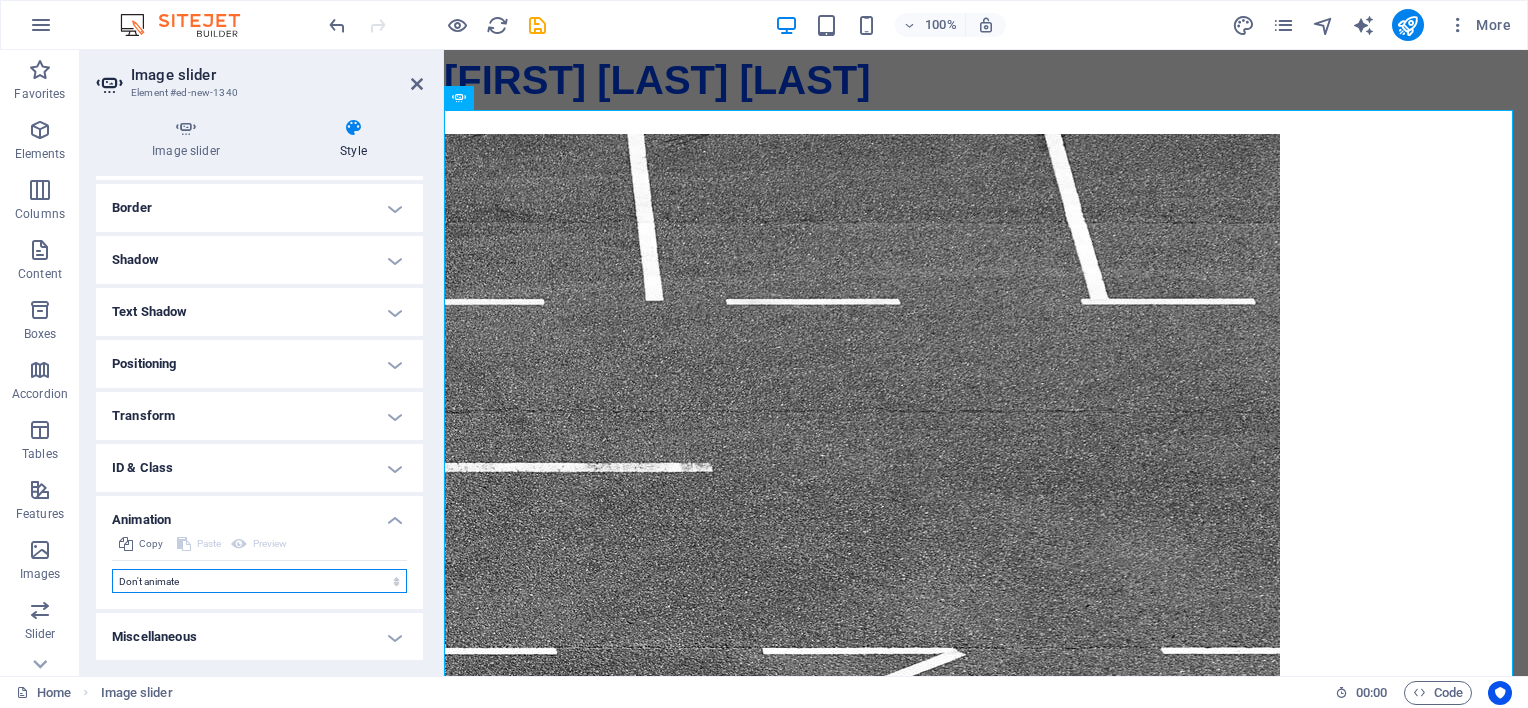 click on "Don't animate Show / Hide Slide up/down Zoom in/out Slide left to right Slide right to left Slide top to bottom Slide bottom to top Pulse Blink Open as overlay" at bounding box center [259, 581] 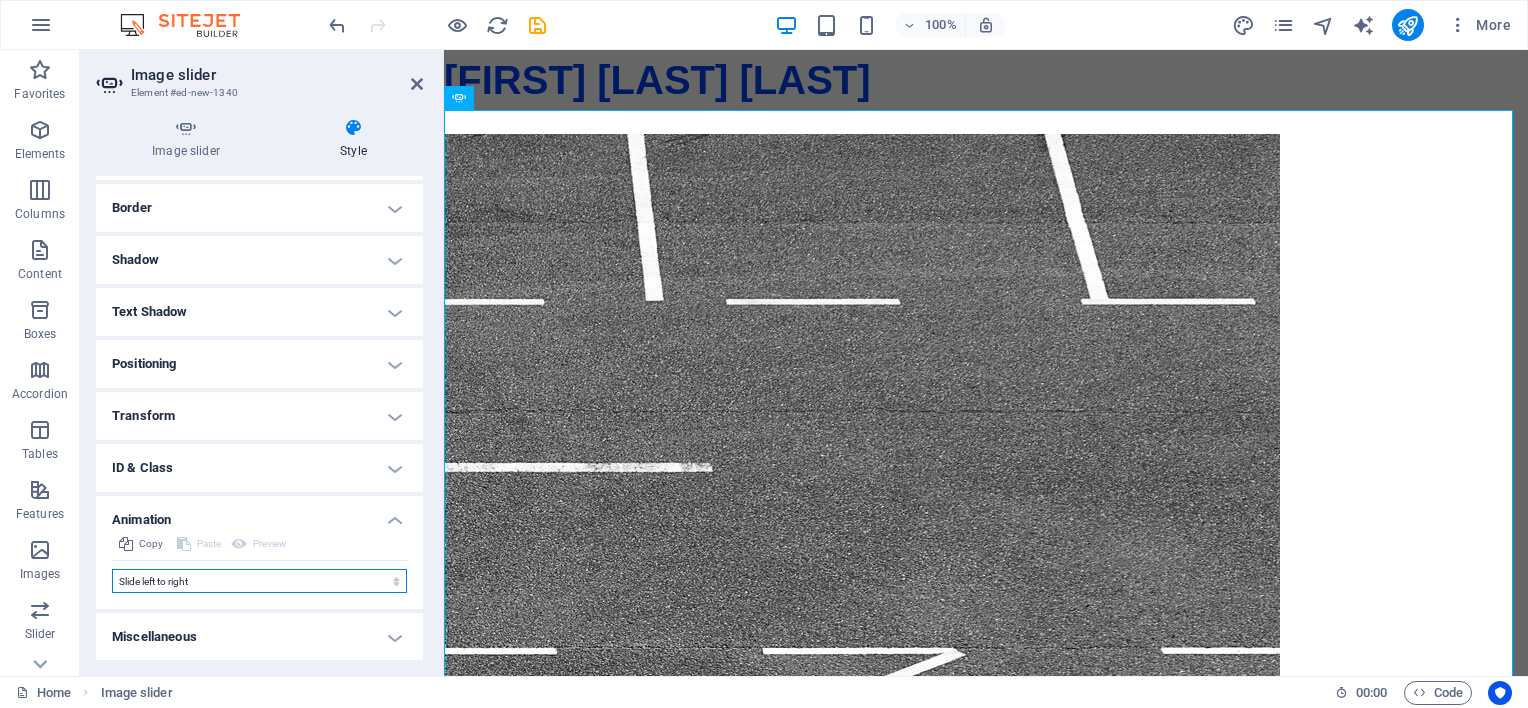 click on "Don't animate Show / Hide Slide up/down Zoom in/out Slide left to right Slide right to left Slide top to bottom Slide bottom to top Pulse Blink Open as overlay" at bounding box center (259, 581) 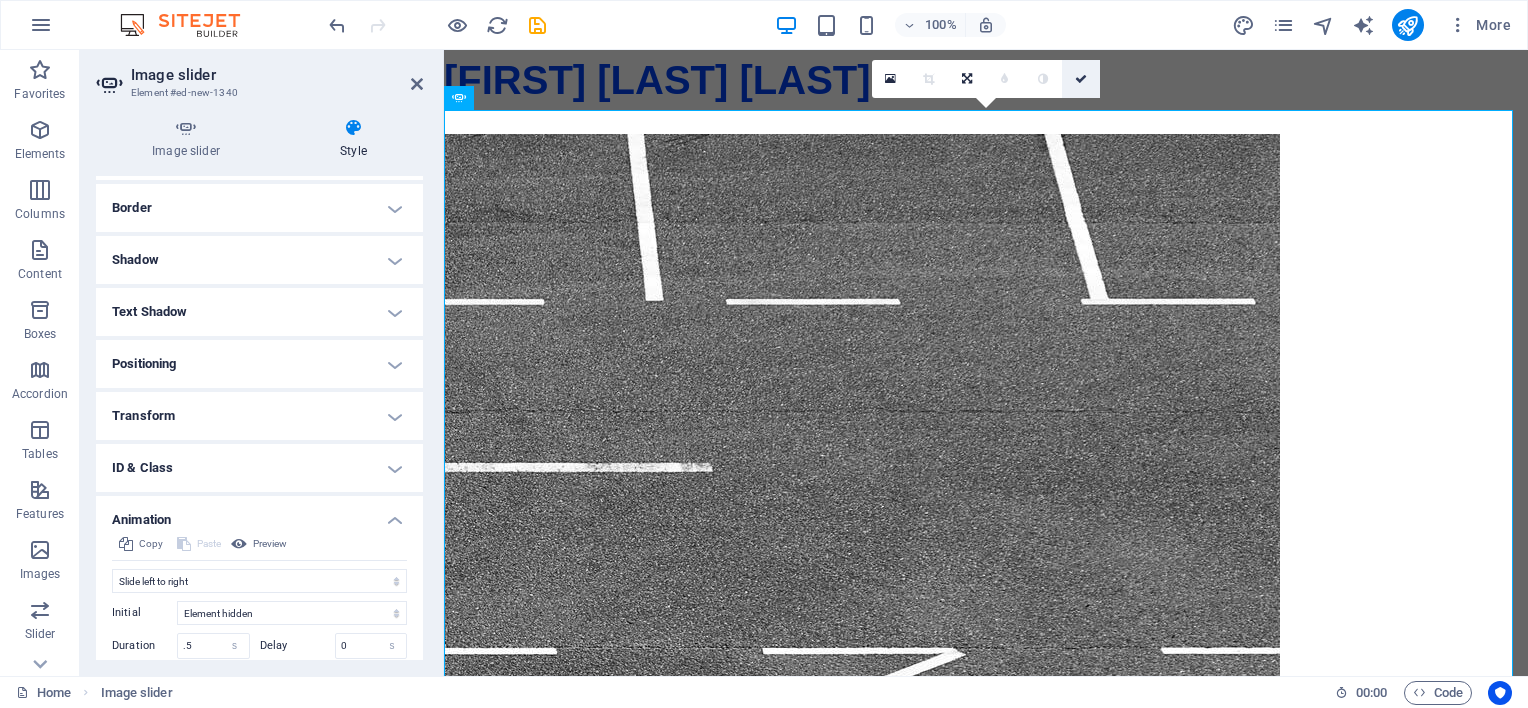 click at bounding box center (1081, 79) 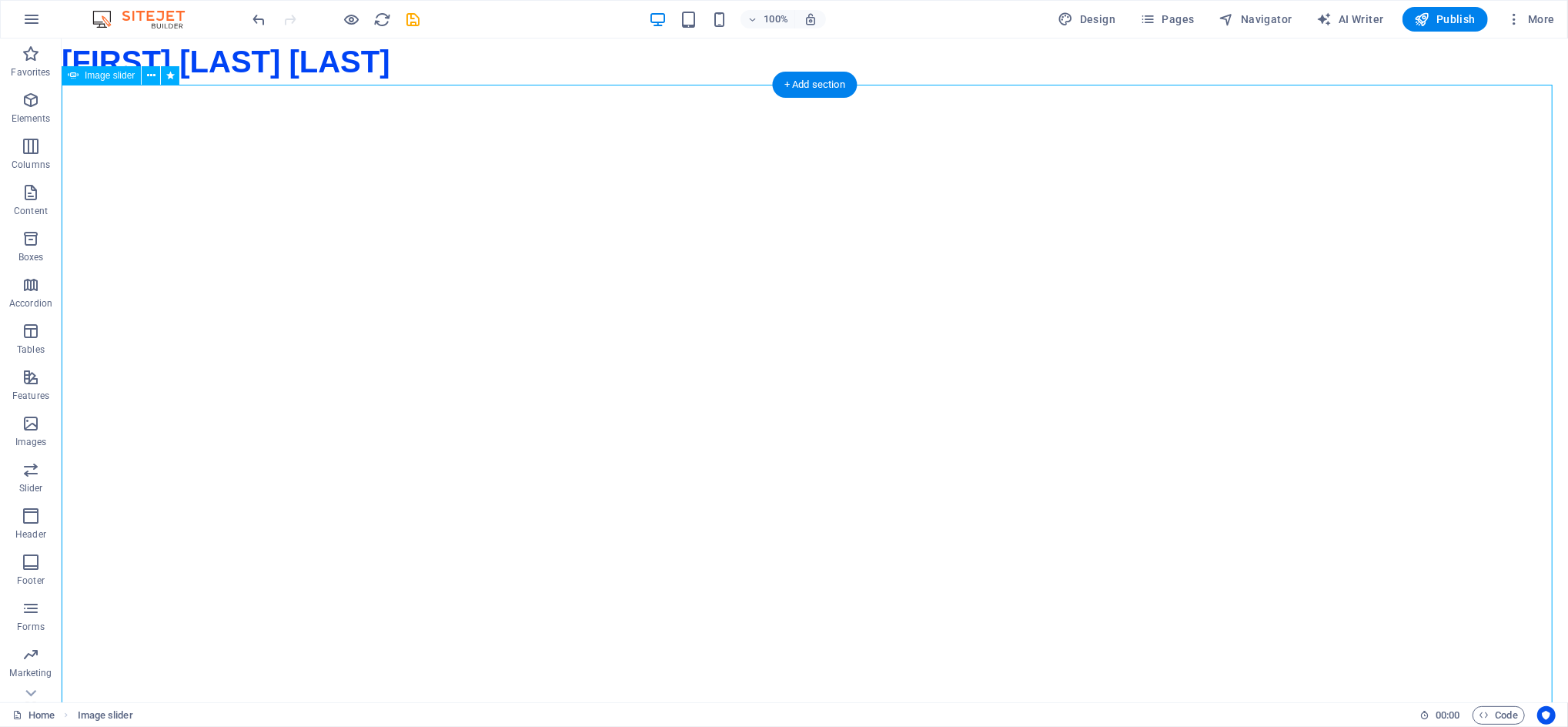 click at bounding box center [-692, 1643] 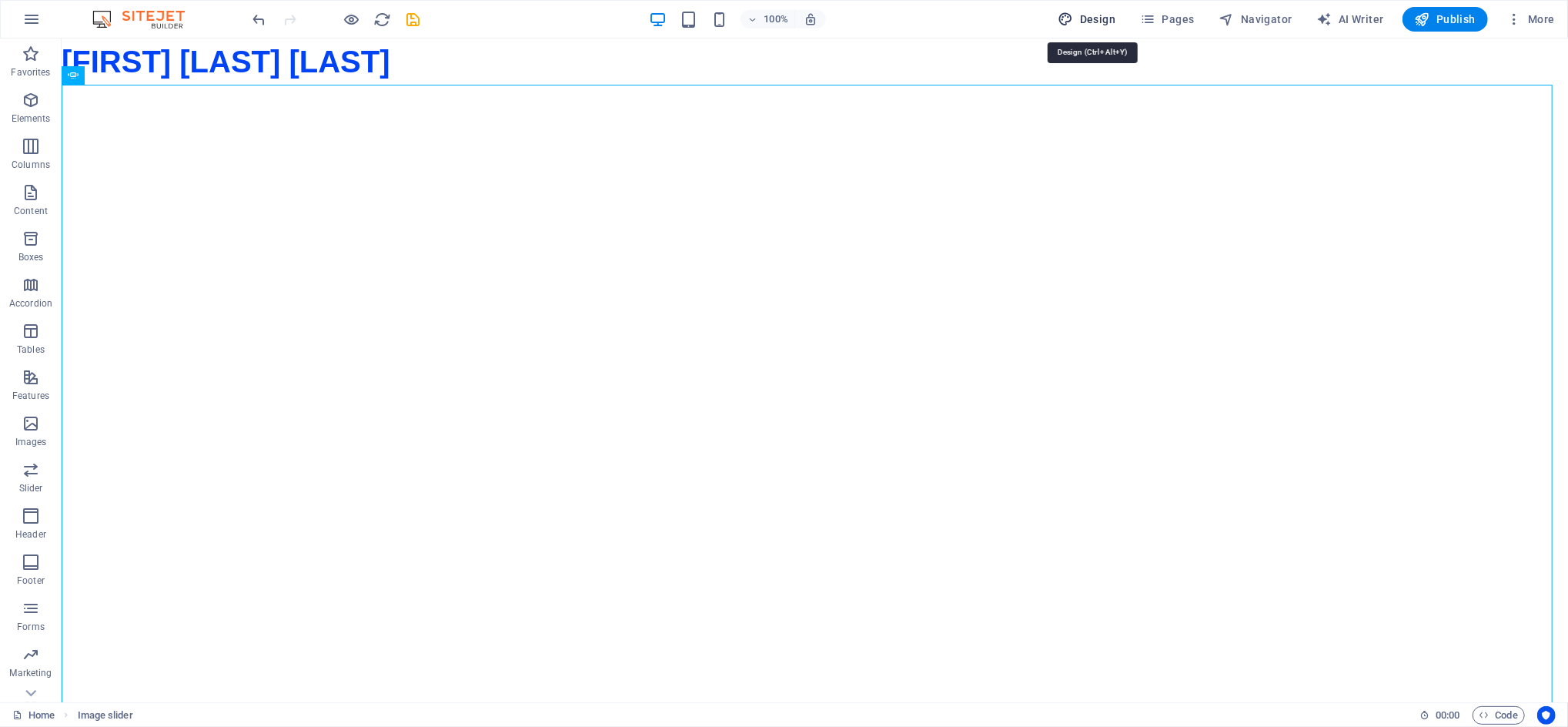 click on "Design" at bounding box center (1087, 19) 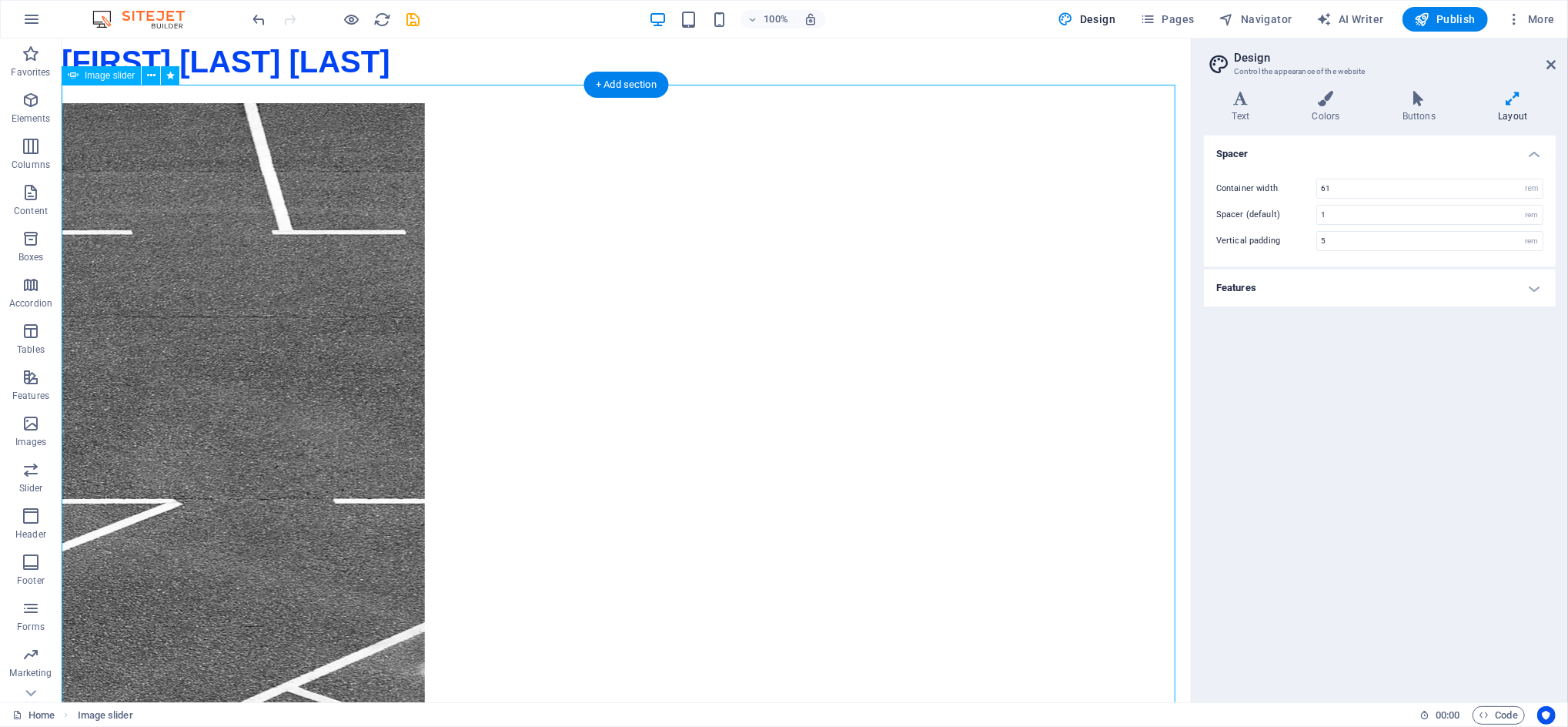 click at bounding box center [-315, 1643] 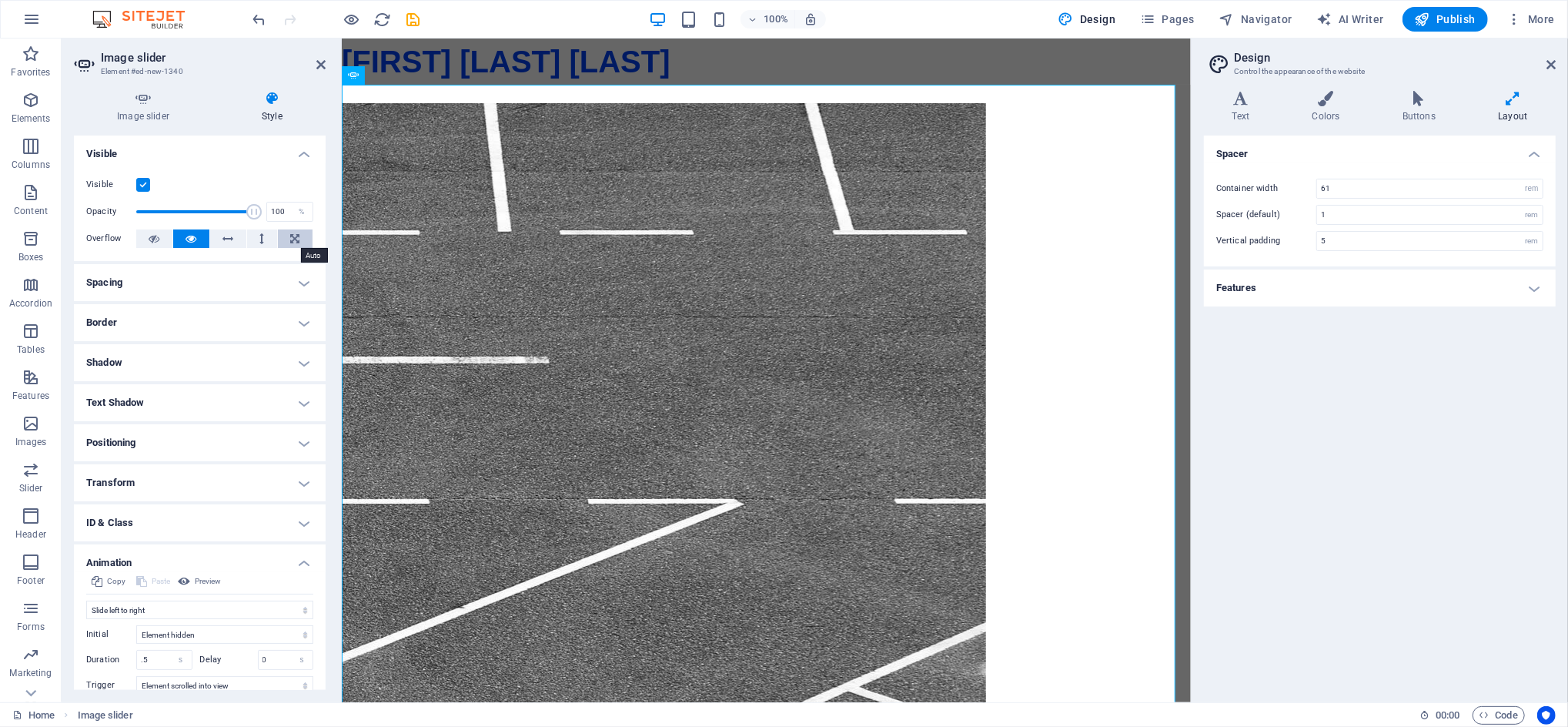 click at bounding box center (295, 239) 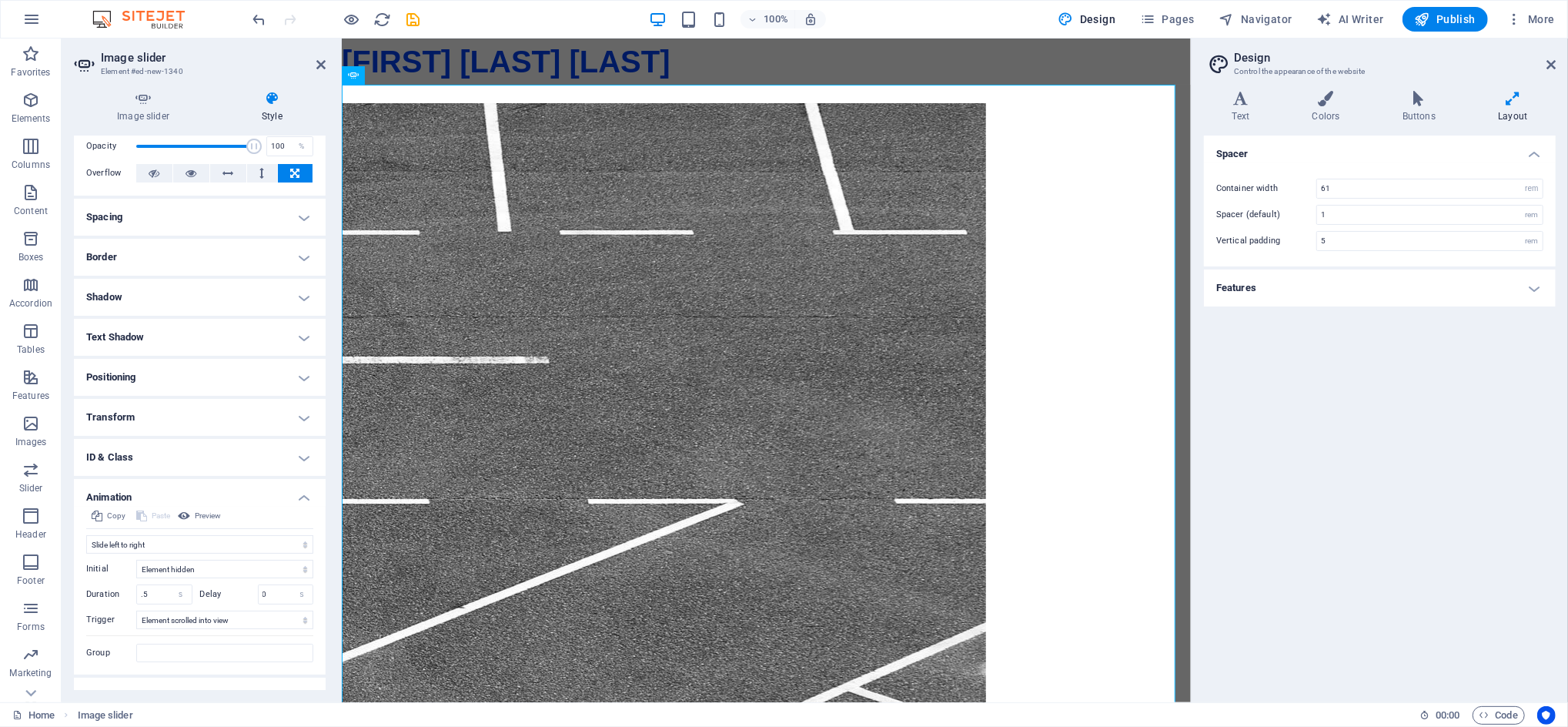 scroll, scrollTop: 90, scrollLeft: 0, axis: vertical 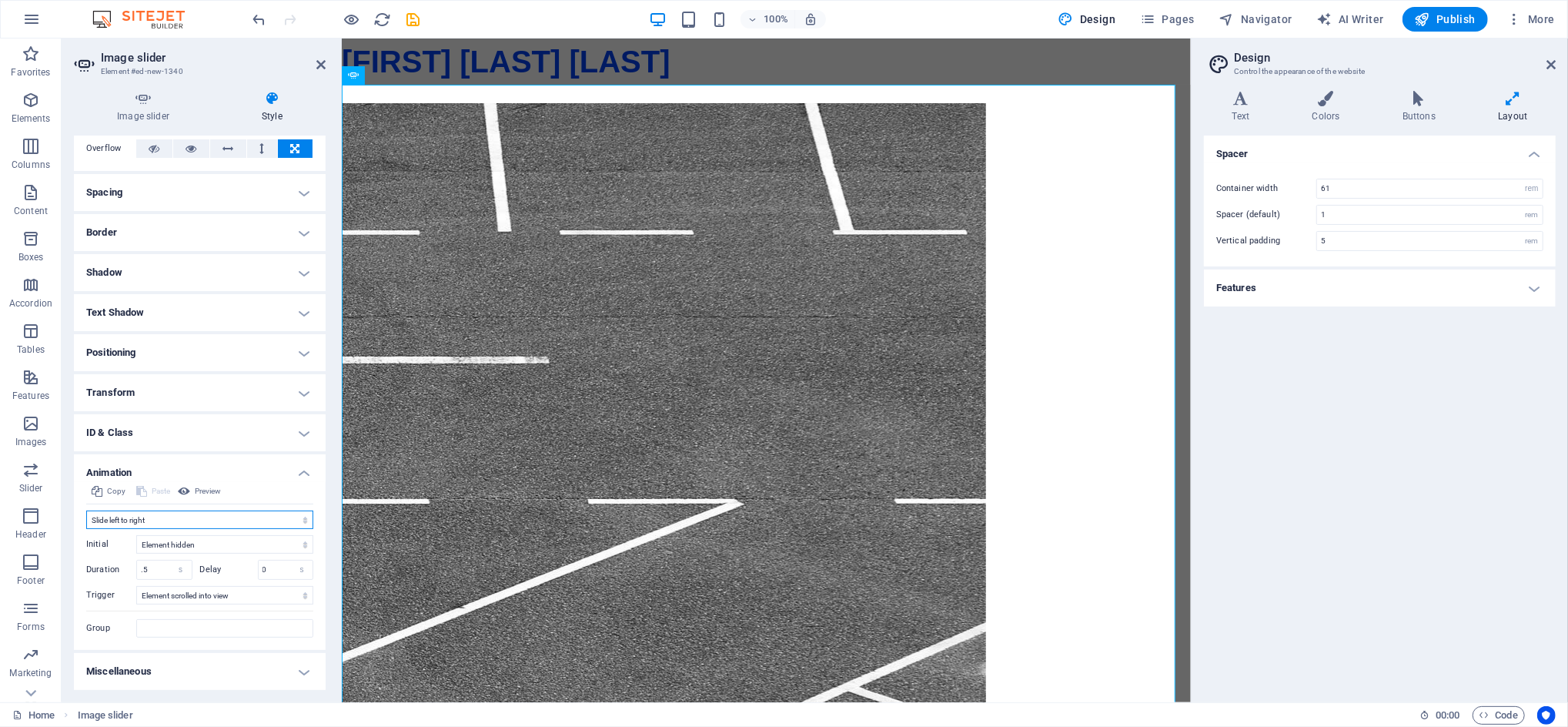 click on "Don't animate Show / Hide Slide up/down Zoom in/out Slide left to right Slide right to left Slide top to bottom Slide bottom to top Pulse Blink Open as overlay" at bounding box center (199, 520) 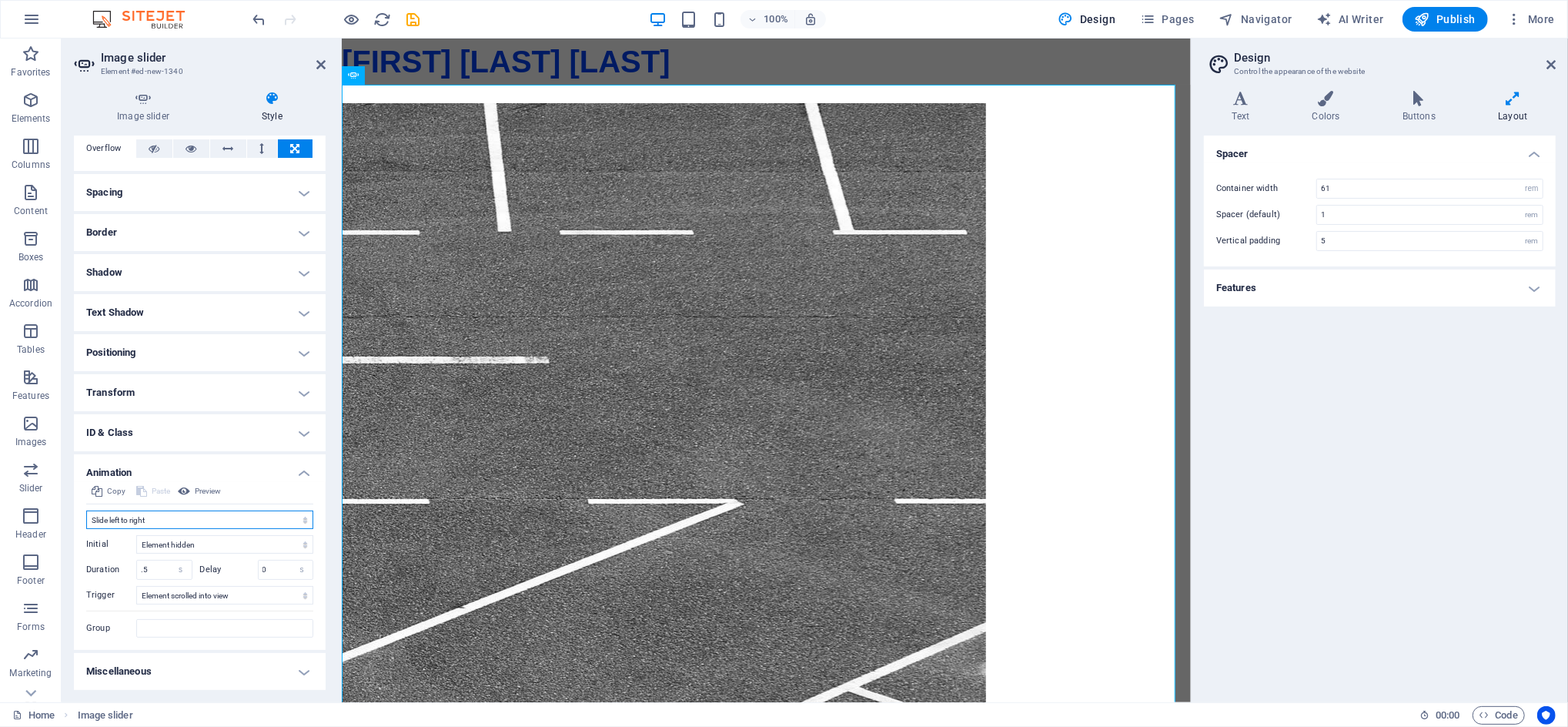 select on "move-right-to-left" 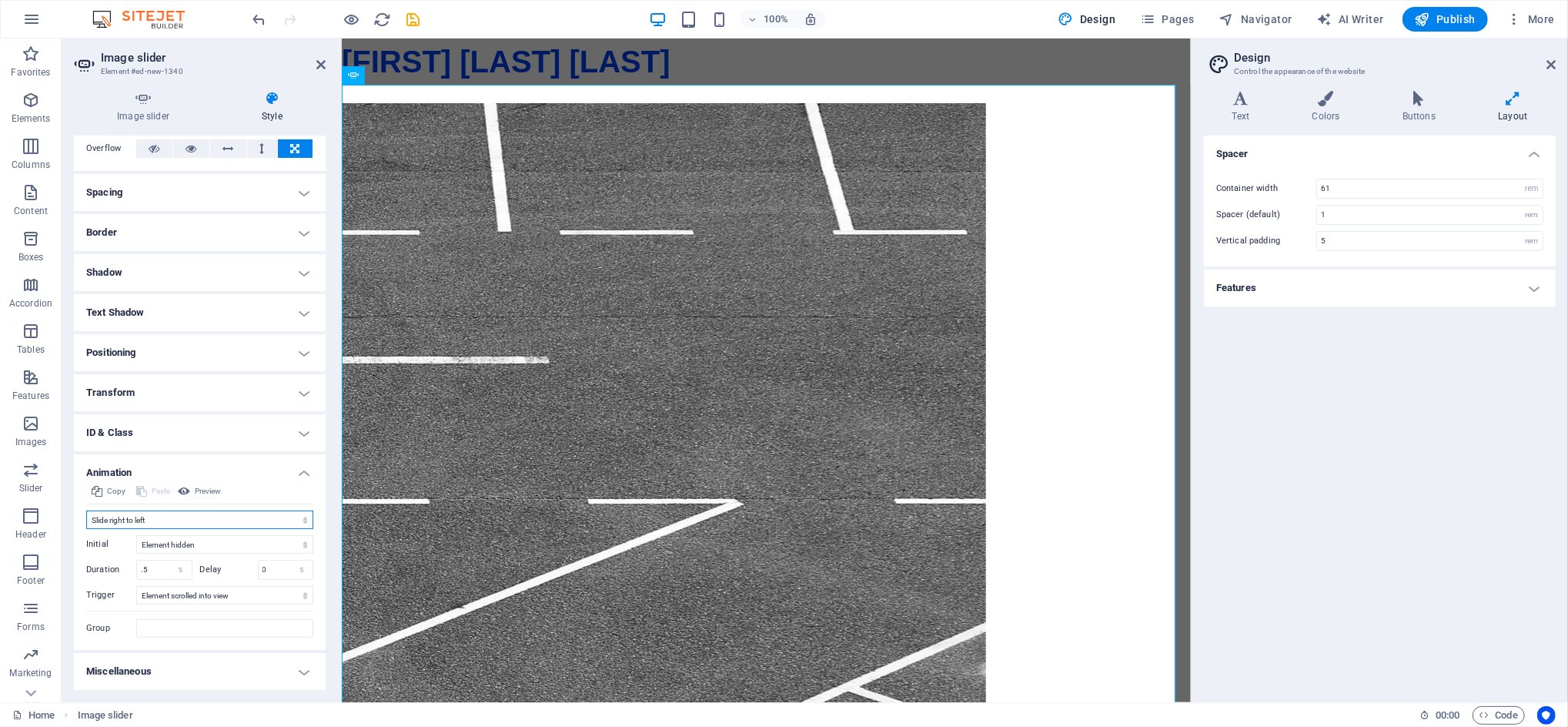 click on "Don't animate Show / Hide Slide up/down Zoom in/out Slide left to right Slide right to left Slide top to bottom Slide bottom to top Pulse Blink Open as overlay" at bounding box center (199, 520) 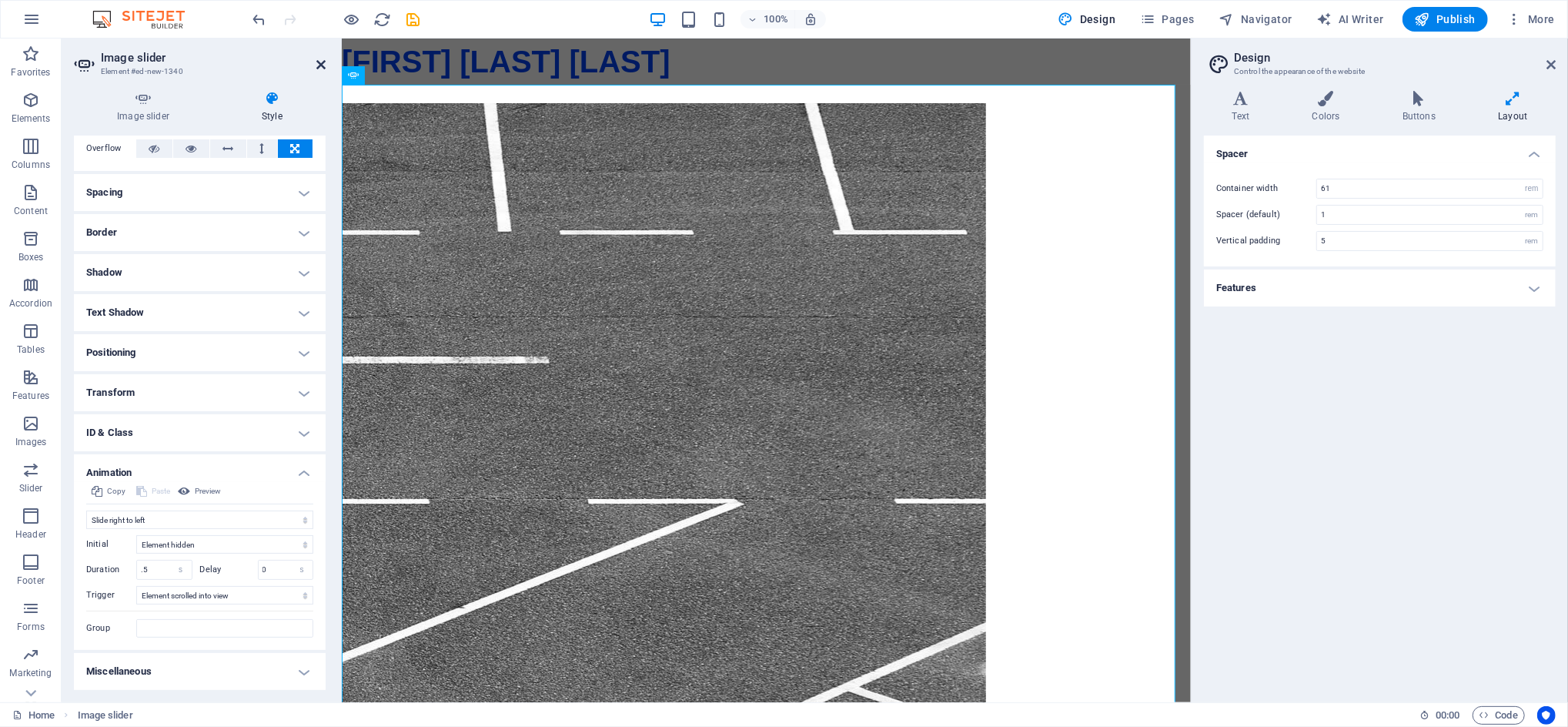 click at bounding box center [321, 65] 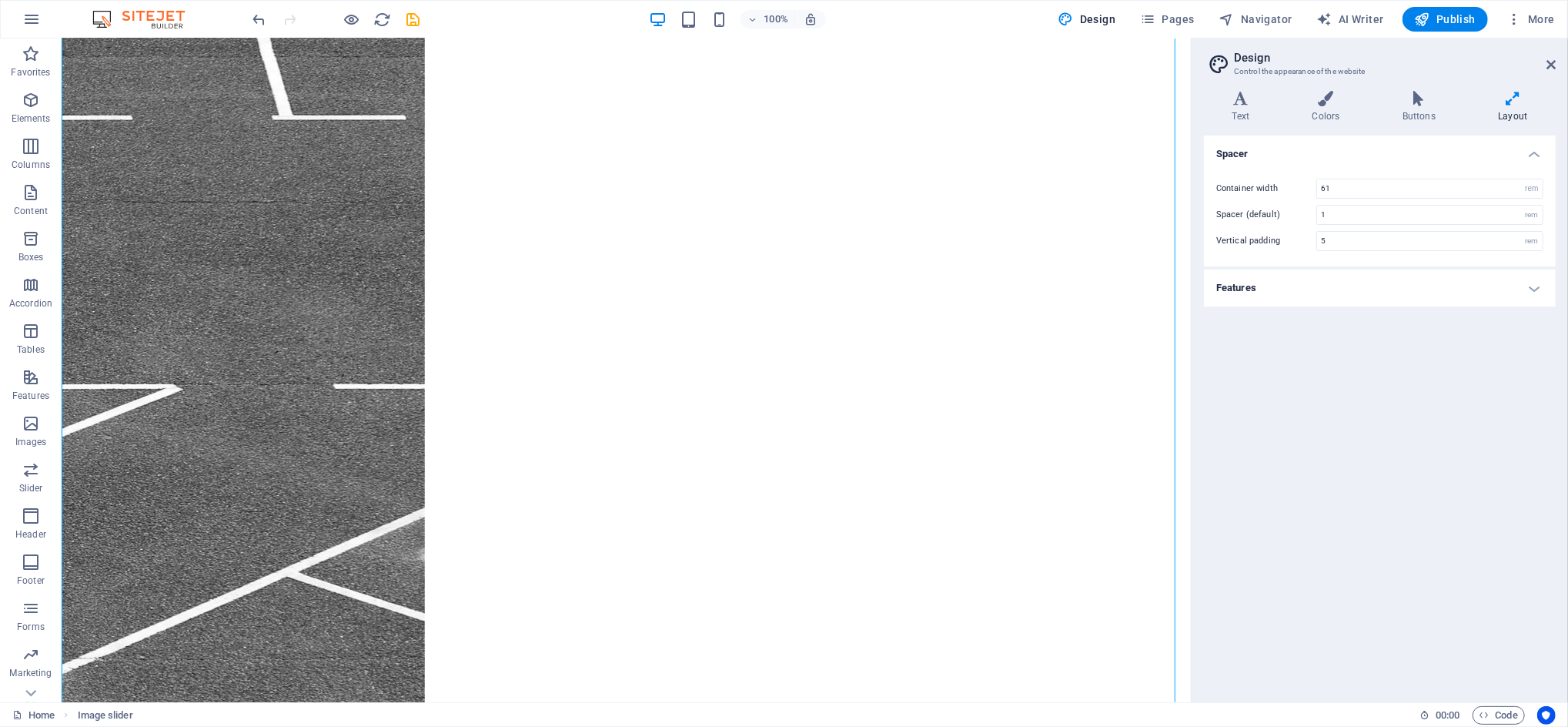 scroll, scrollTop: 218, scrollLeft: 0, axis: vertical 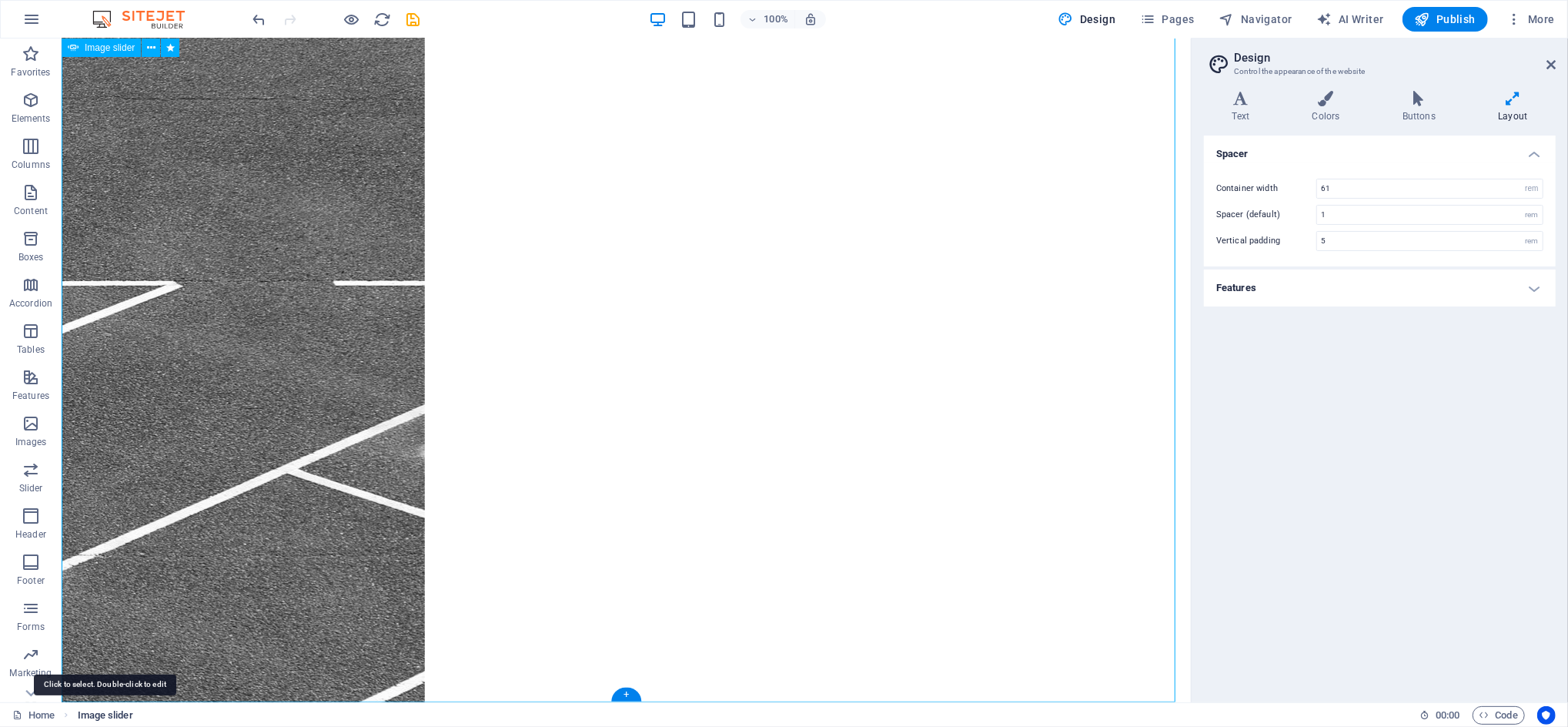 click on "Image slider" at bounding box center [105, 715] 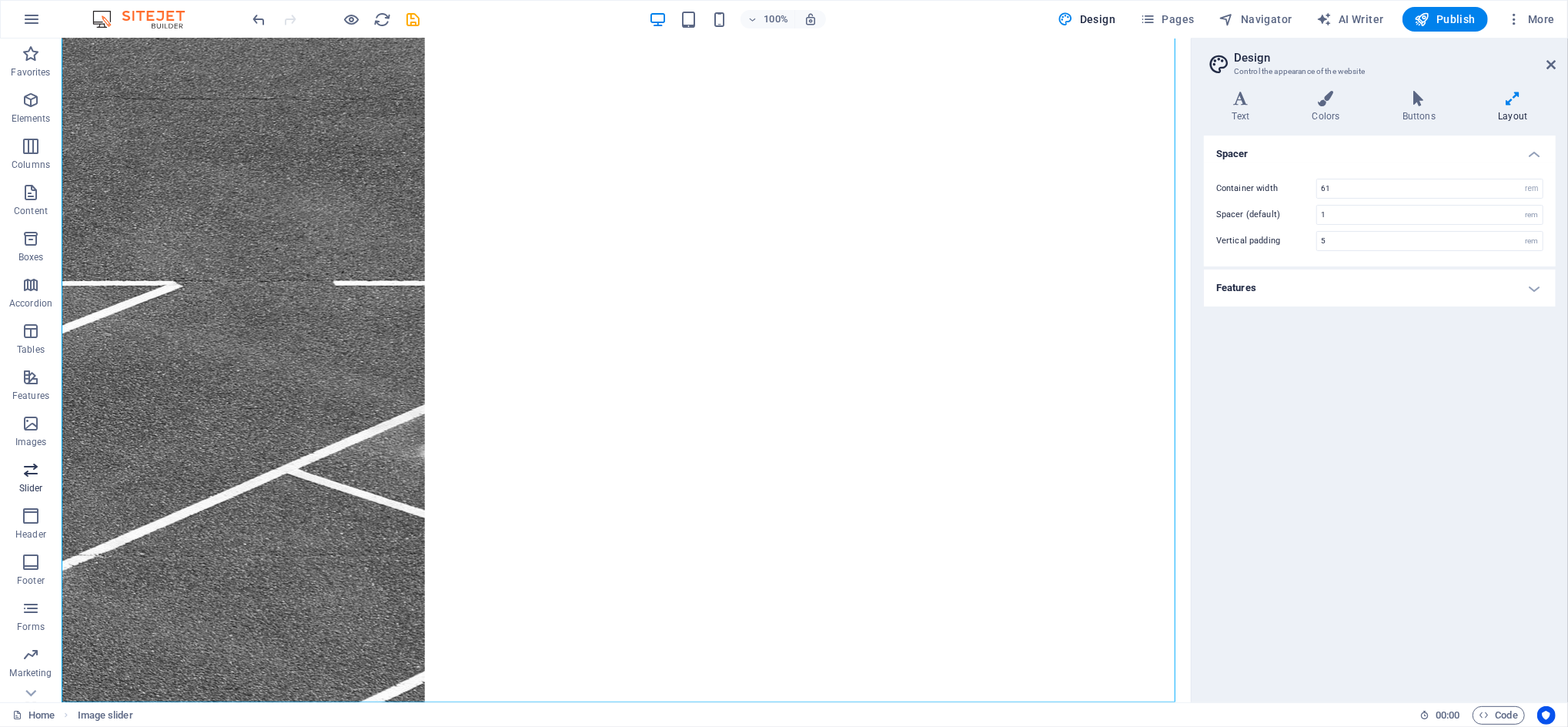 click at bounding box center (31, 470) 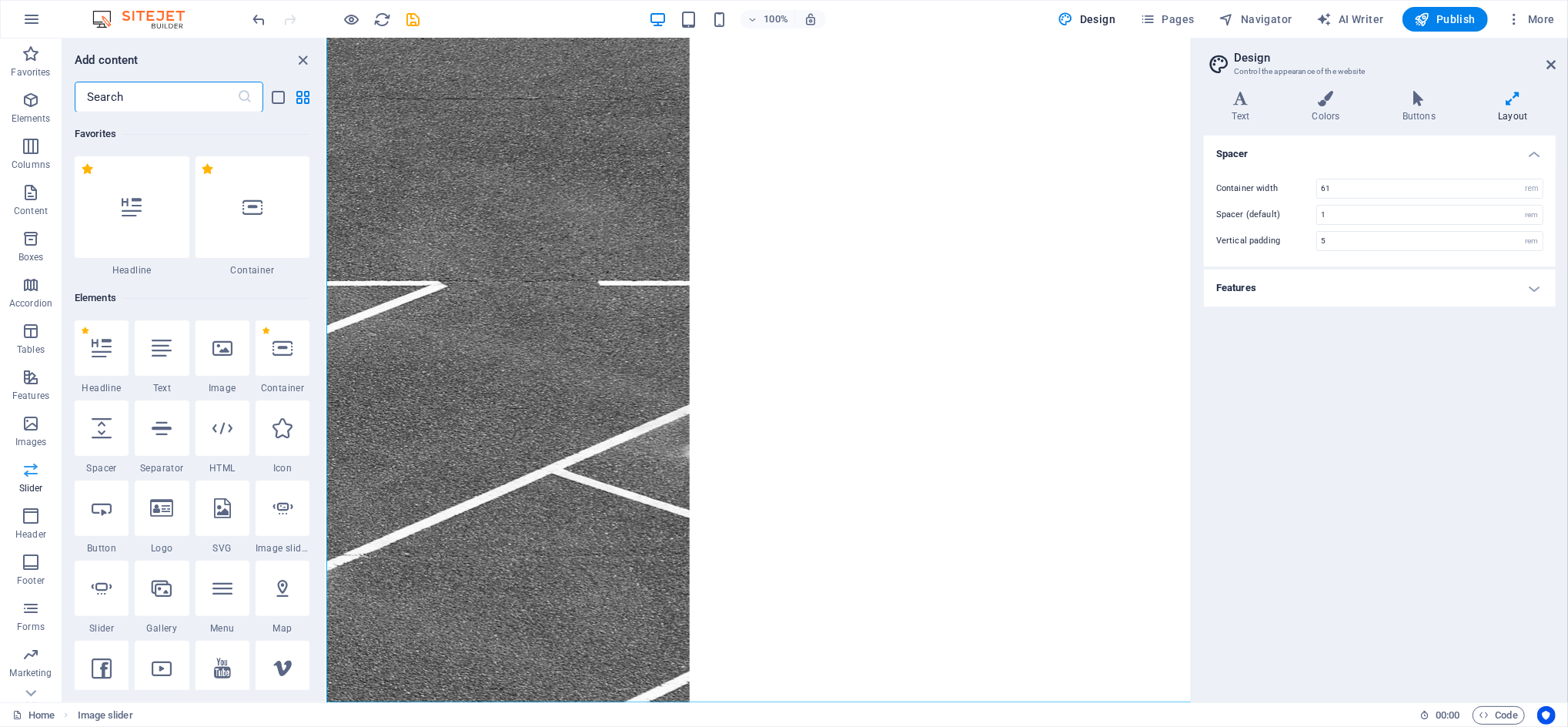 scroll, scrollTop: 19, scrollLeft: 0, axis: vertical 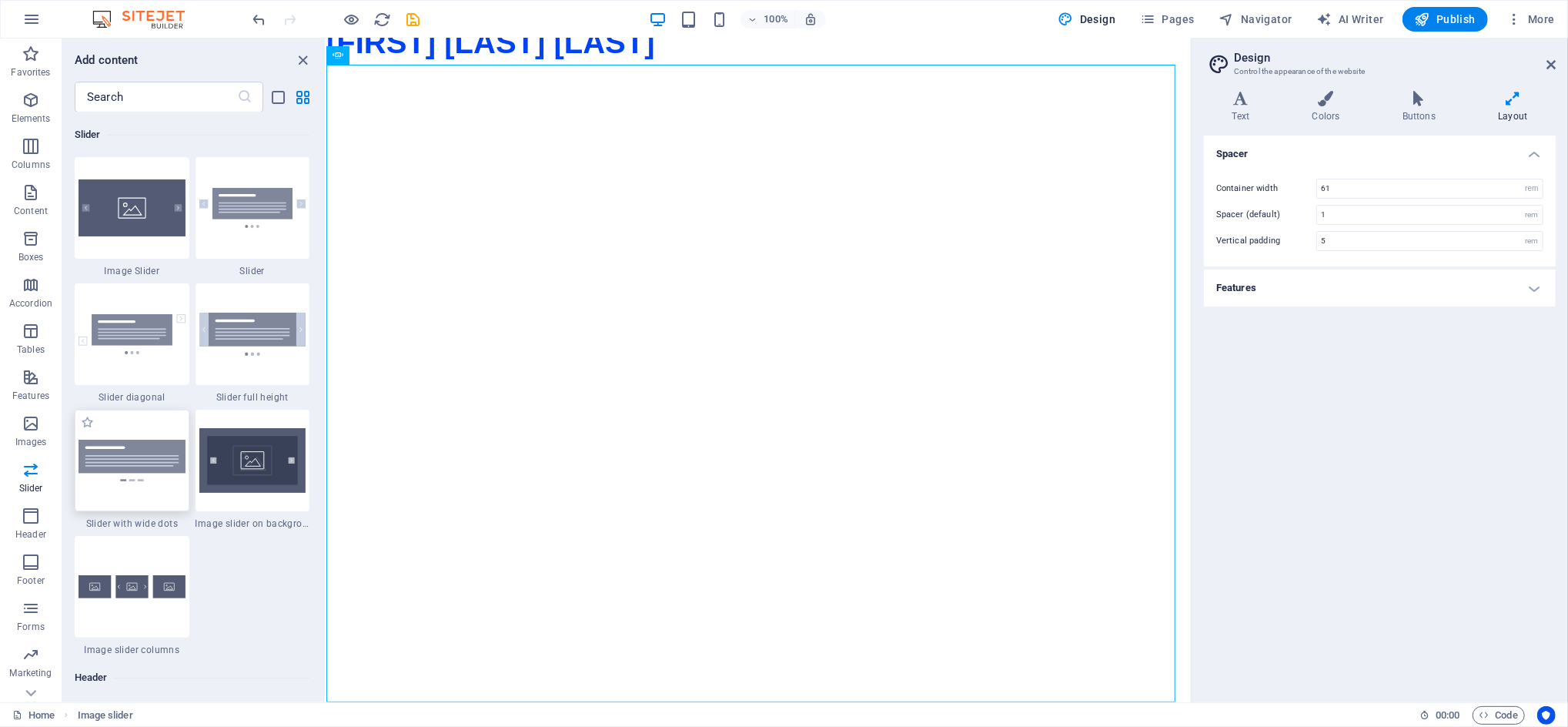 click at bounding box center (132, 460) 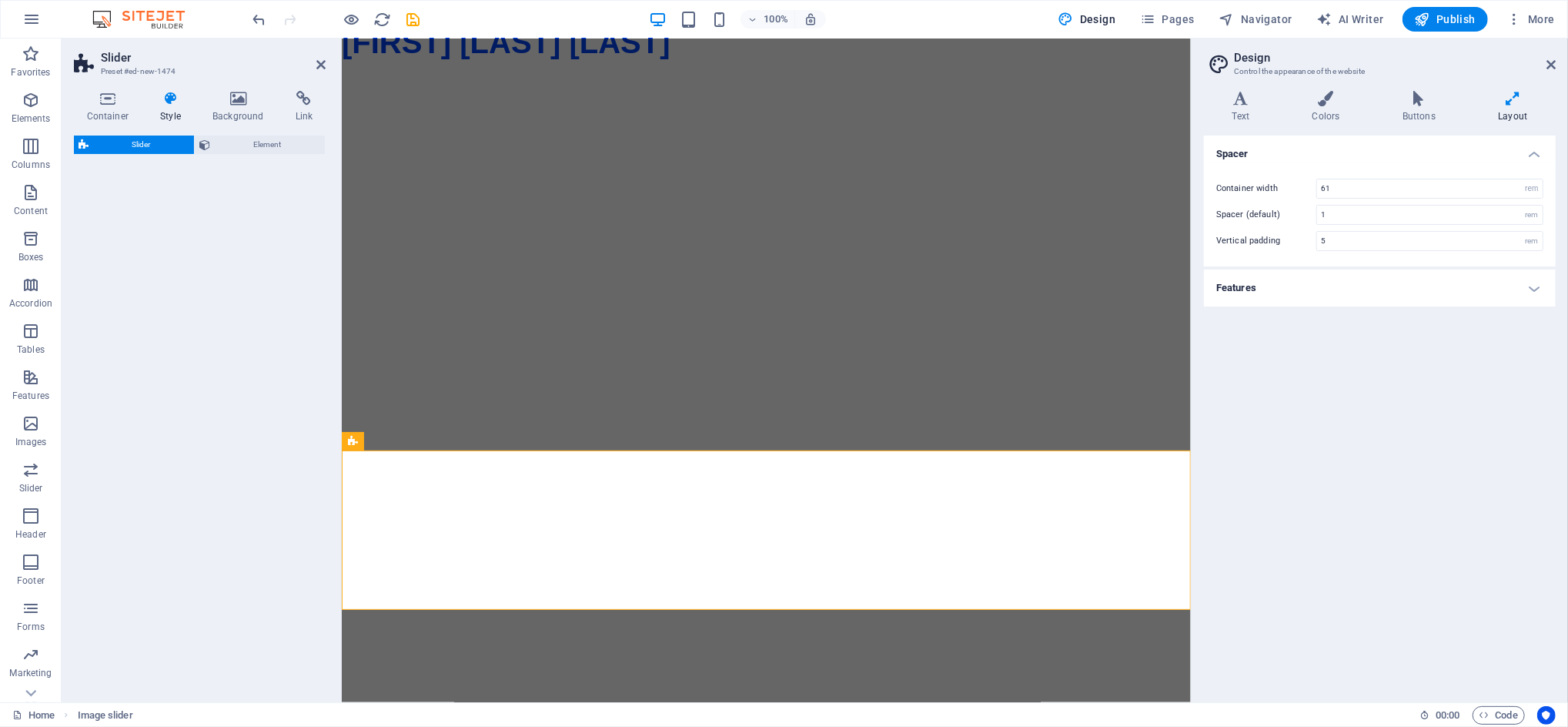 select on "rem" 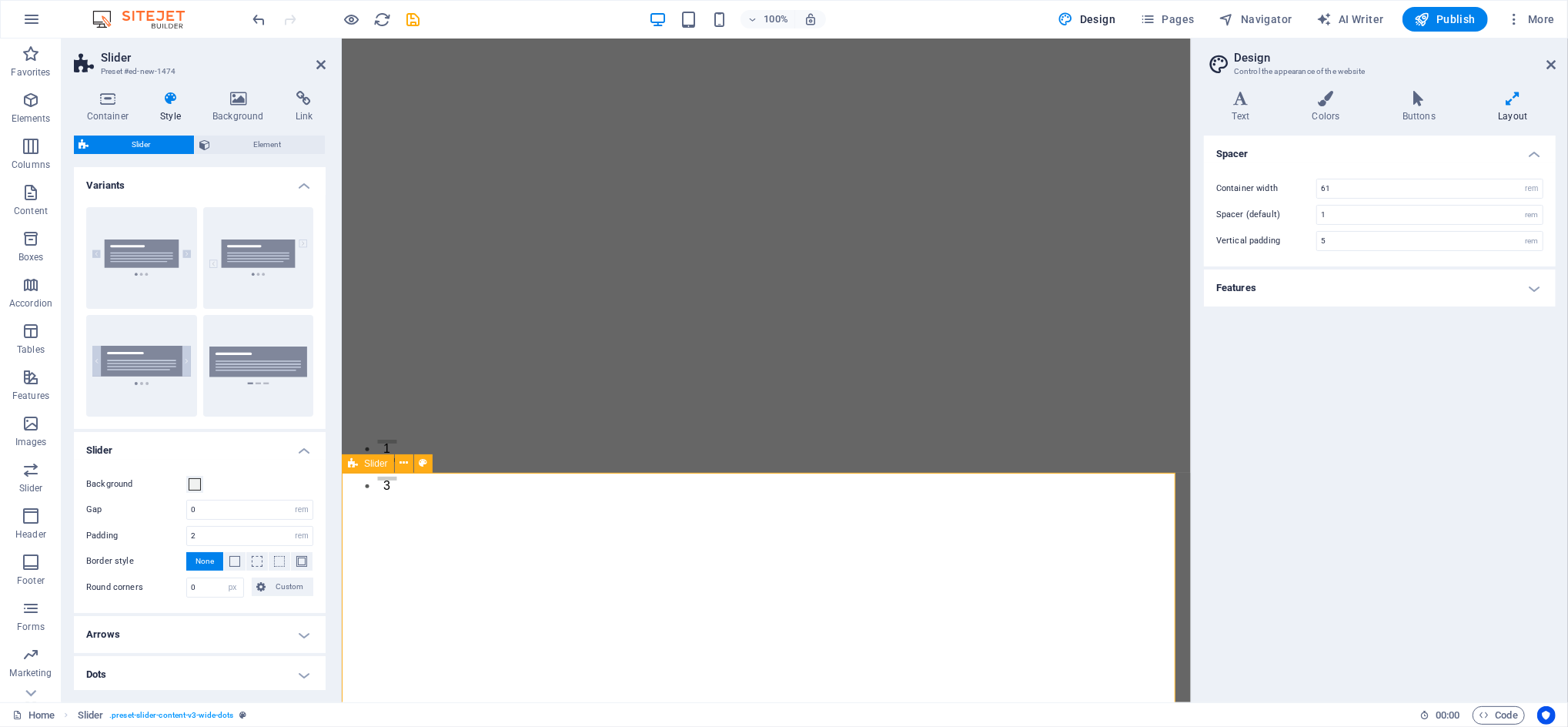 scroll, scrollTop: 273, scrollLeft: 0, axis: vertical 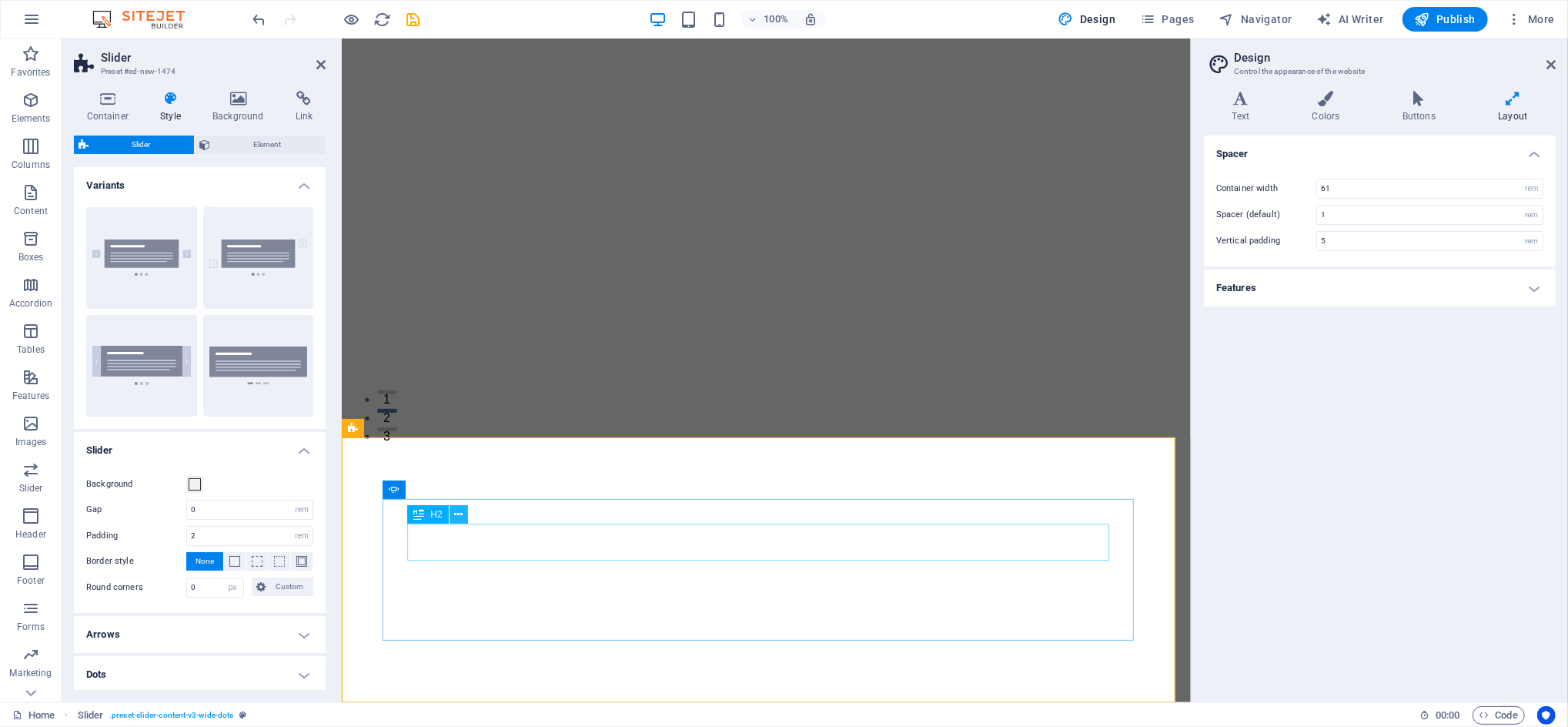 click at bounding box center (458, 514) 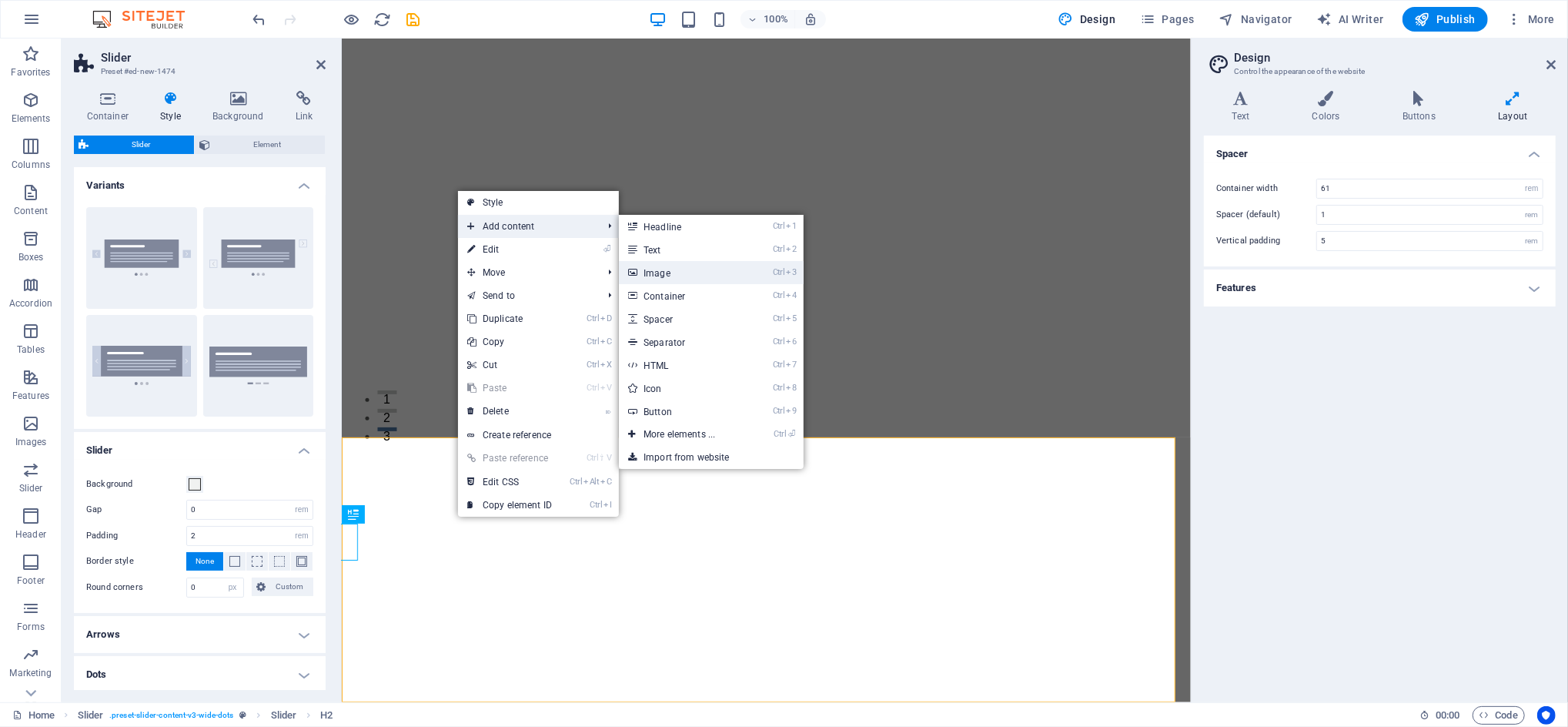 click on "Ctrl 3  Image" at bounding box center [682, 273] 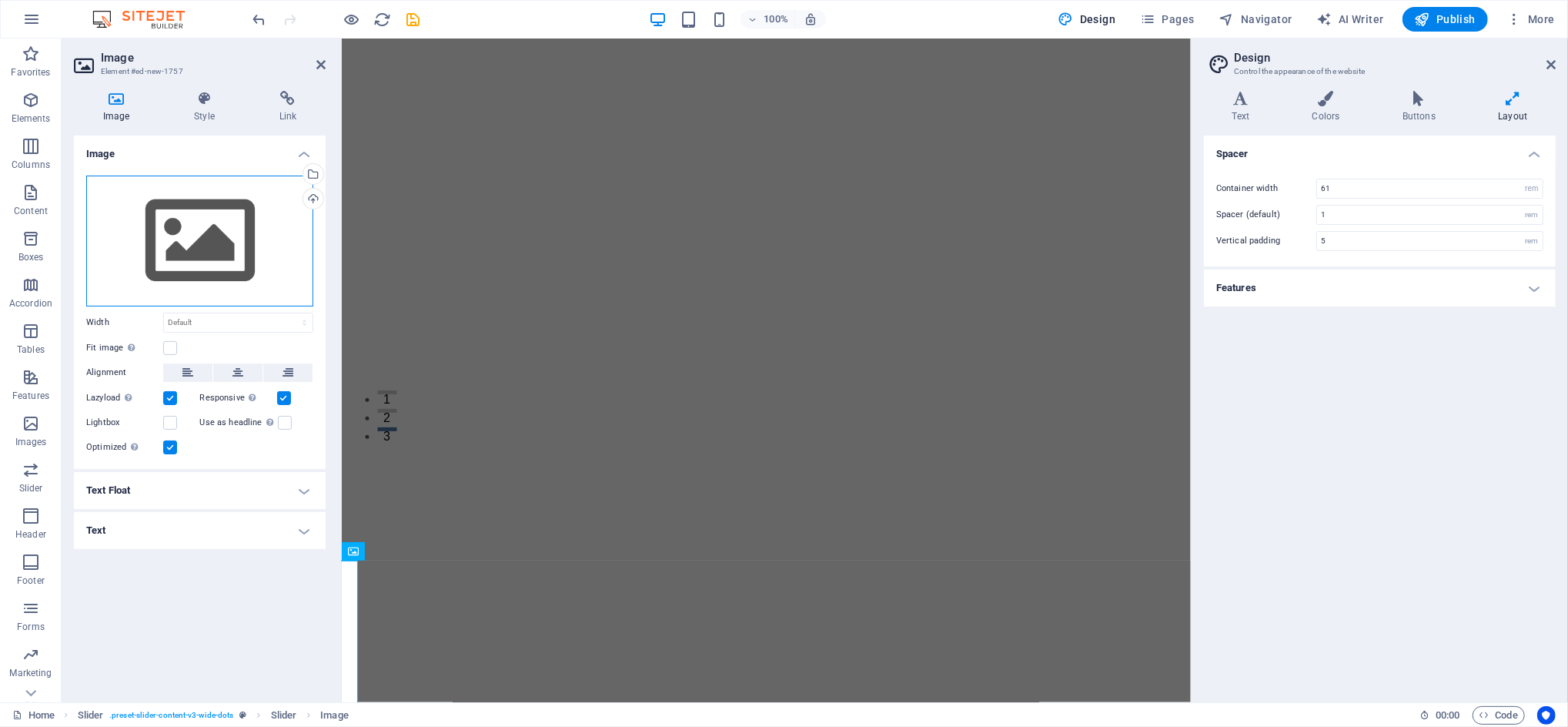 click on "Drag files here, click to choose files or select files from Files or our free stock photos & videos" at bounding box center [199, 241] 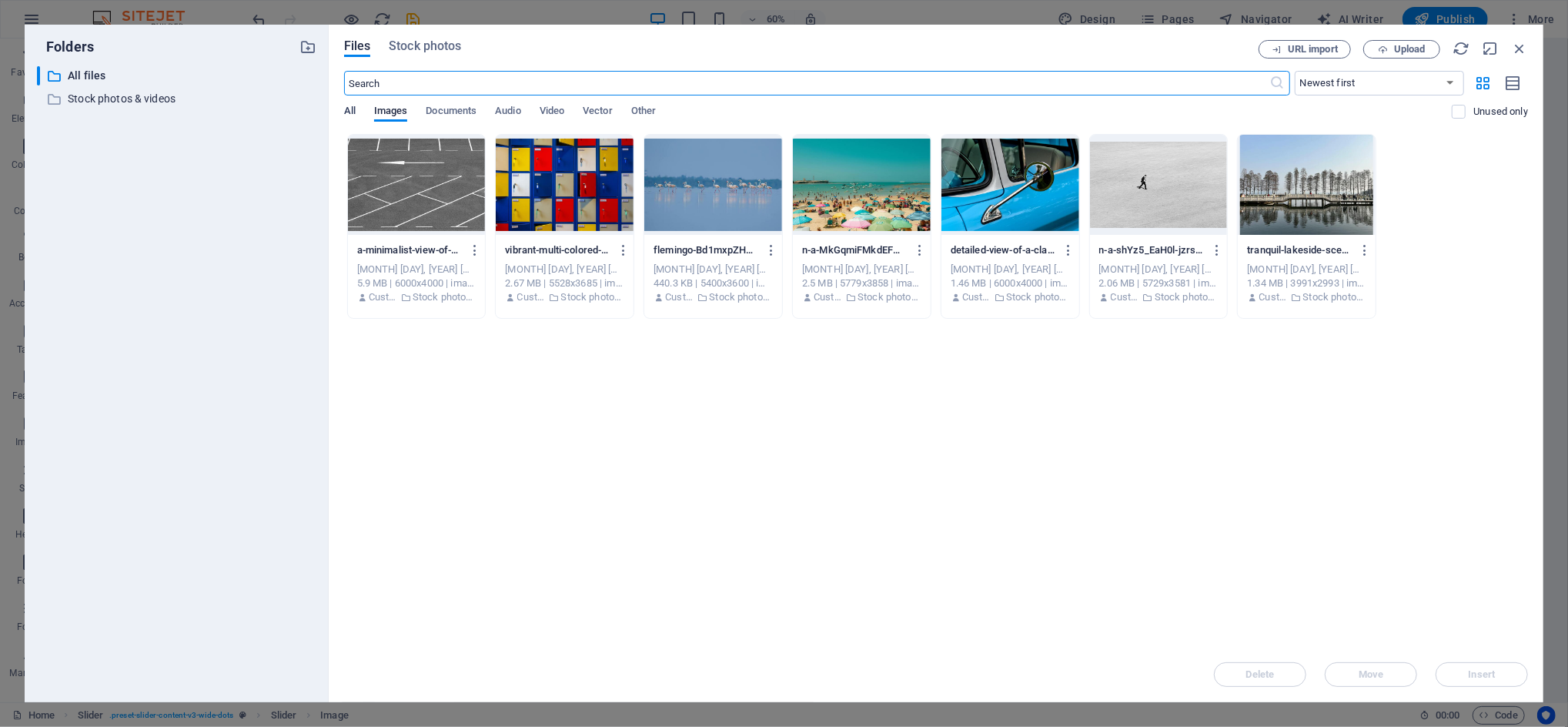 click on "All" at bounding box center (349, 112) 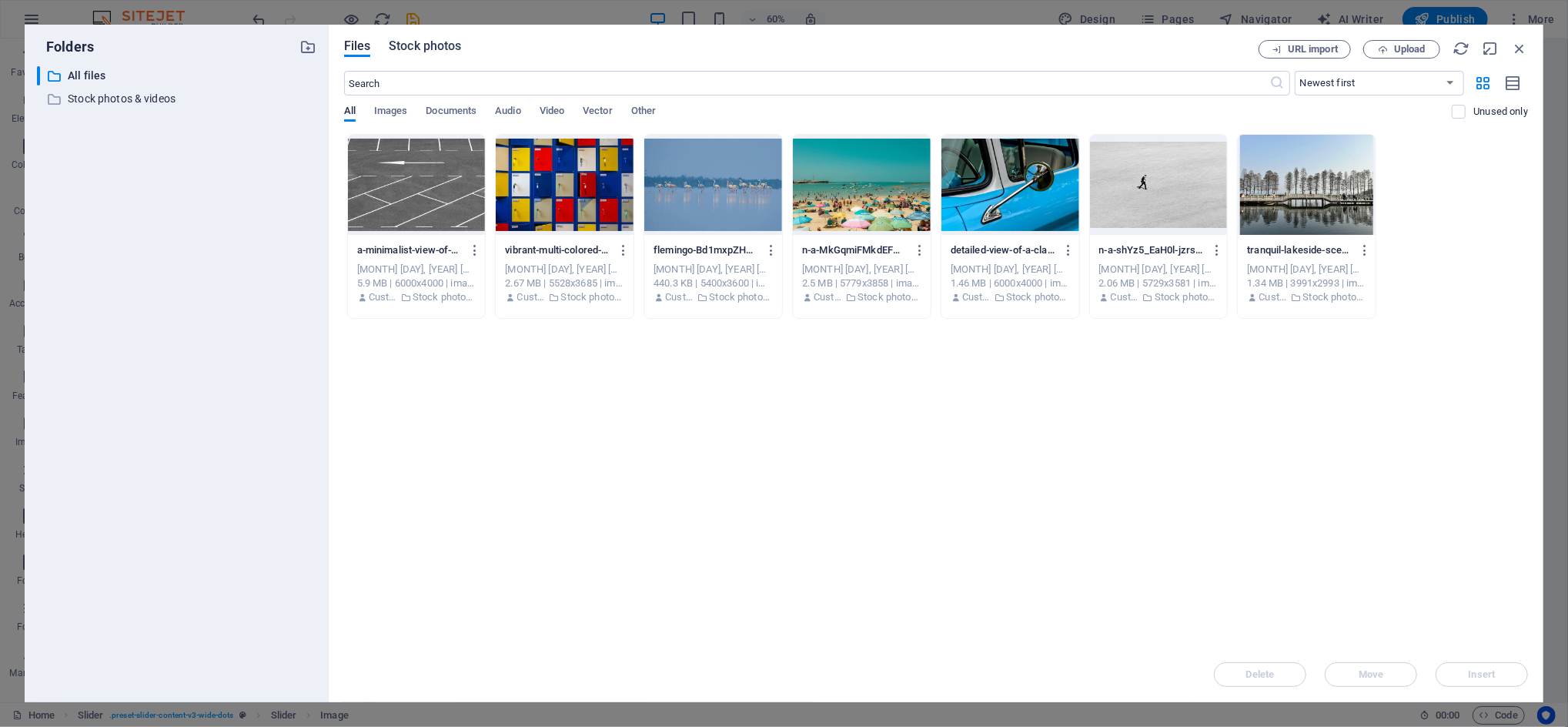 click on "Stock photos" at bounding box center (425, 46) 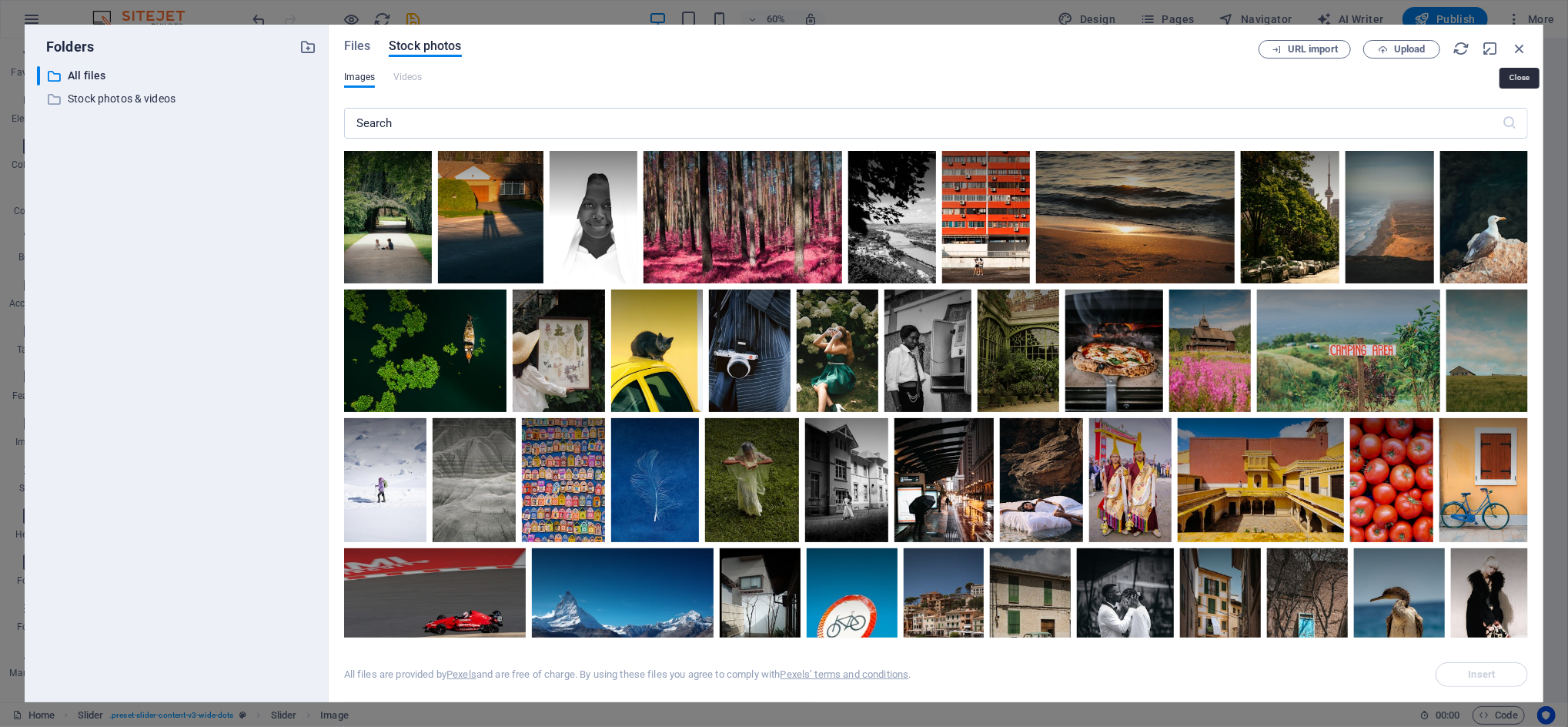 drag, startPoint x: 1511, startPoint y: 42, endPoint x: 1505, endPoint y: 34, distance: 10 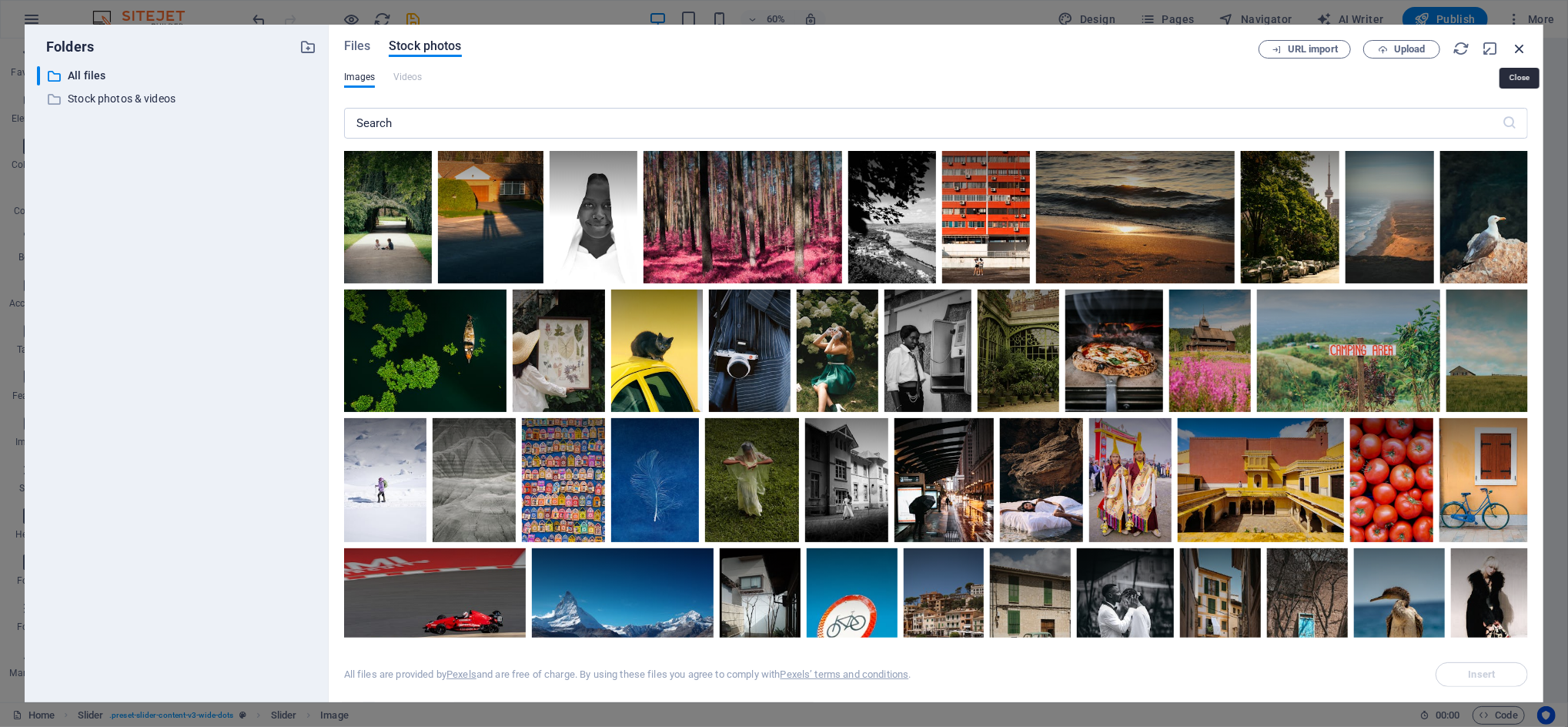 click at bounding box center (1520, 49) 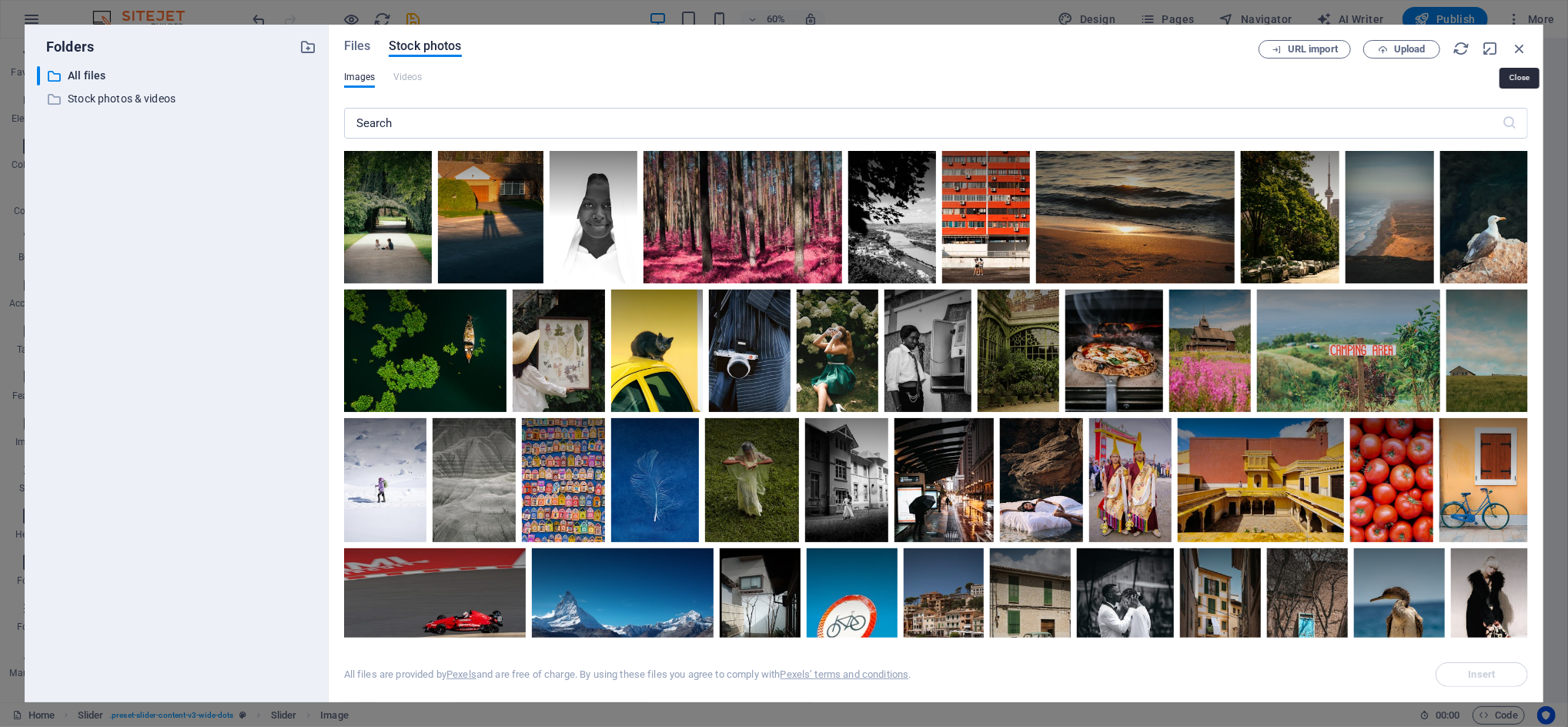 scroll, scrollTop: 255, scrollLeft: 0, axis: vertical 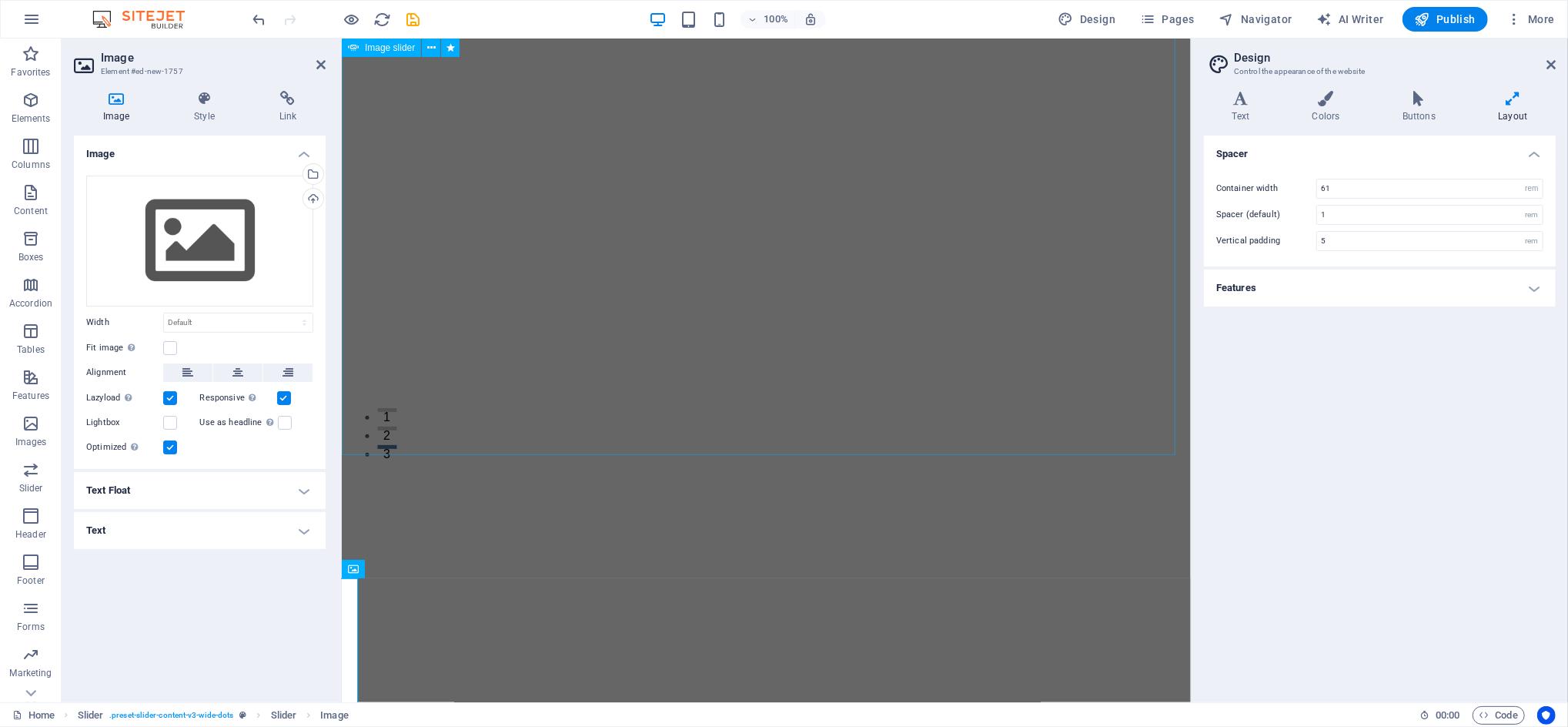 click at bounding box center [-2255, 4346] 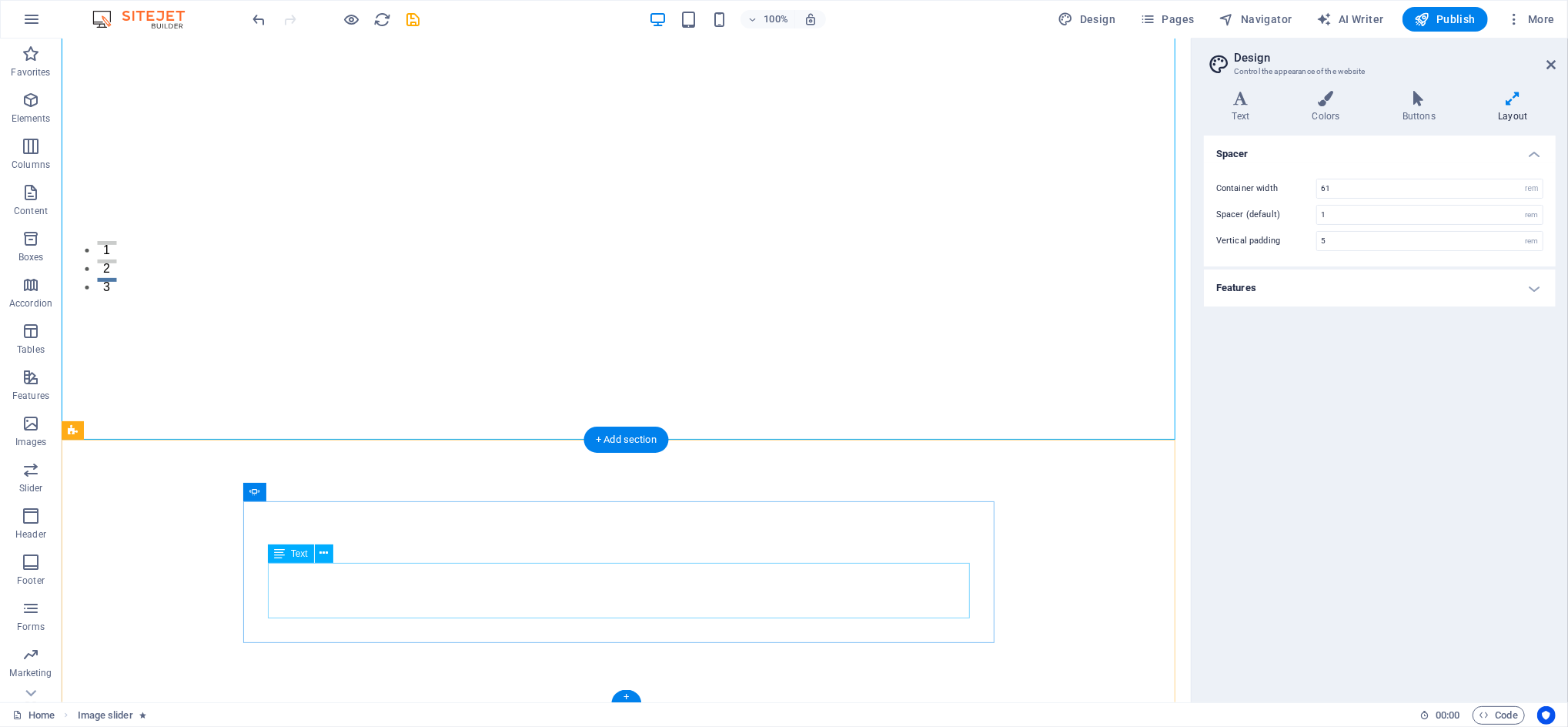 scroll, scrollTop: 484, scrollLeft: 0, axis: vertical 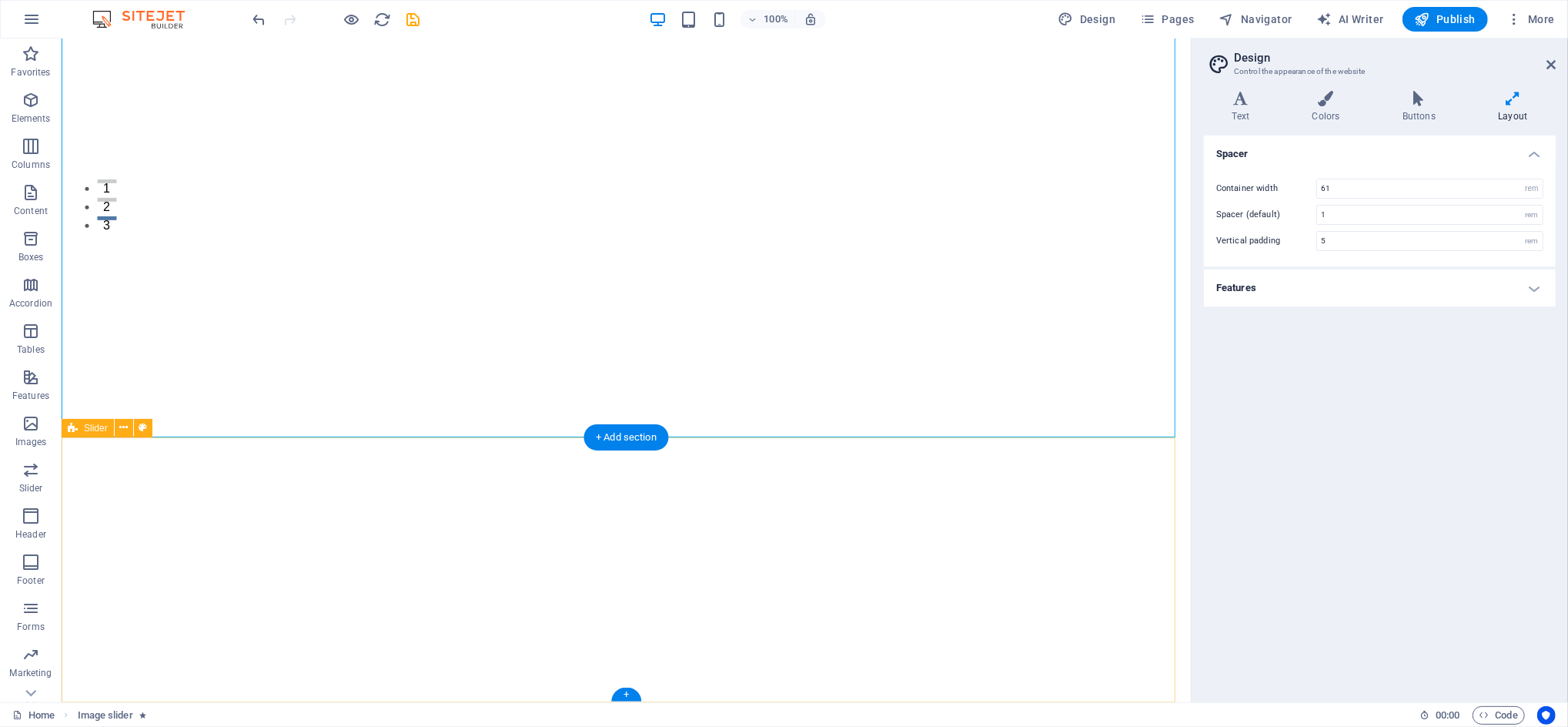 click on "Slide 3 Lorem ipsum dolor sit amet, consectetur adipisicing elit. Id, ipsum, quibusdam, temporibus harum culpa unde voluptatem possimus qui molestiae expedita ad aut necessitatibus vel incidunt placeat velit soluta a consectetur laborum illum nobis distinctio nisi facilis! Officiis, illum, aut, quasi dolorem laudantium fuga porro amet provident voluptatibus dicta mollitia neque! Slide 1 Lorem ipsum dolor sit amet, consectetur adipisicing elit. Id, ipsum, quibusdam, temporibus harum culpa unde voluptatem possimus qui molestiae expedita ad aut necessitatibus vel incidunt placeat velit soluta a consectetur laborum illum nobis distinctio nisi facilis! Officiis, illum, aut, quasi dolorem laudantium fuga porro amet provident voluptatibus dicta mollitia neque! Slide 2 Slide 3 Slide 1 1 2 3" at bounding box center (625, 8859) 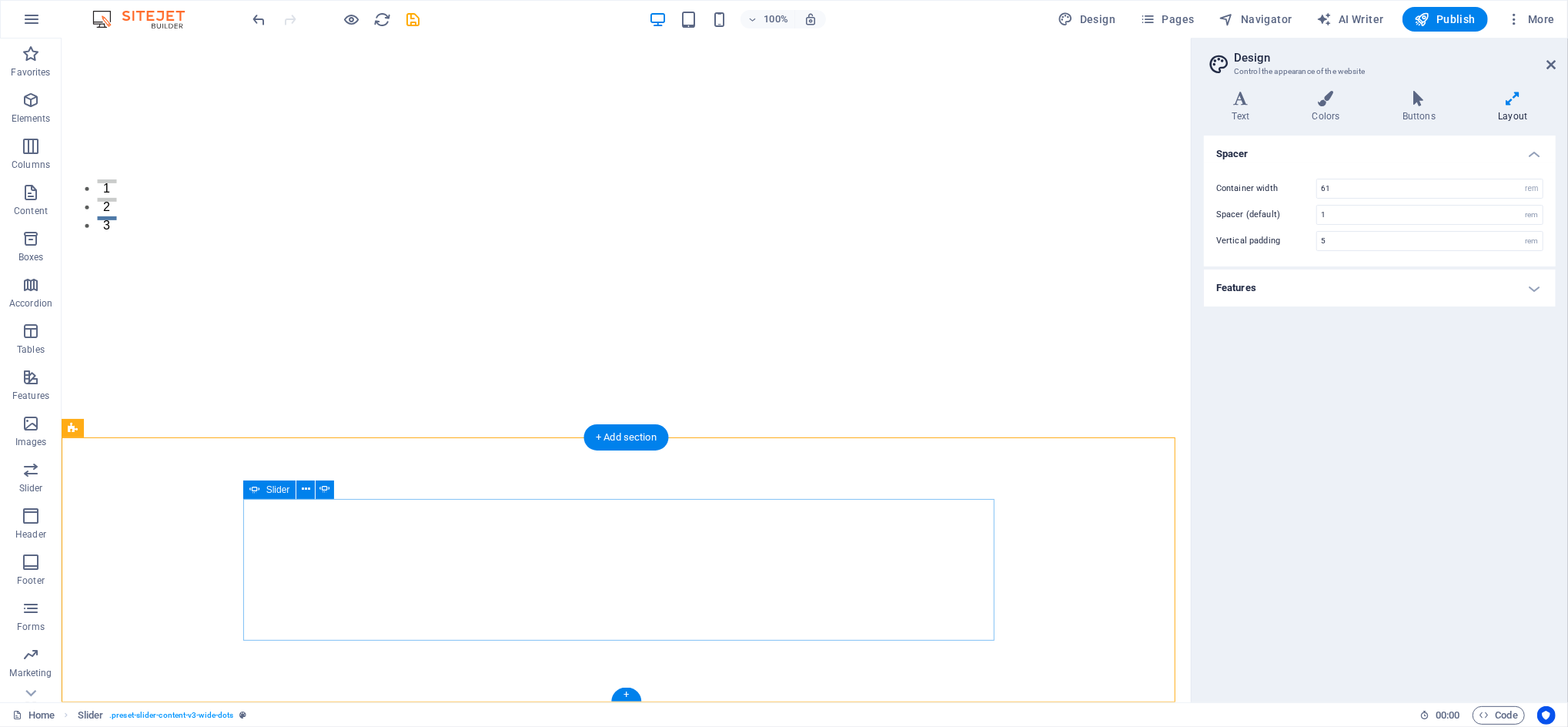 click on "1" at bounding box center (105, 180) 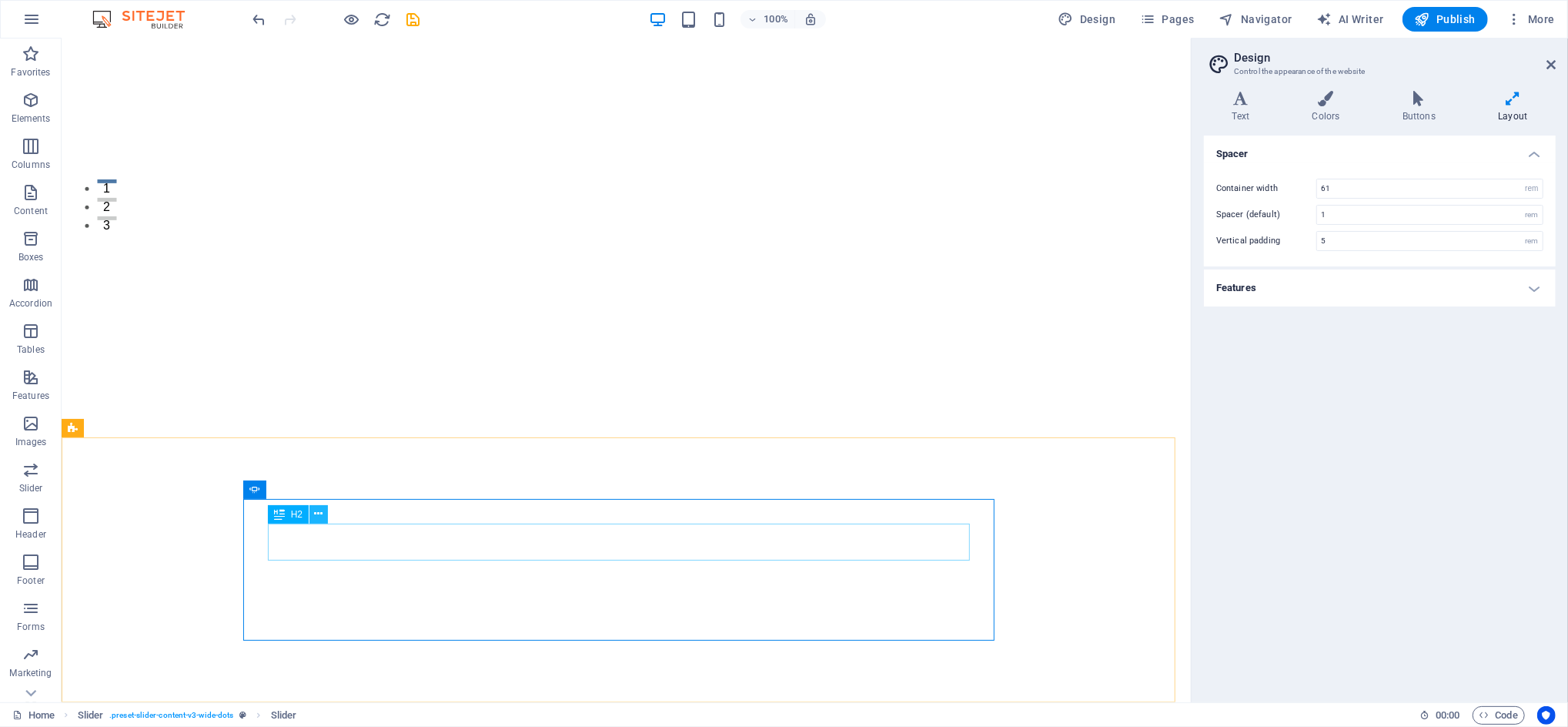 click at bounding box center (319, 514) 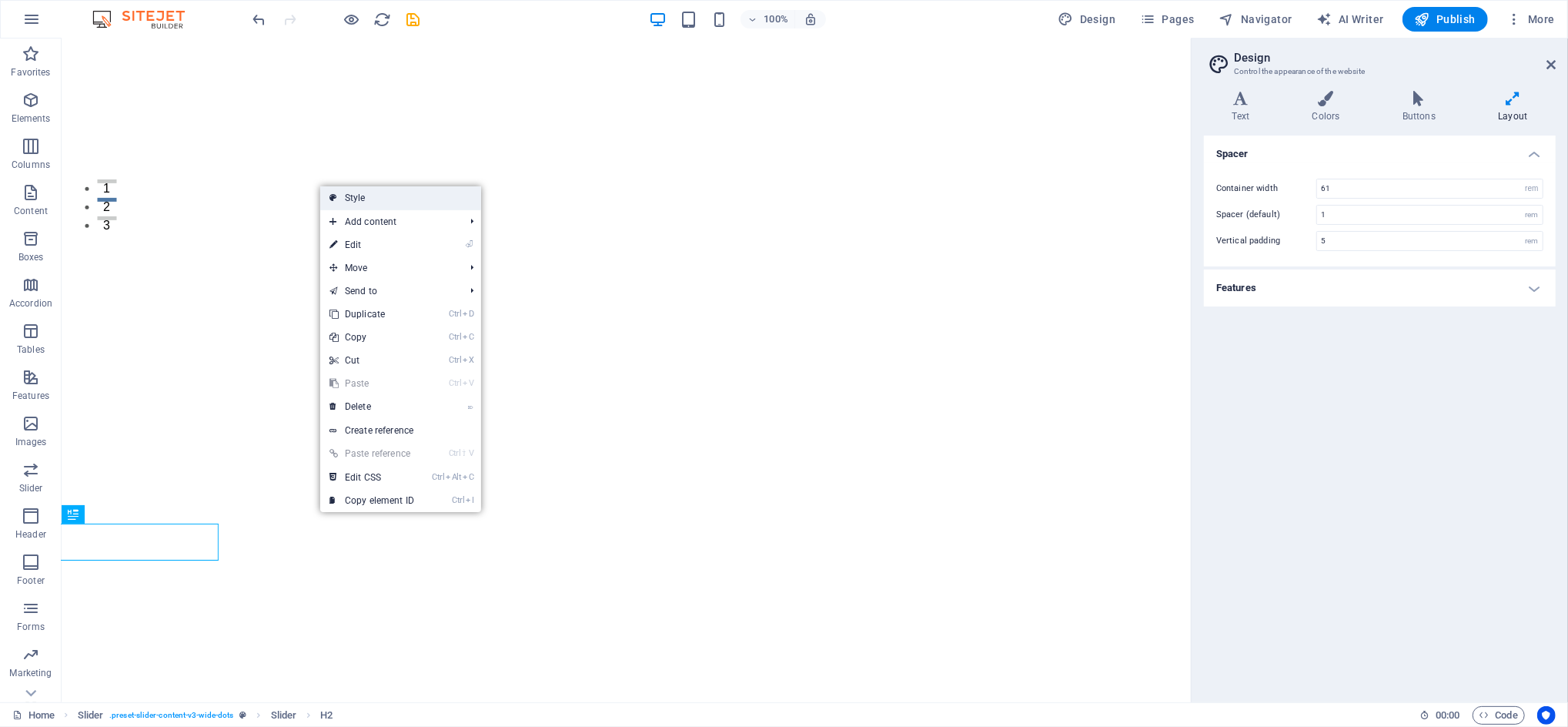 click on "Style" at bounding box center (400, 198) 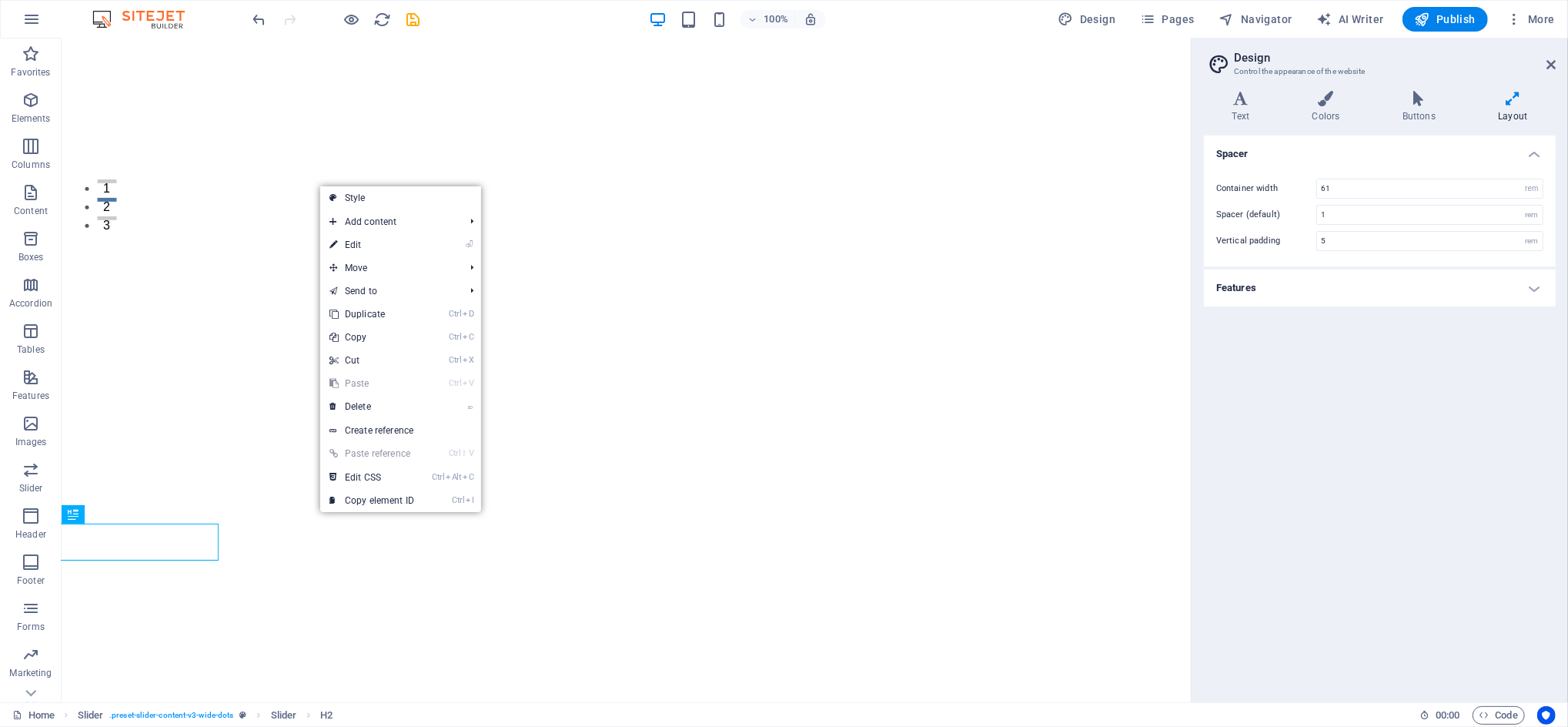 select on "rem" 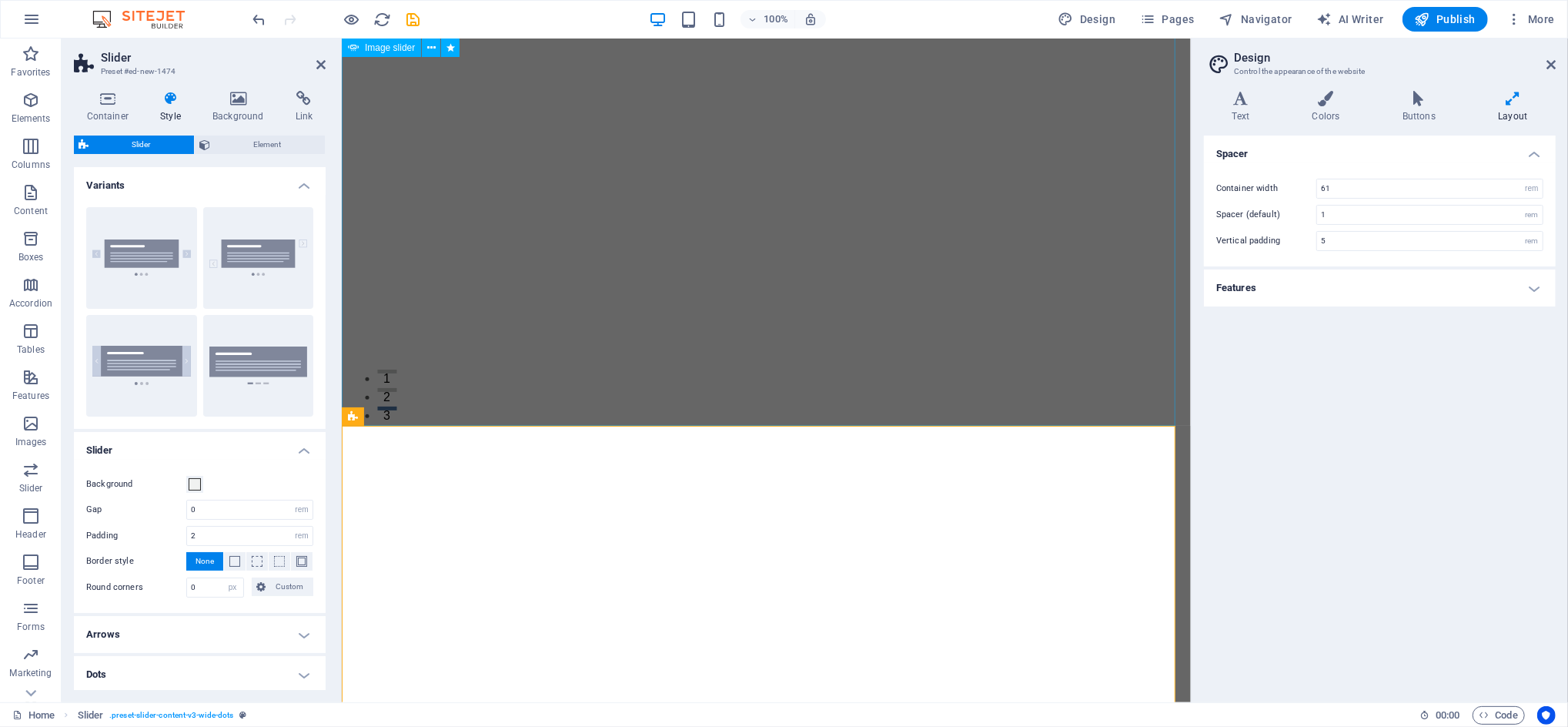scroll, scrollTop: 273, scrollLeft: 0, axis: vertical 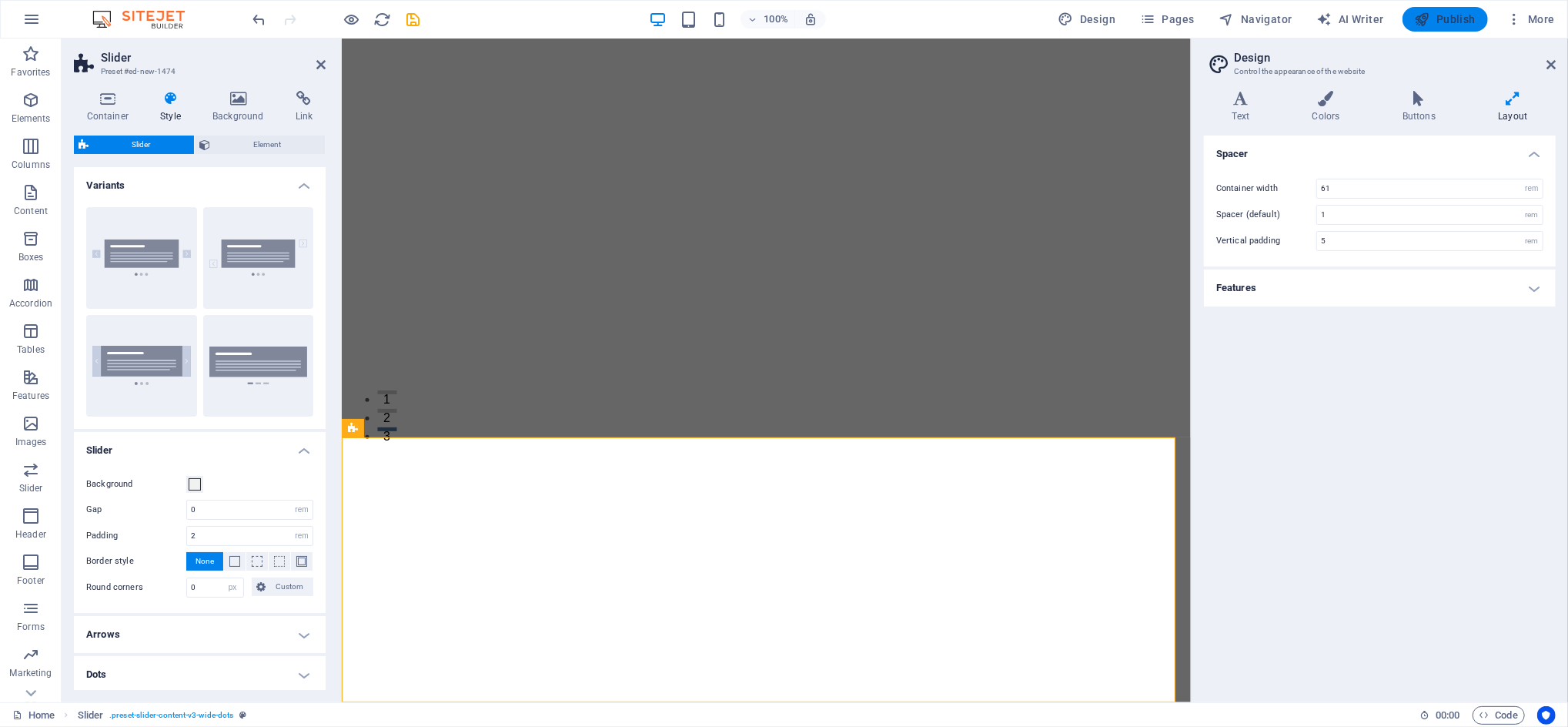 click on "Publish" at bounding box center (1445, 19) 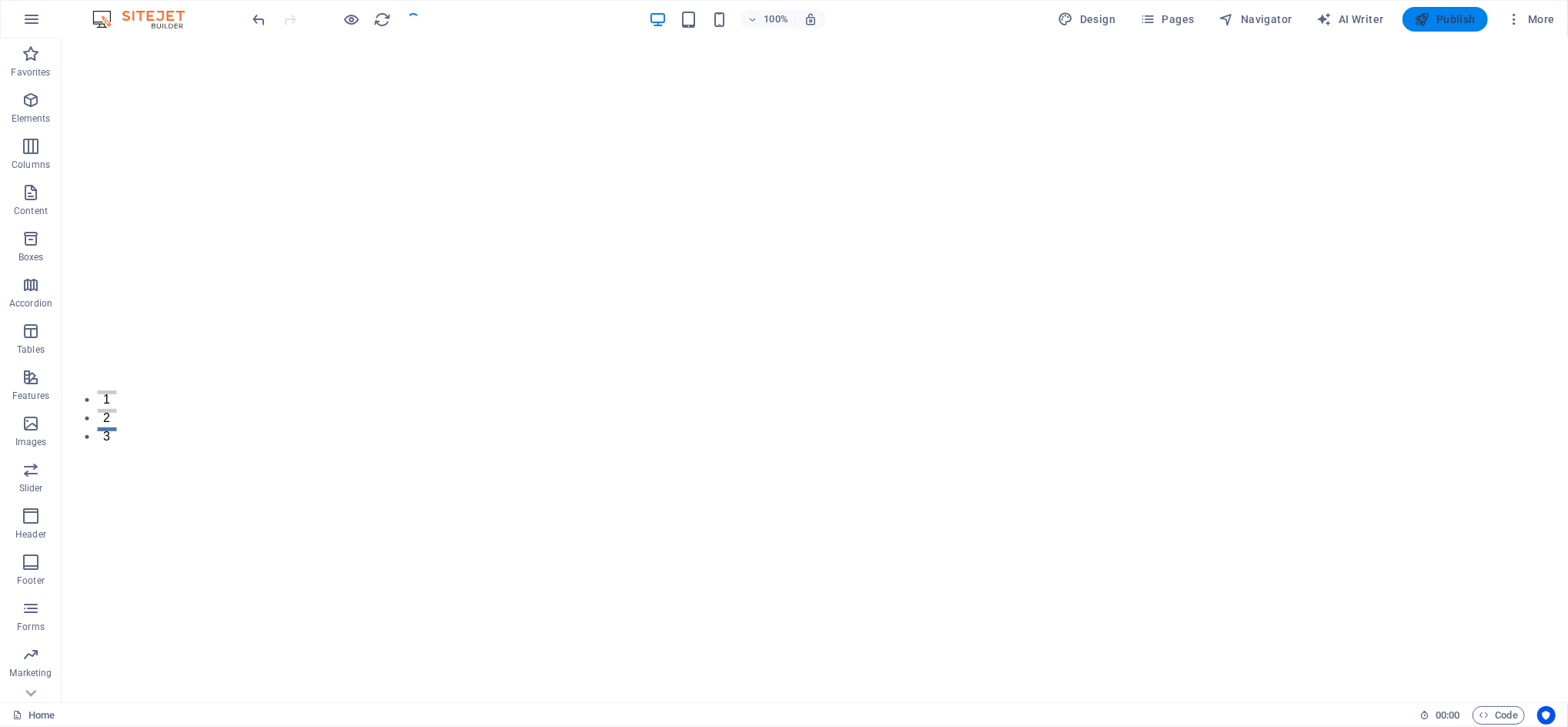 scroll, scrollTop: 607, scrollLeft: 0, axis: vertical 